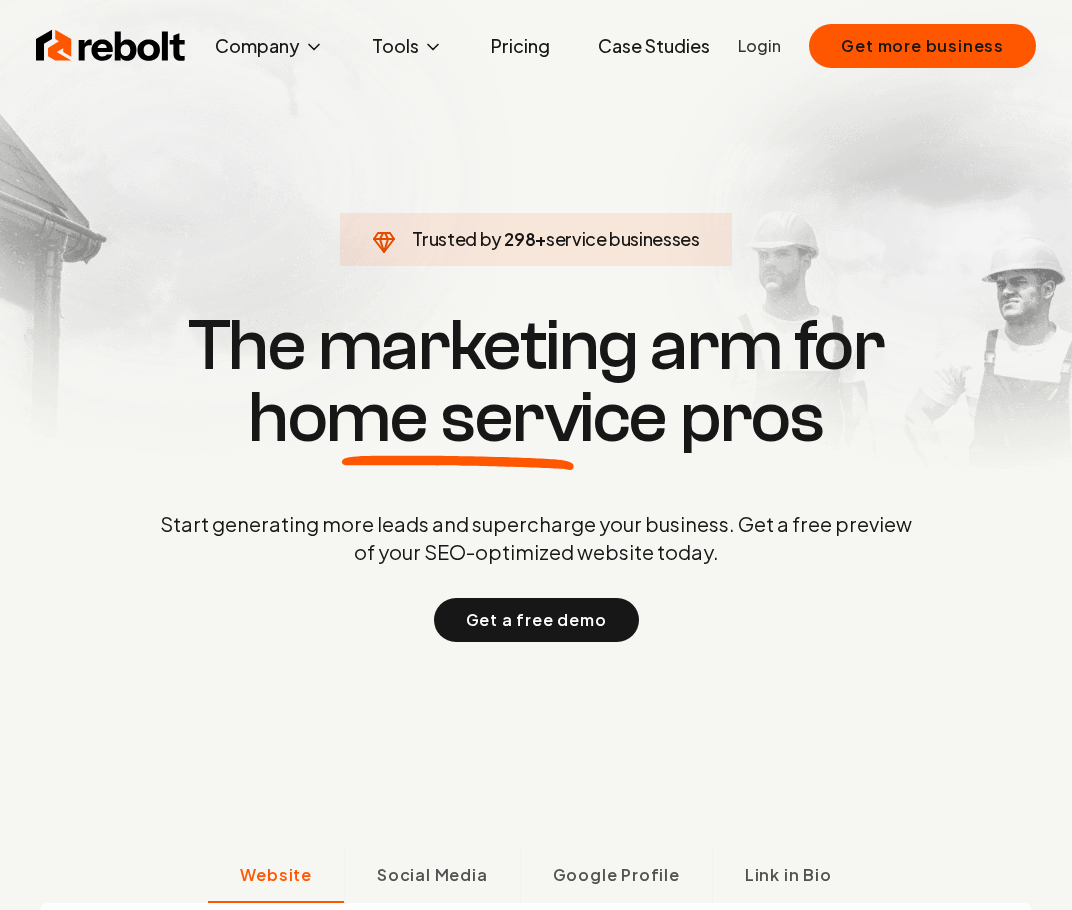 scroll, scrollTop: 0, scrollLeft: 0, axis: both 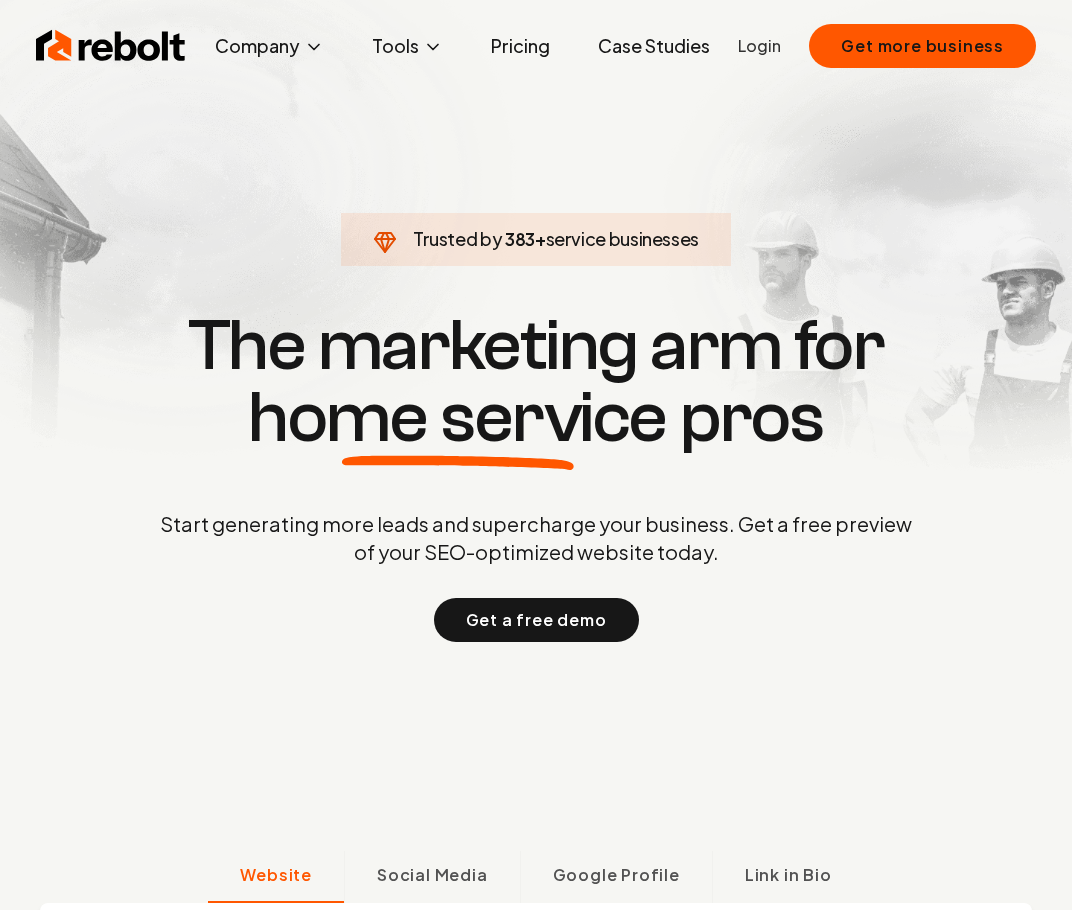 click on "Login" at bounding box center (759, 46) 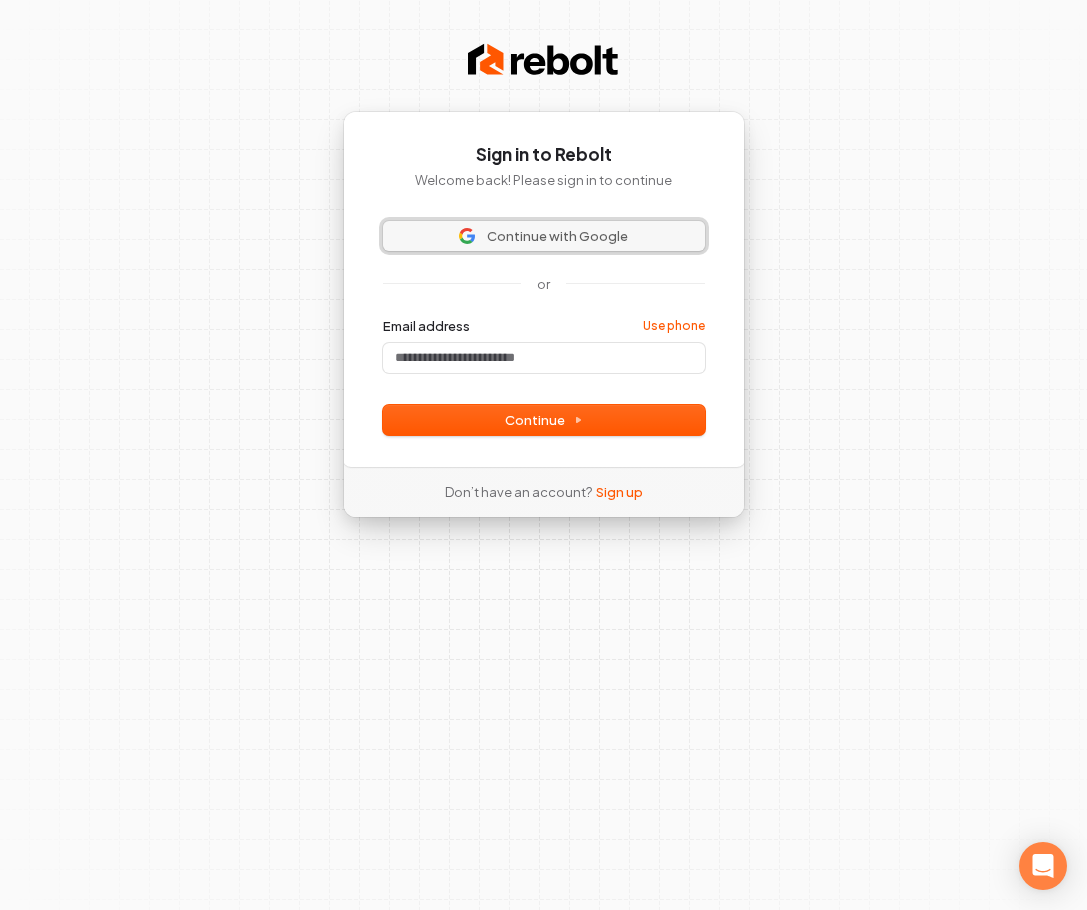 click on "Continue with Google" at bounding box center (557, 236) 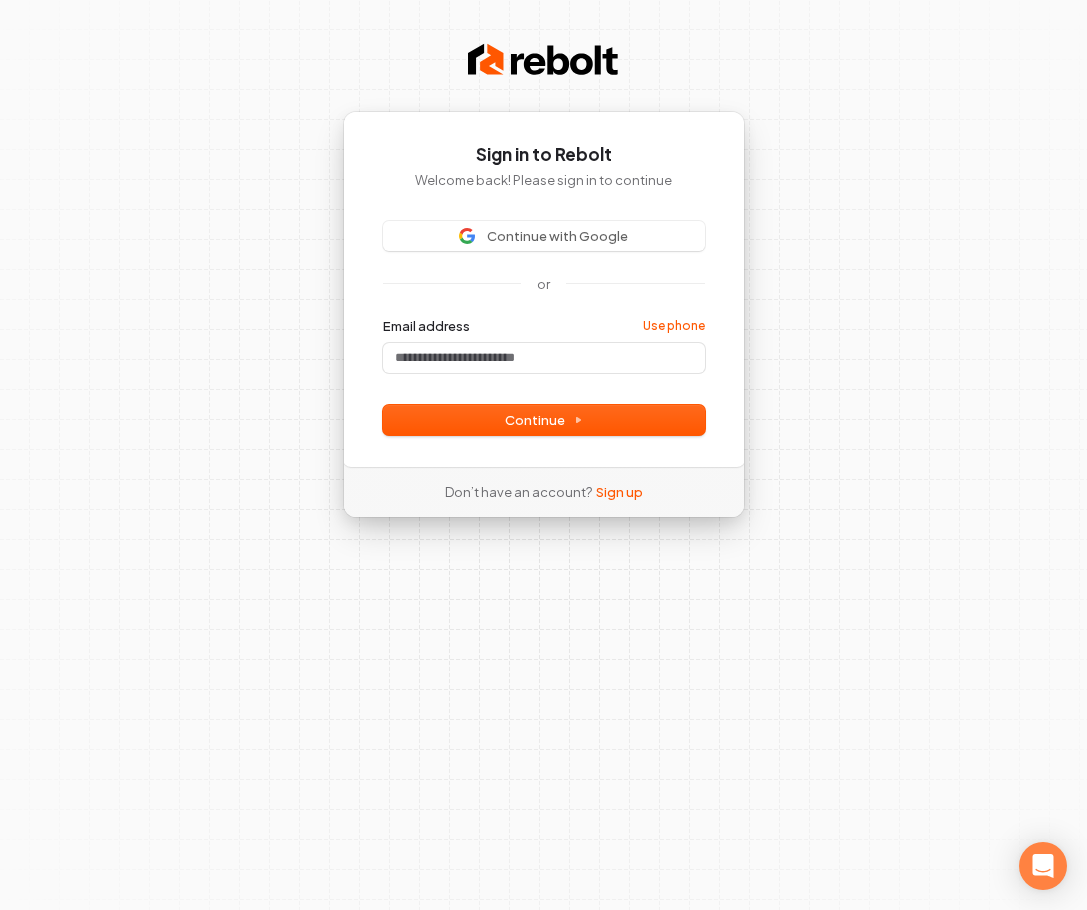 type 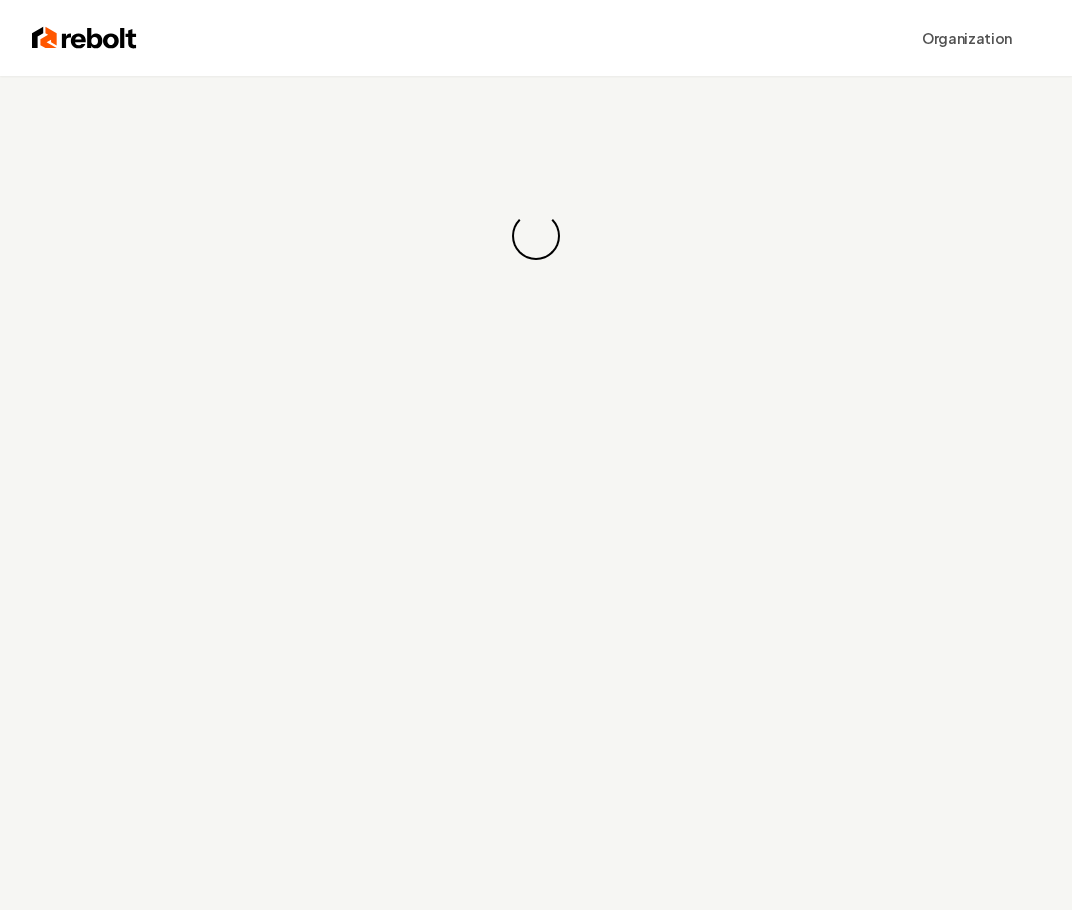 scroll, scrollTop: 0, scrollLeft: 0, axis: both 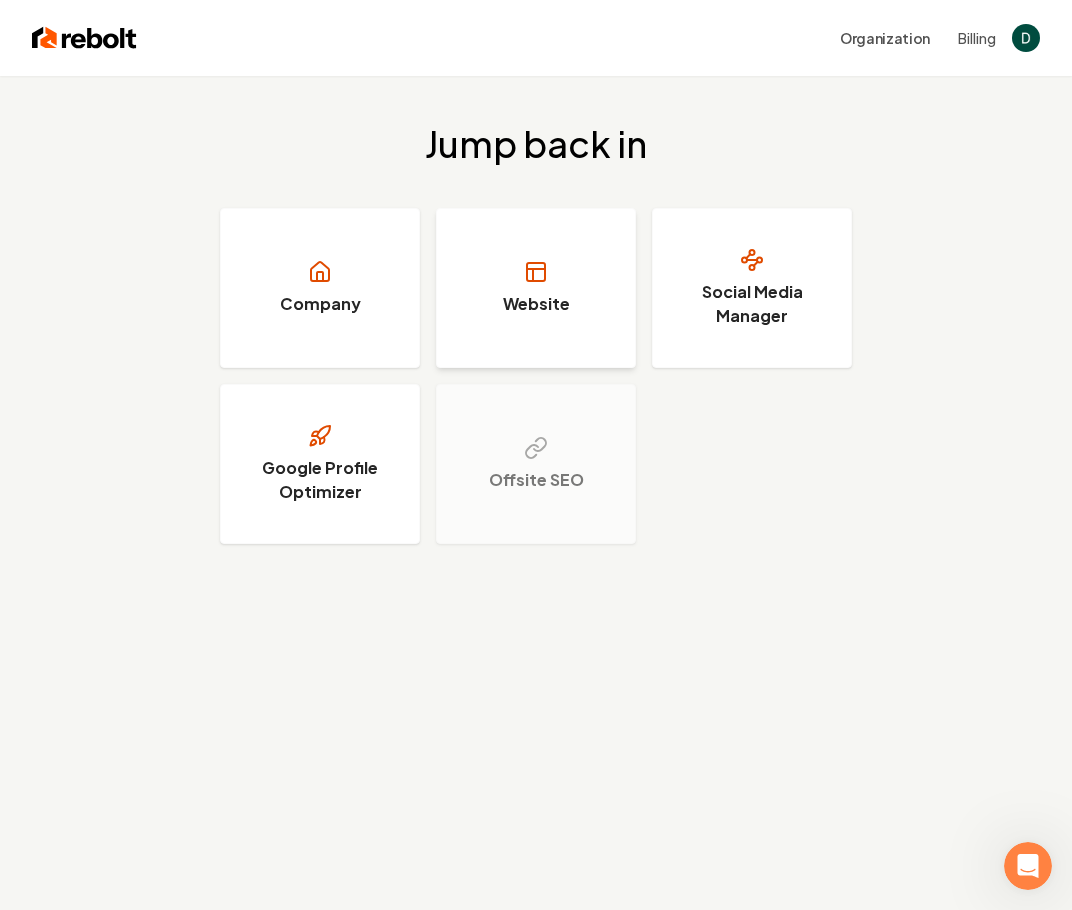 click on "Website" at bounding box center [536, 288] 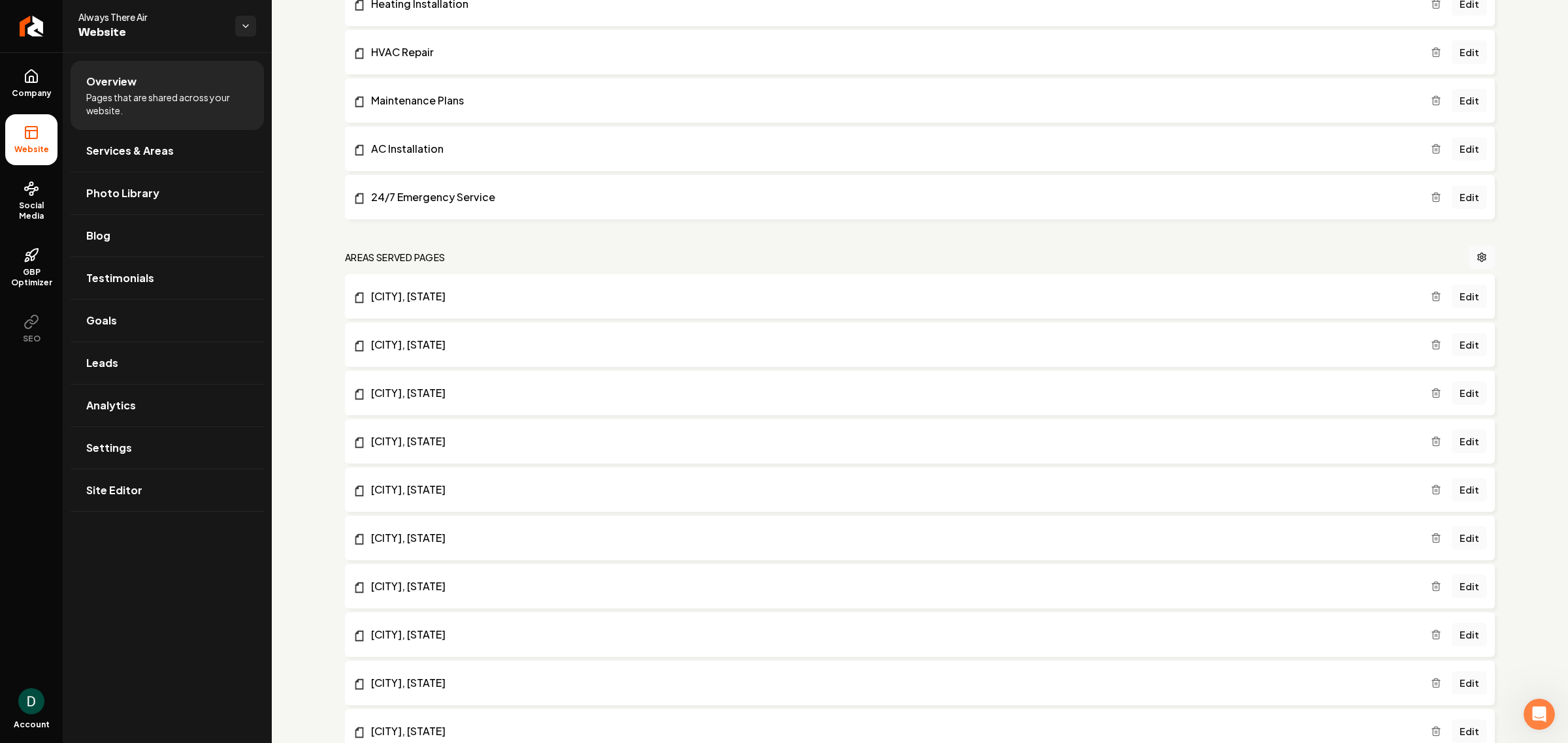 scroll, scrollTop: 680, scrollLeft: 0, axis: vertical 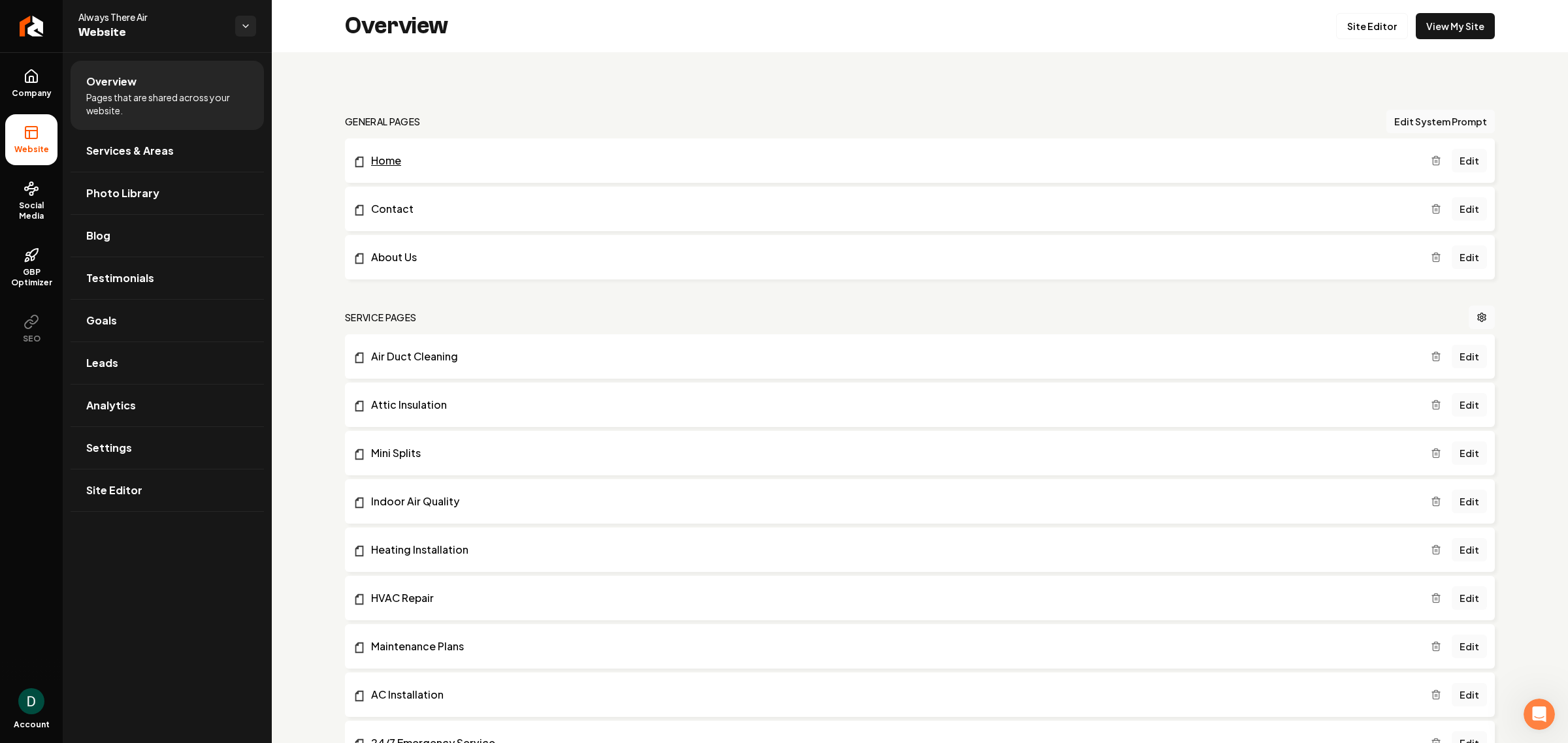 click on "Home" at bounding box center [892, 161] 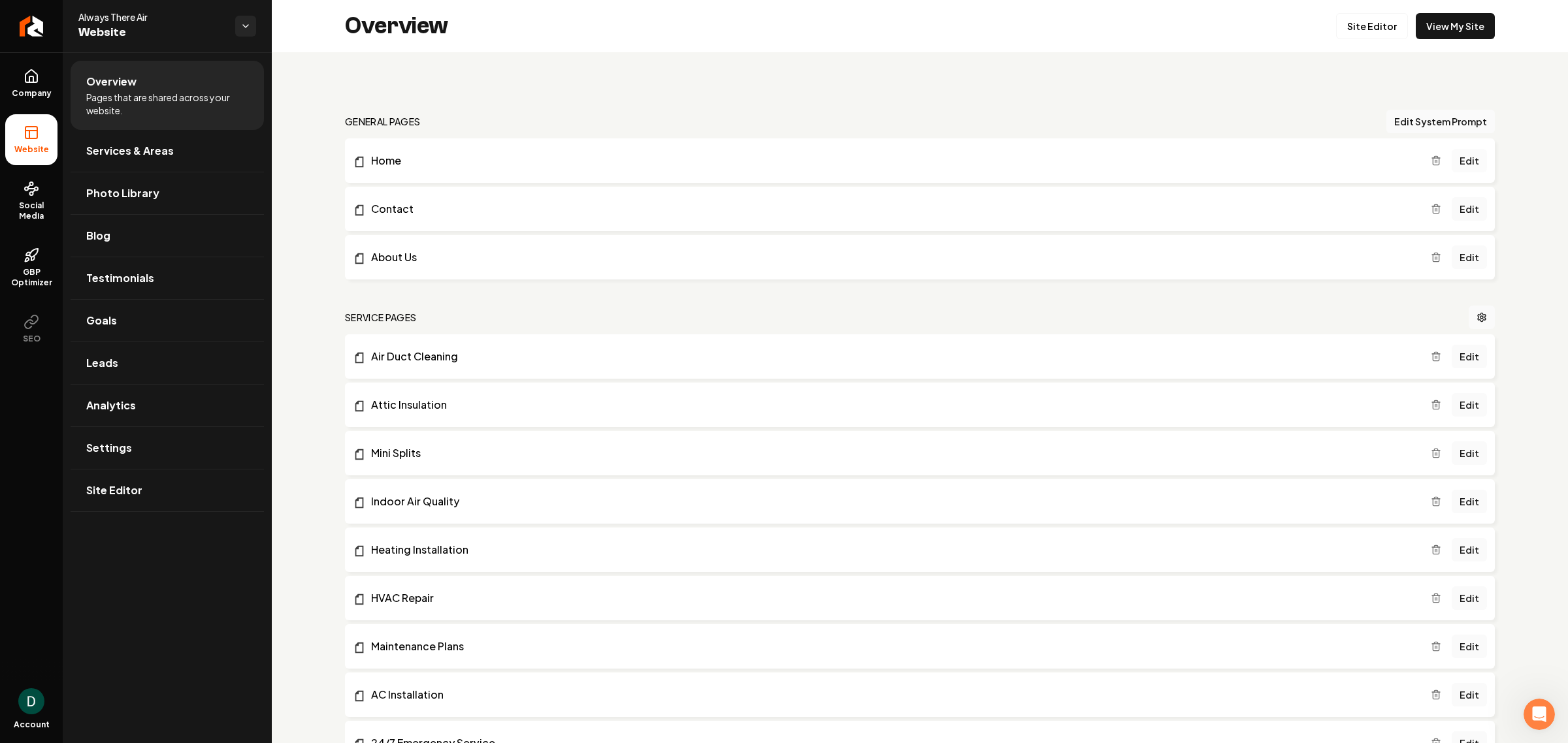 click on "Edit" at bounding box center [1469, 161] 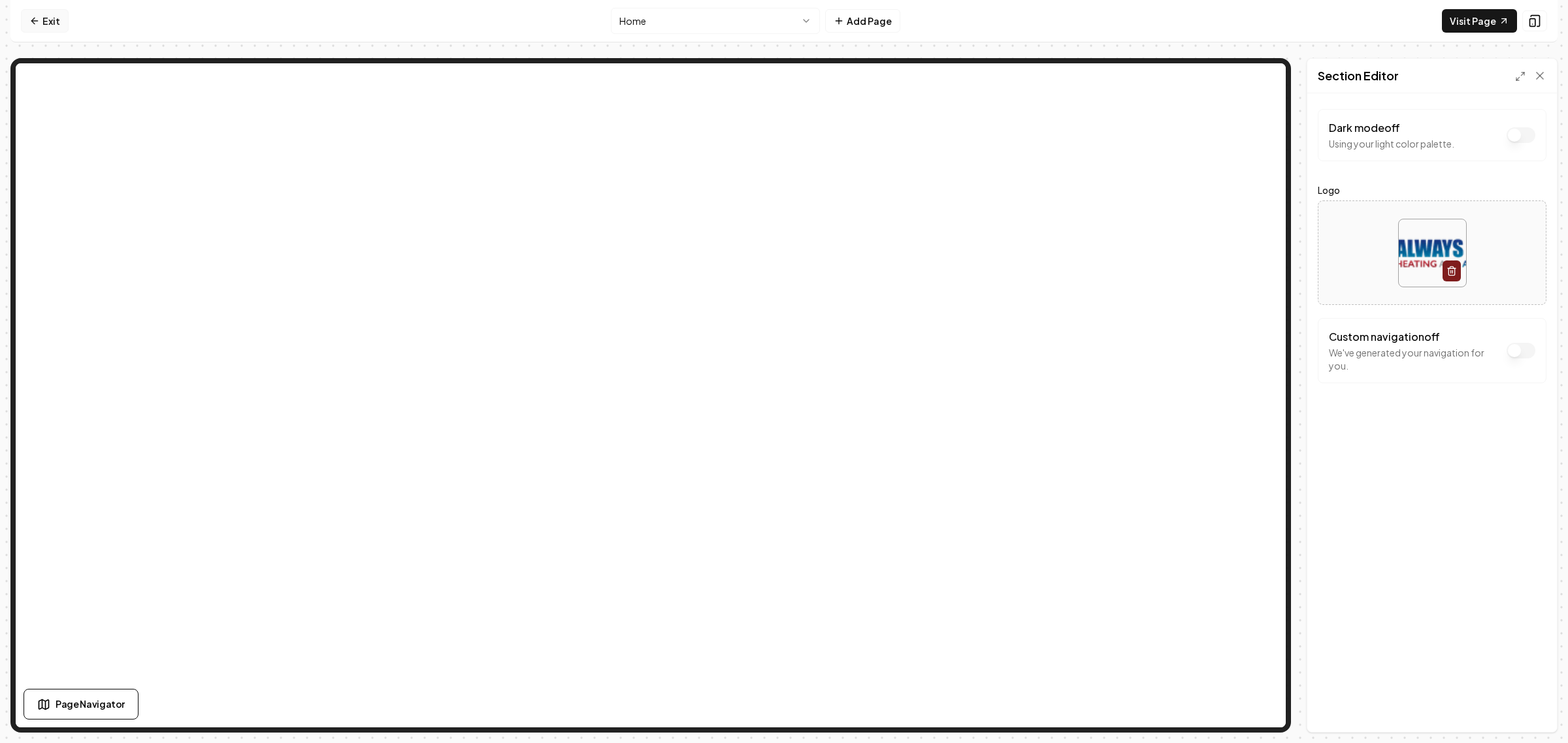 click 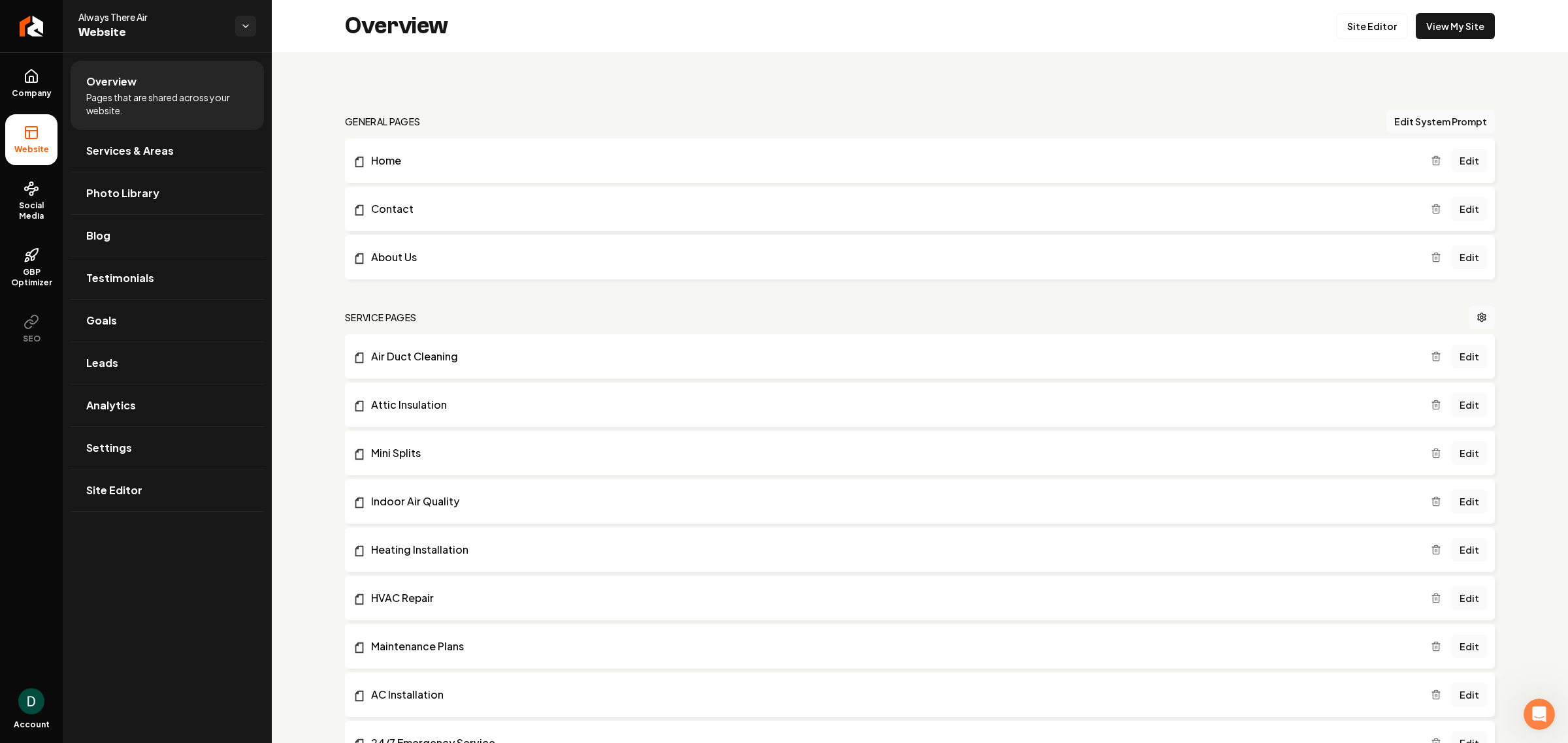 scroll, scrollTop: 0, scrollLeft: 0, axis: both 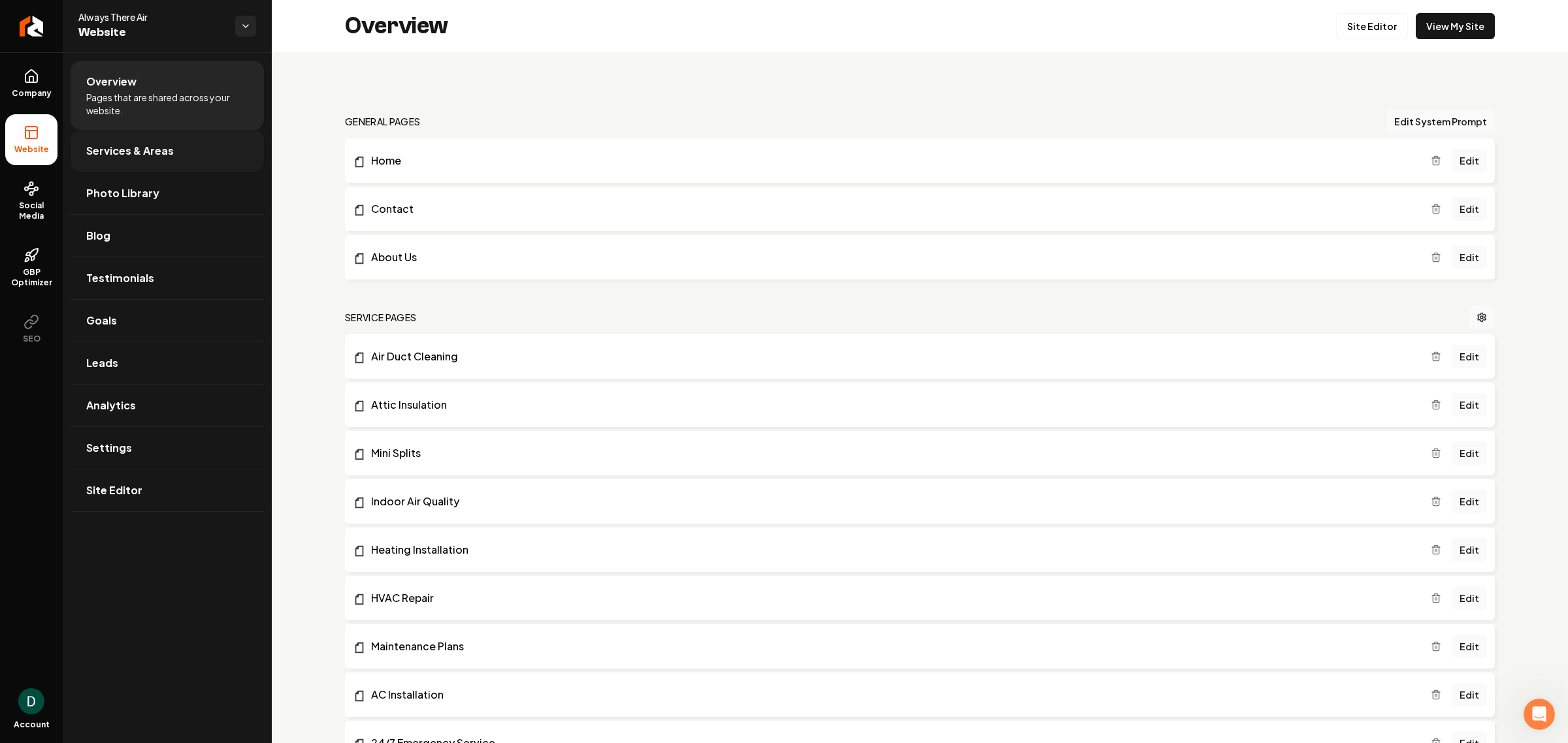 click on "Services & Areas" at bounding box center [167, 151] 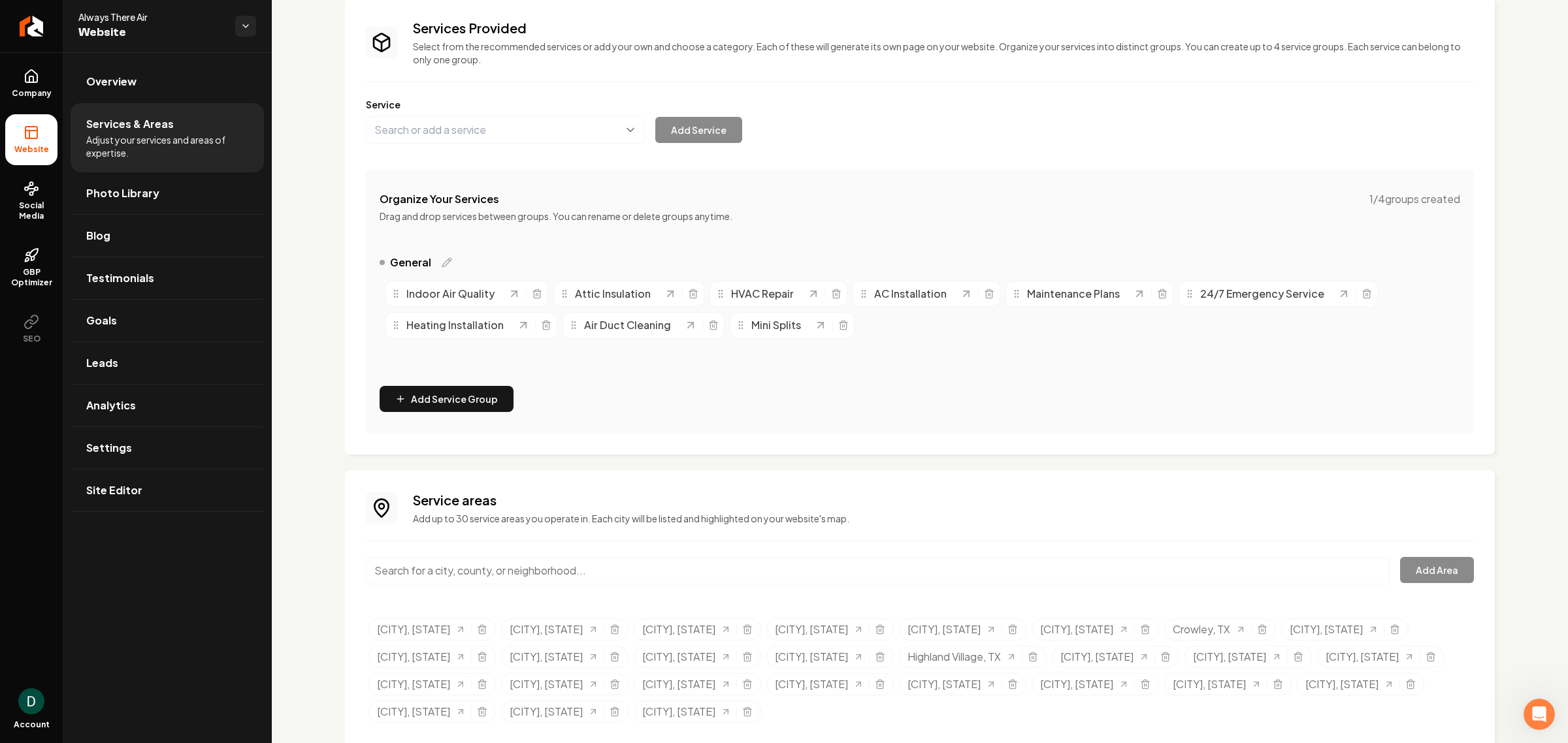 scroll, scrollTop: 124, scrollLeft: 0, axis: vertical 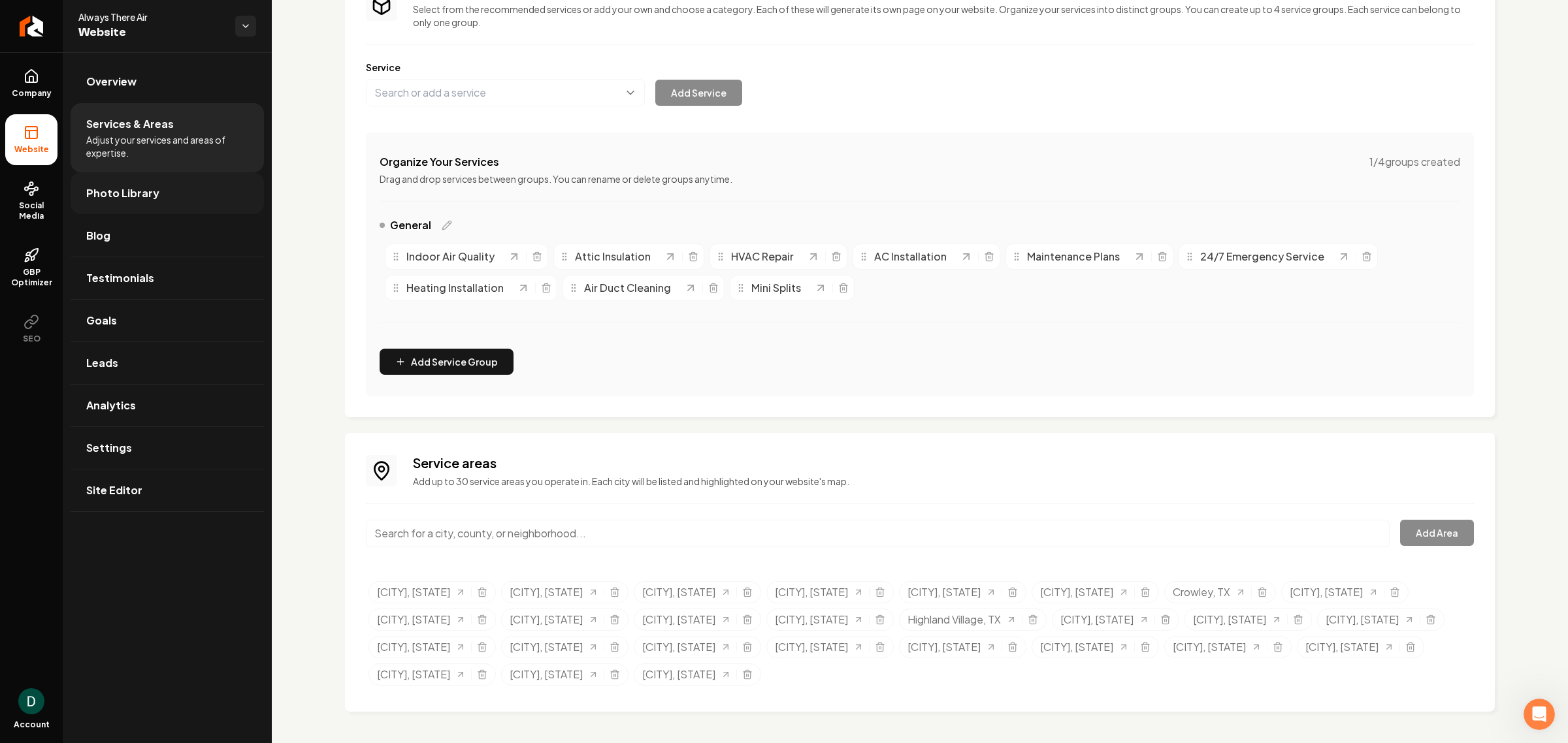 click on "Photo Library" at bounding box center [167, 193] 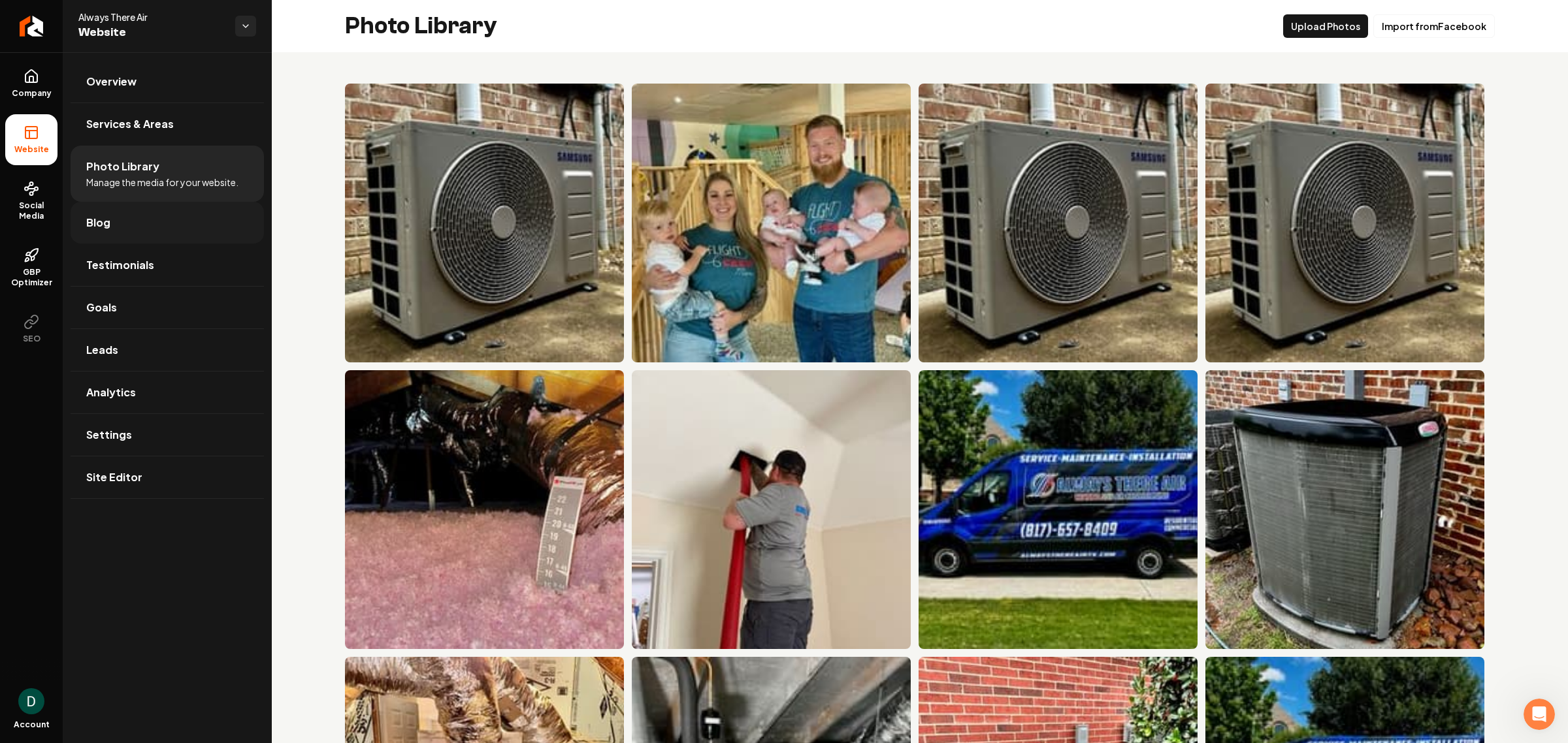 click on "Blog" at bounding box center (167, 223) 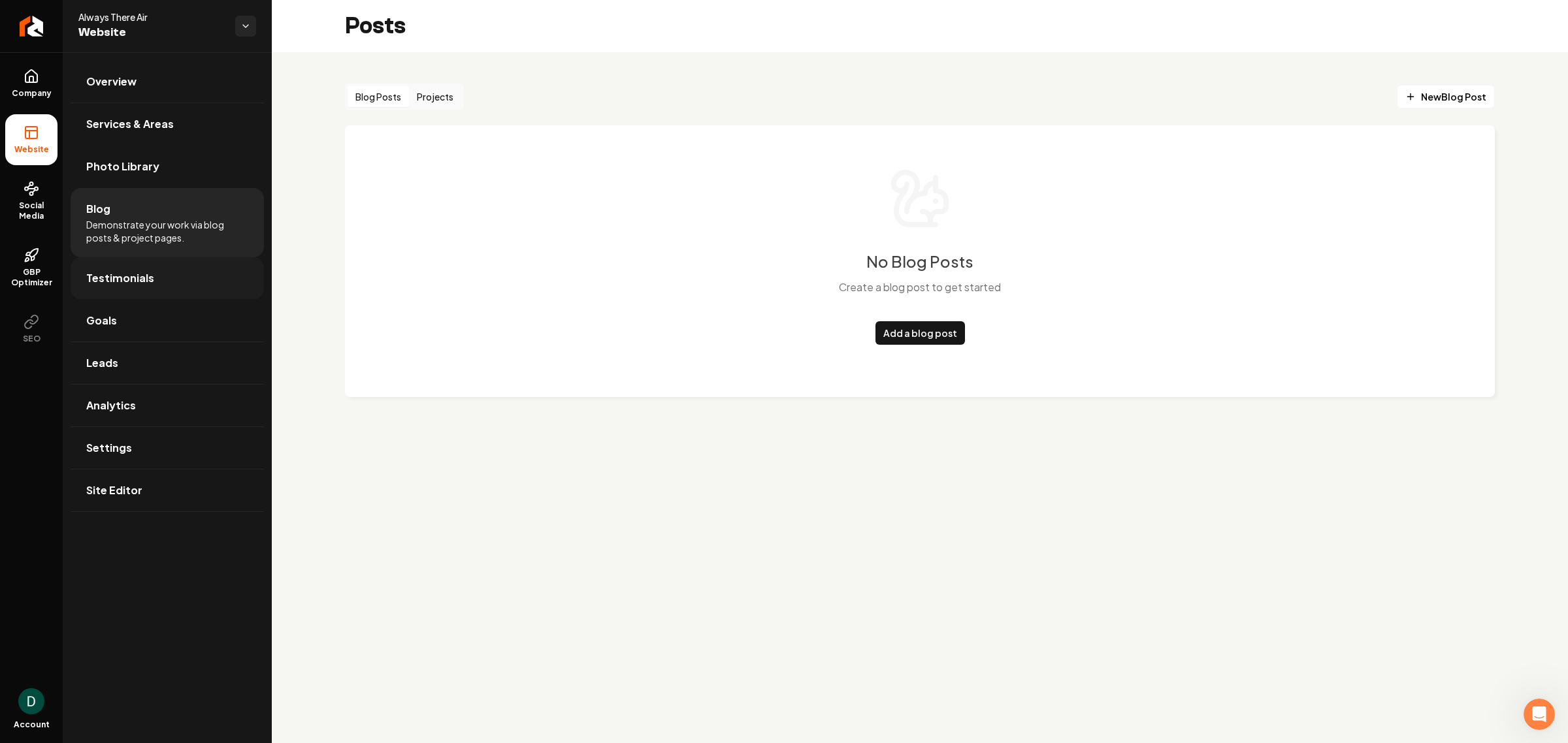 click on "Testimonials" at bounding box center [167, 278] 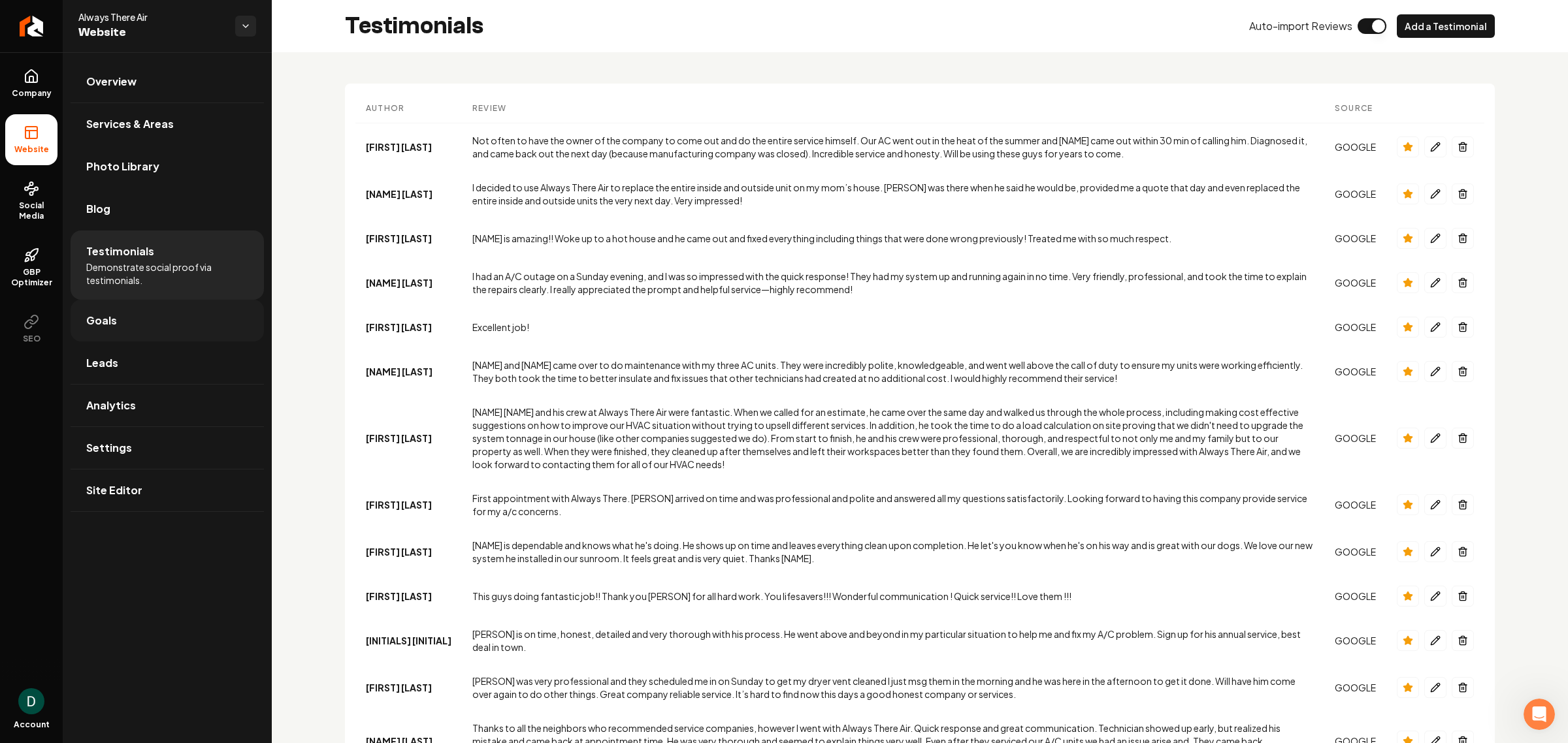 click on "Goals" at bounding box center [167, 321] 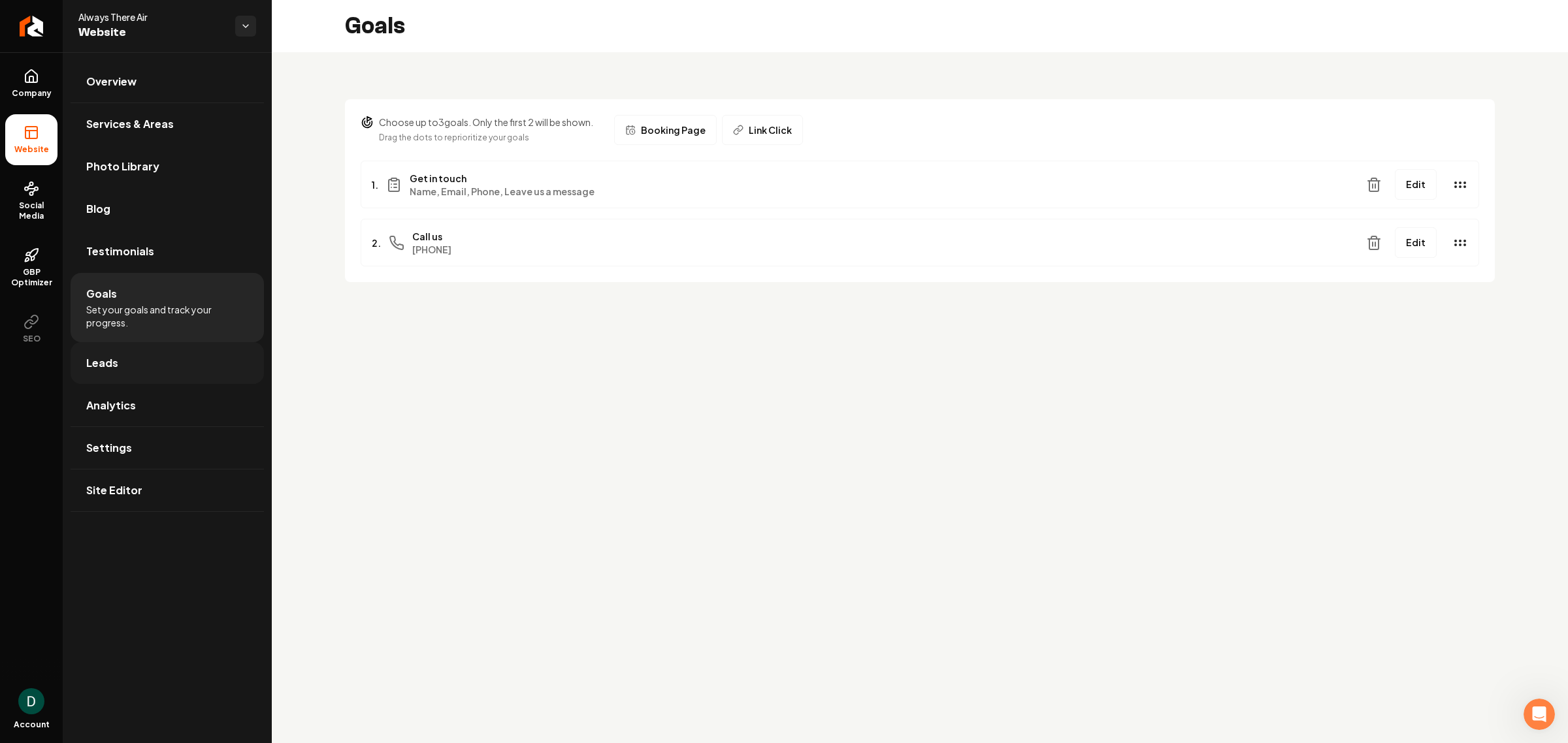 click on "Leads" at bounding box center (167, 363) 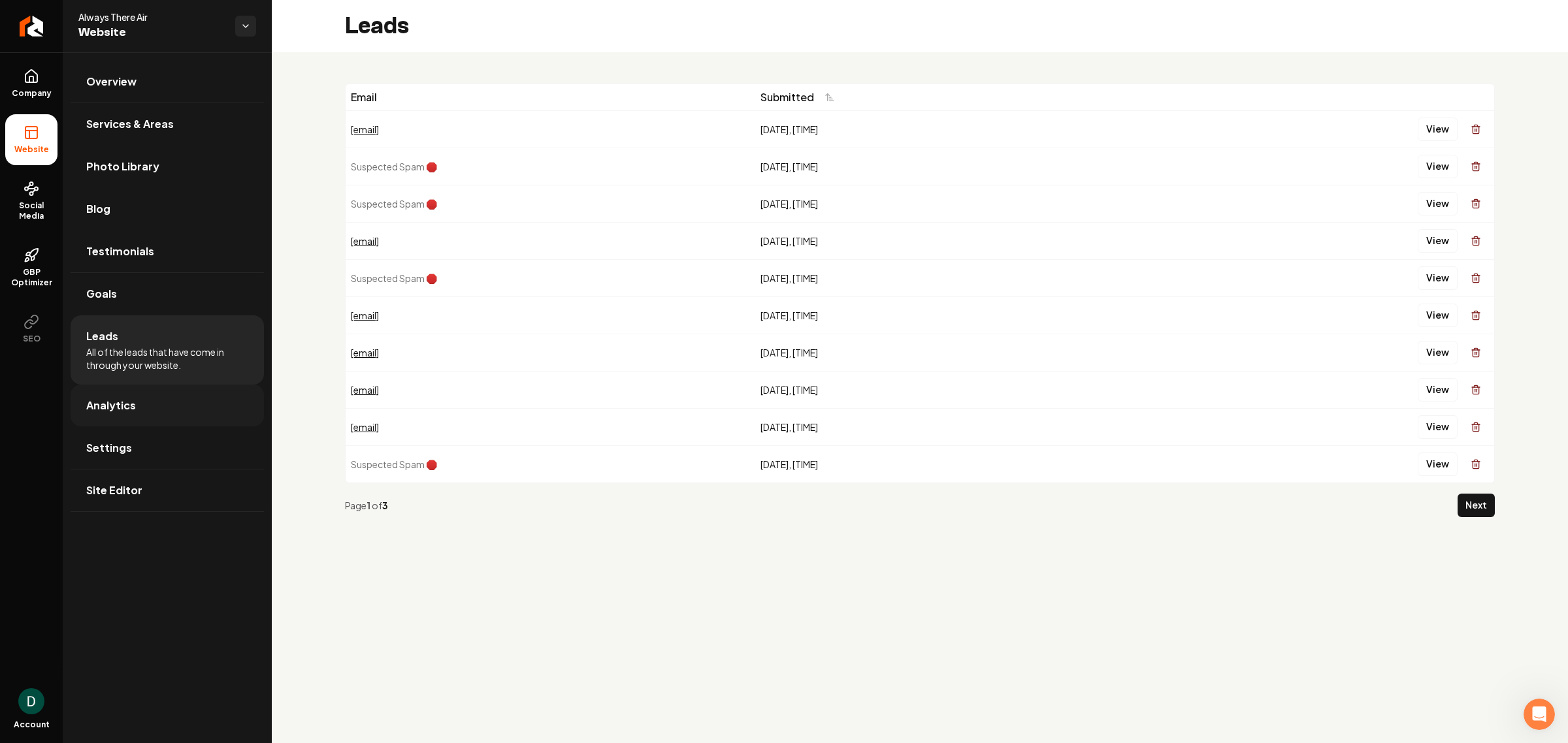 click on "Analytics" at bounding box center (167, 405) 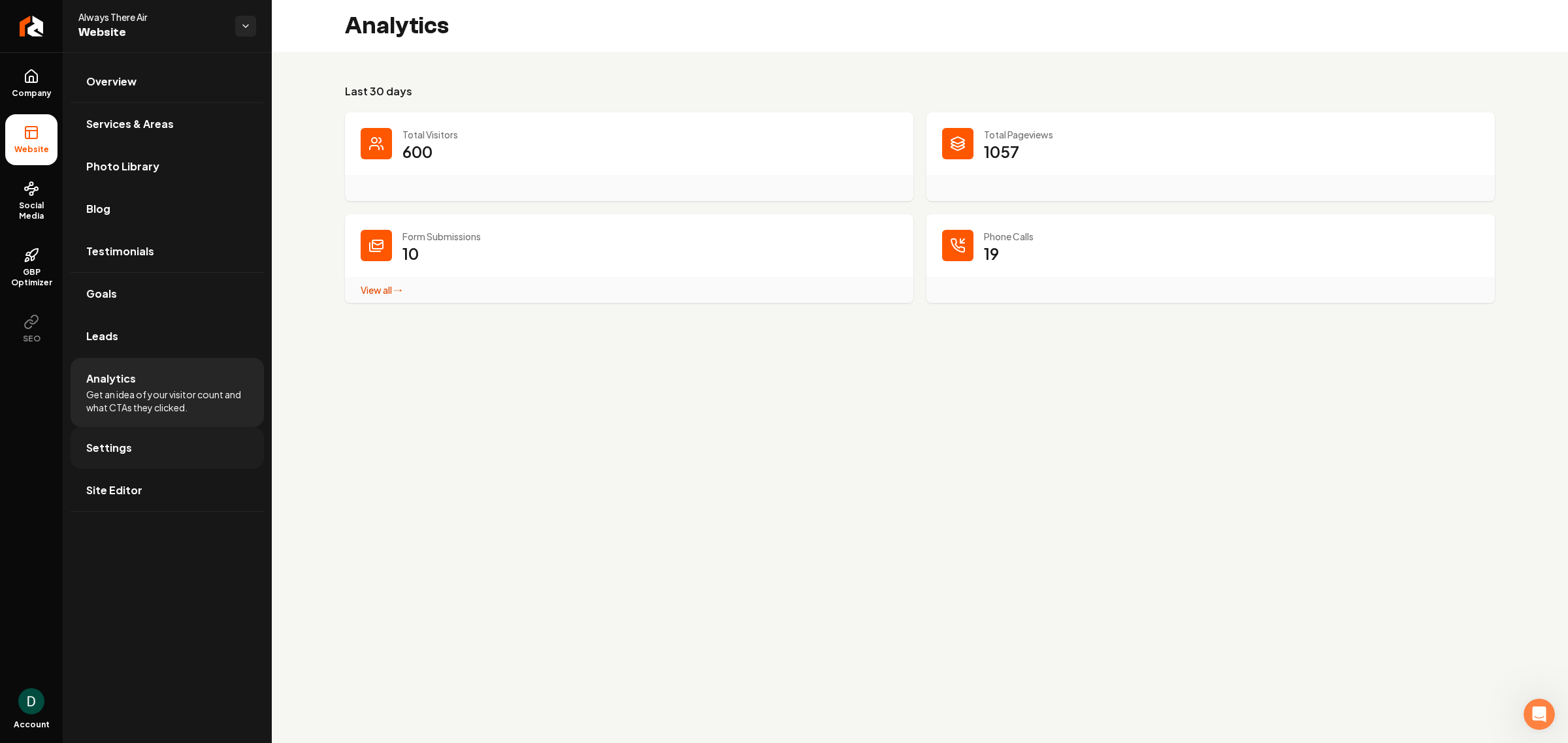 click on "Settings" at bounding box center (167, 448) 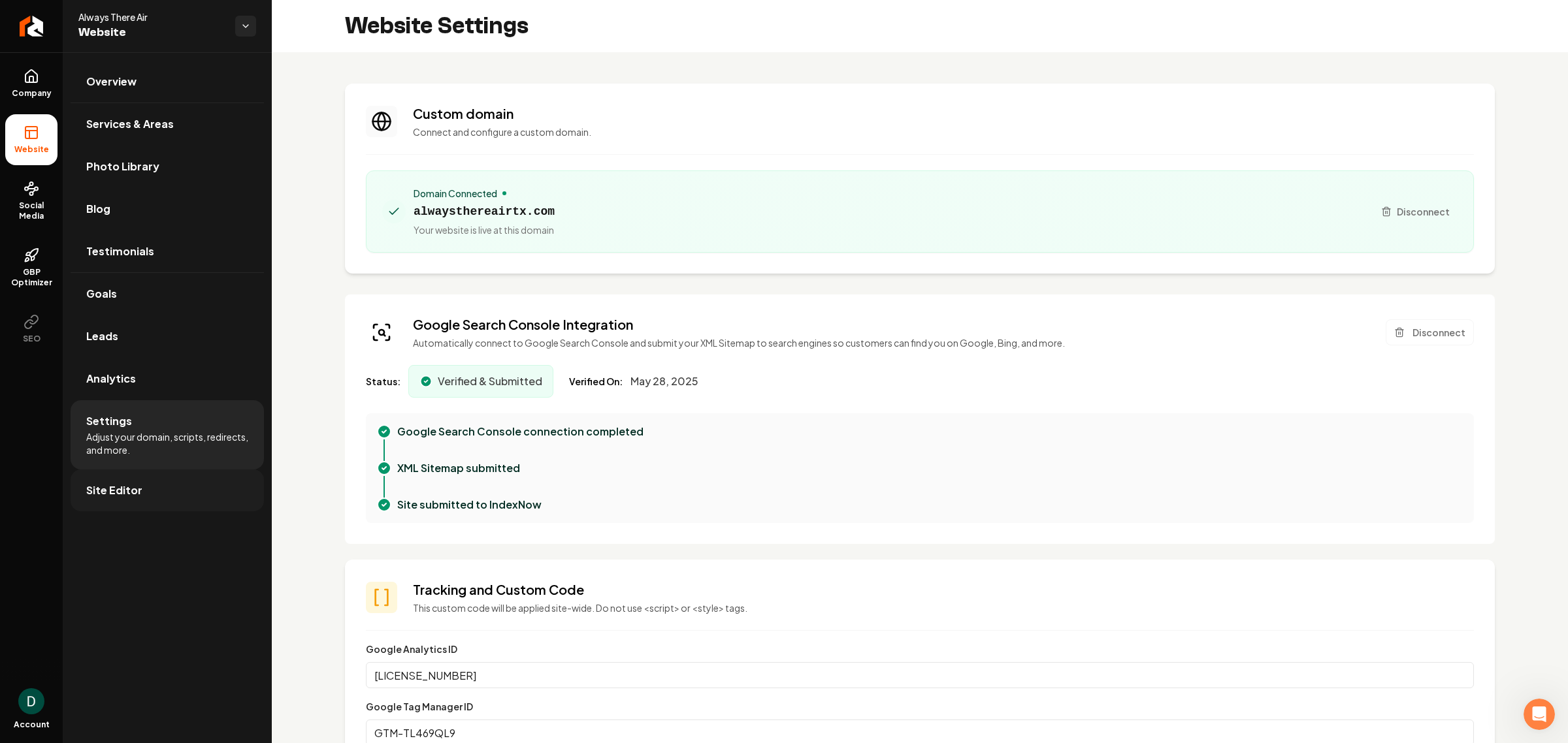click on "Site Editor" at bounding box center [167, 490] 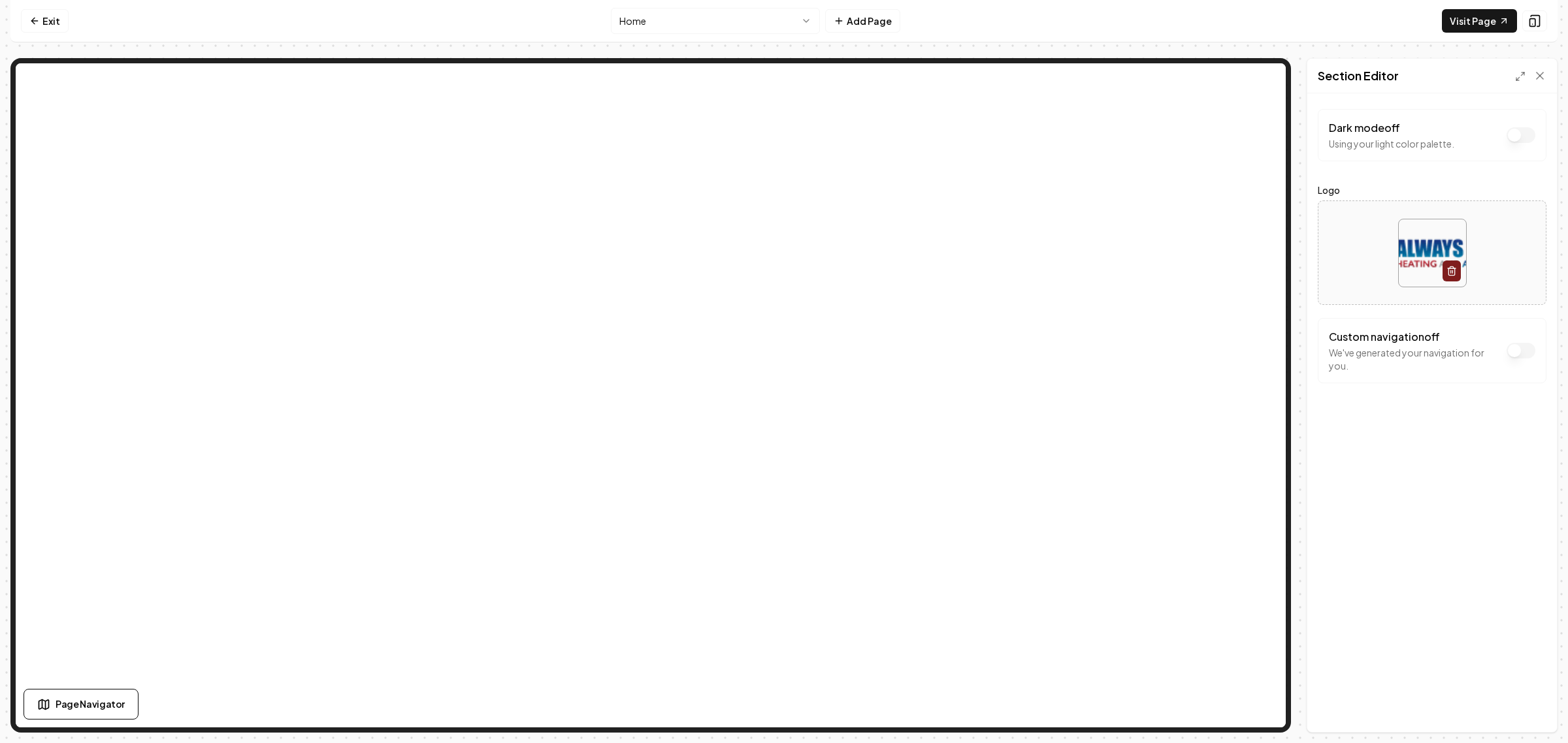 click 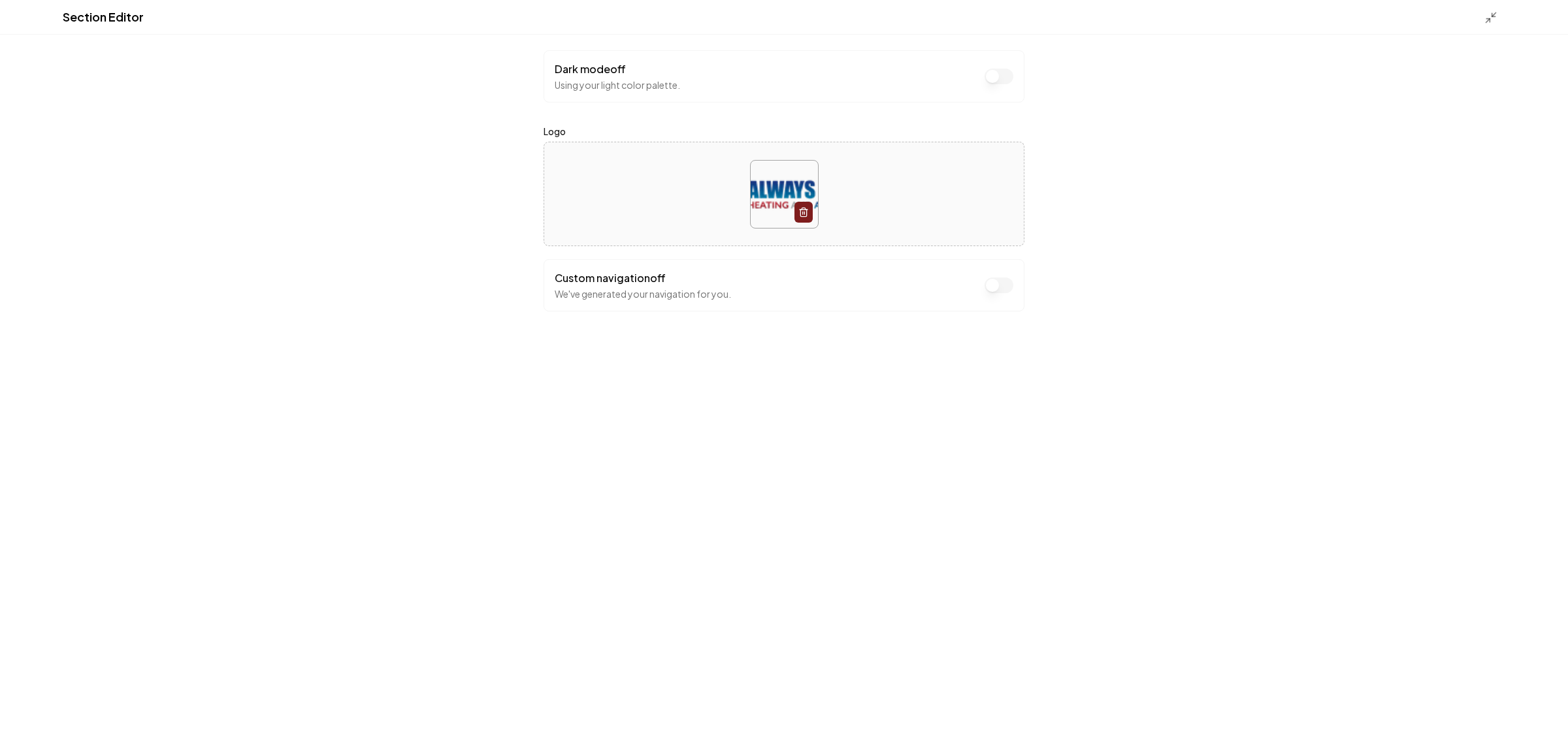 click on "Section Editor" at bounding box center [784, 17] 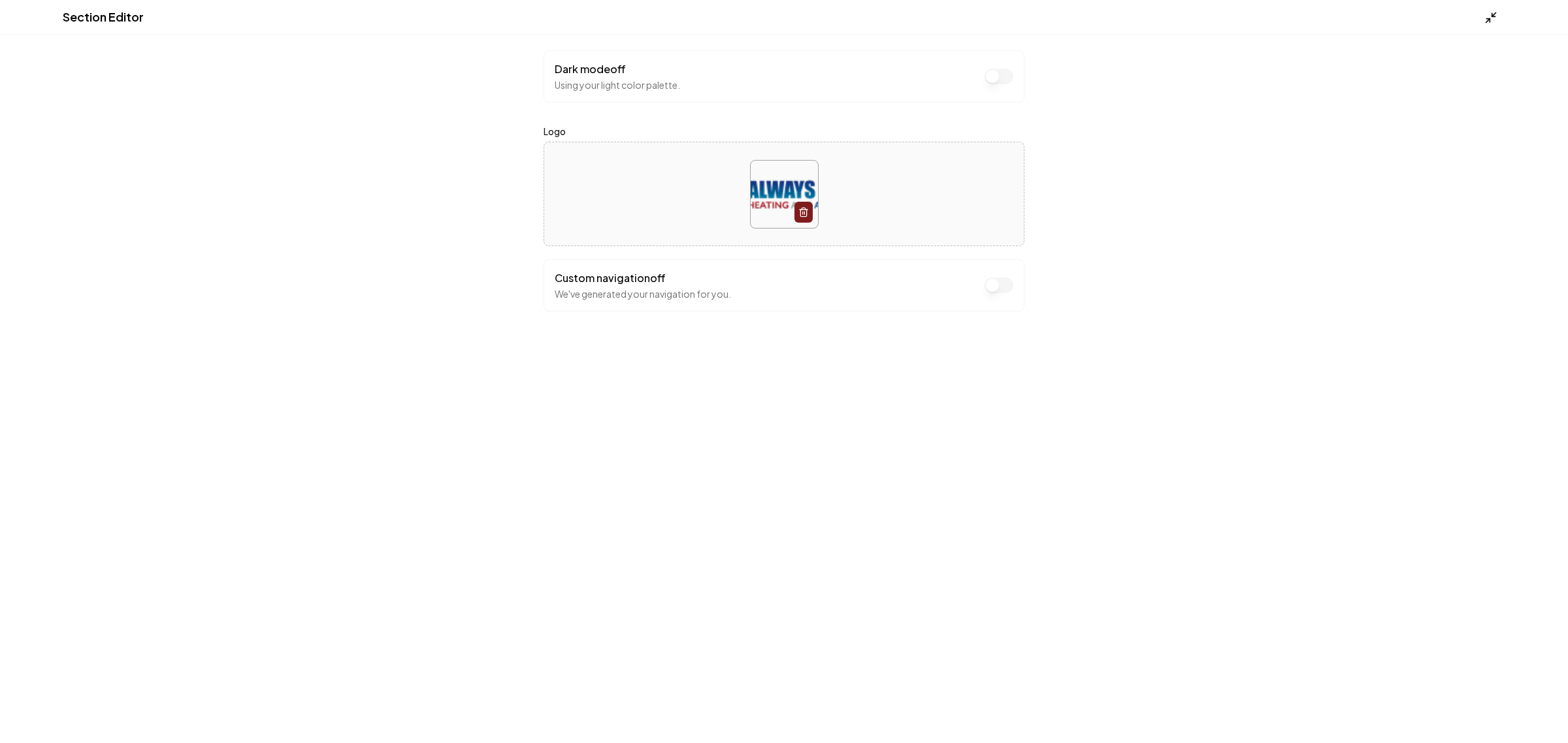 click 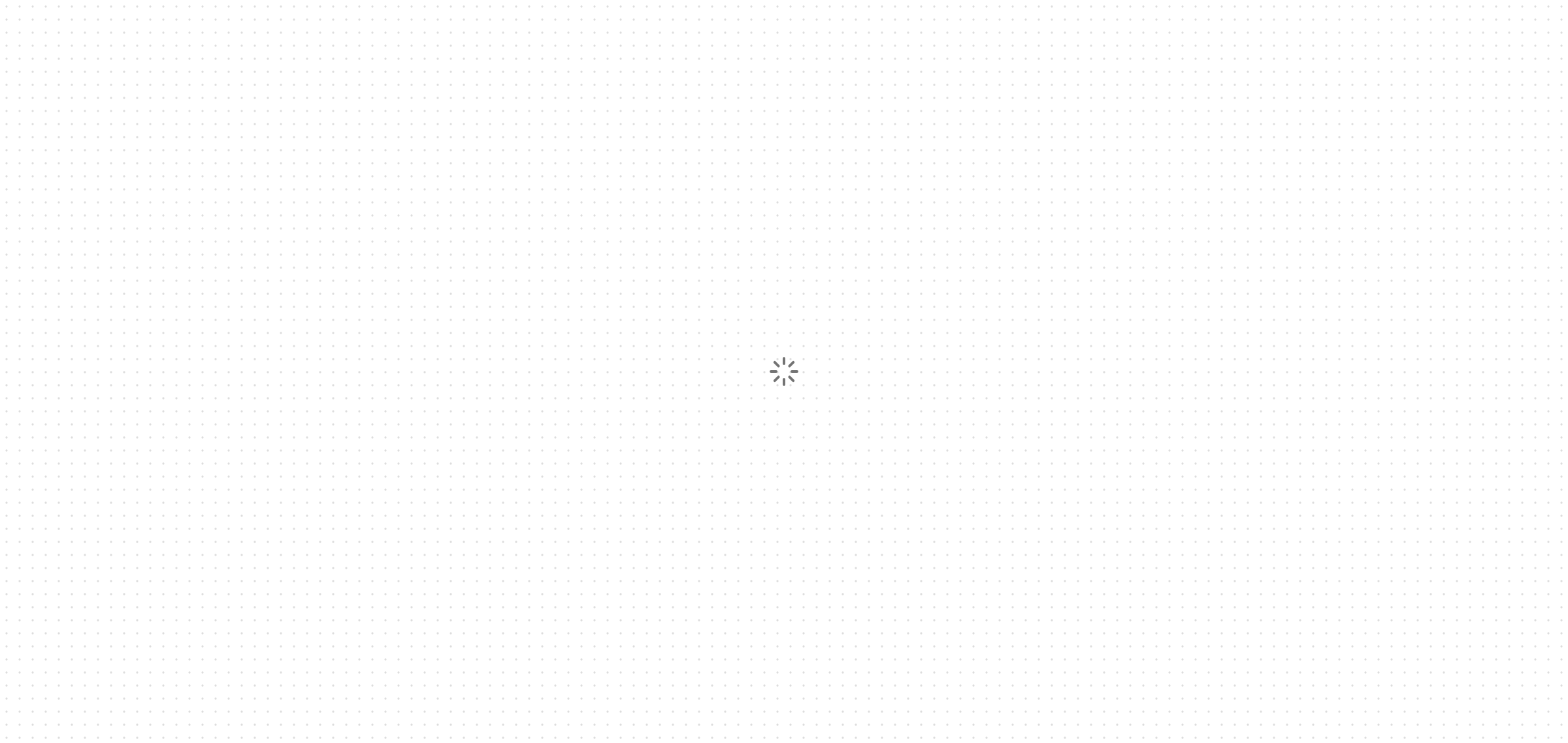 scroll, scrollTop: 0, scrollLeft: 0, axis: both 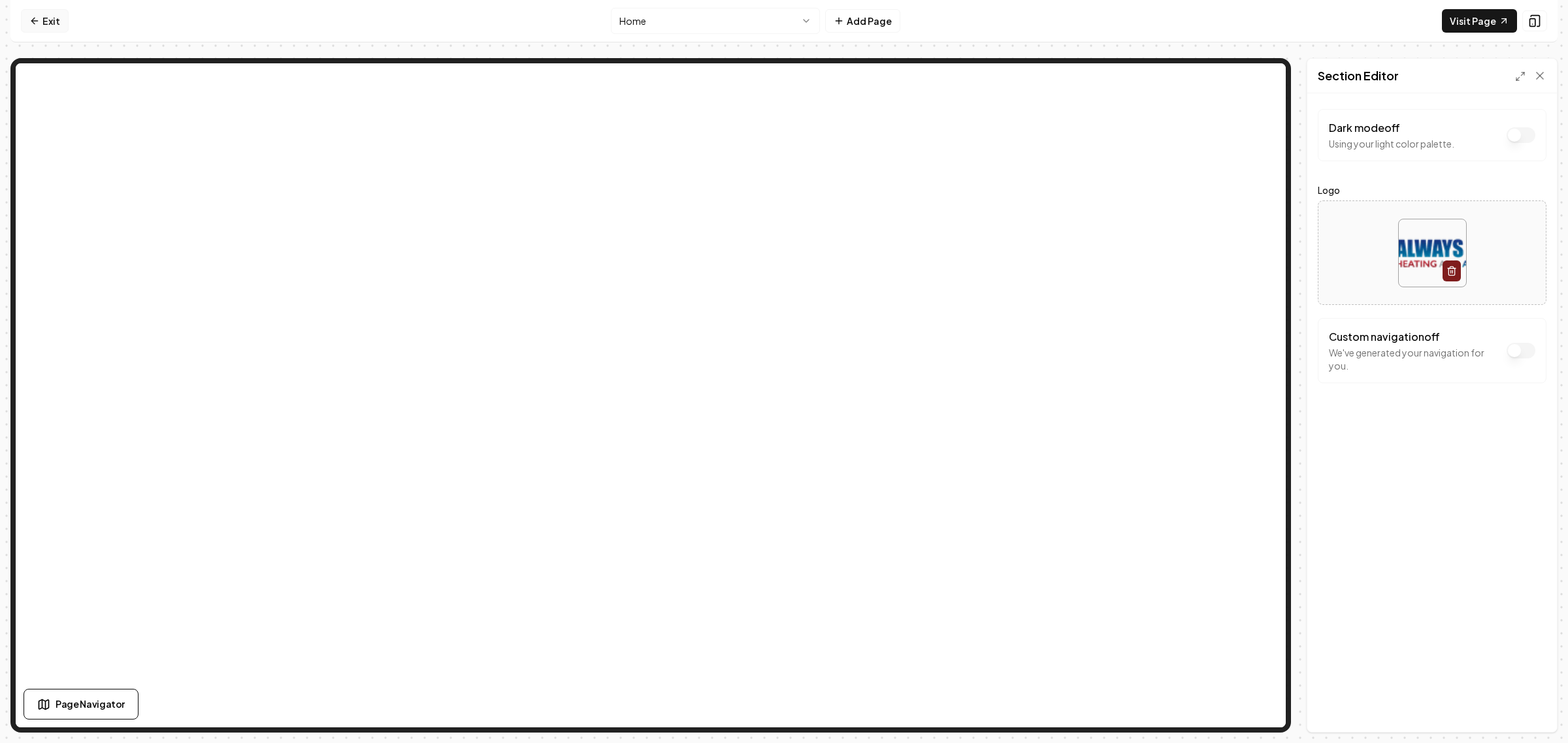click on "Exit" at bounding box center [44, 21] 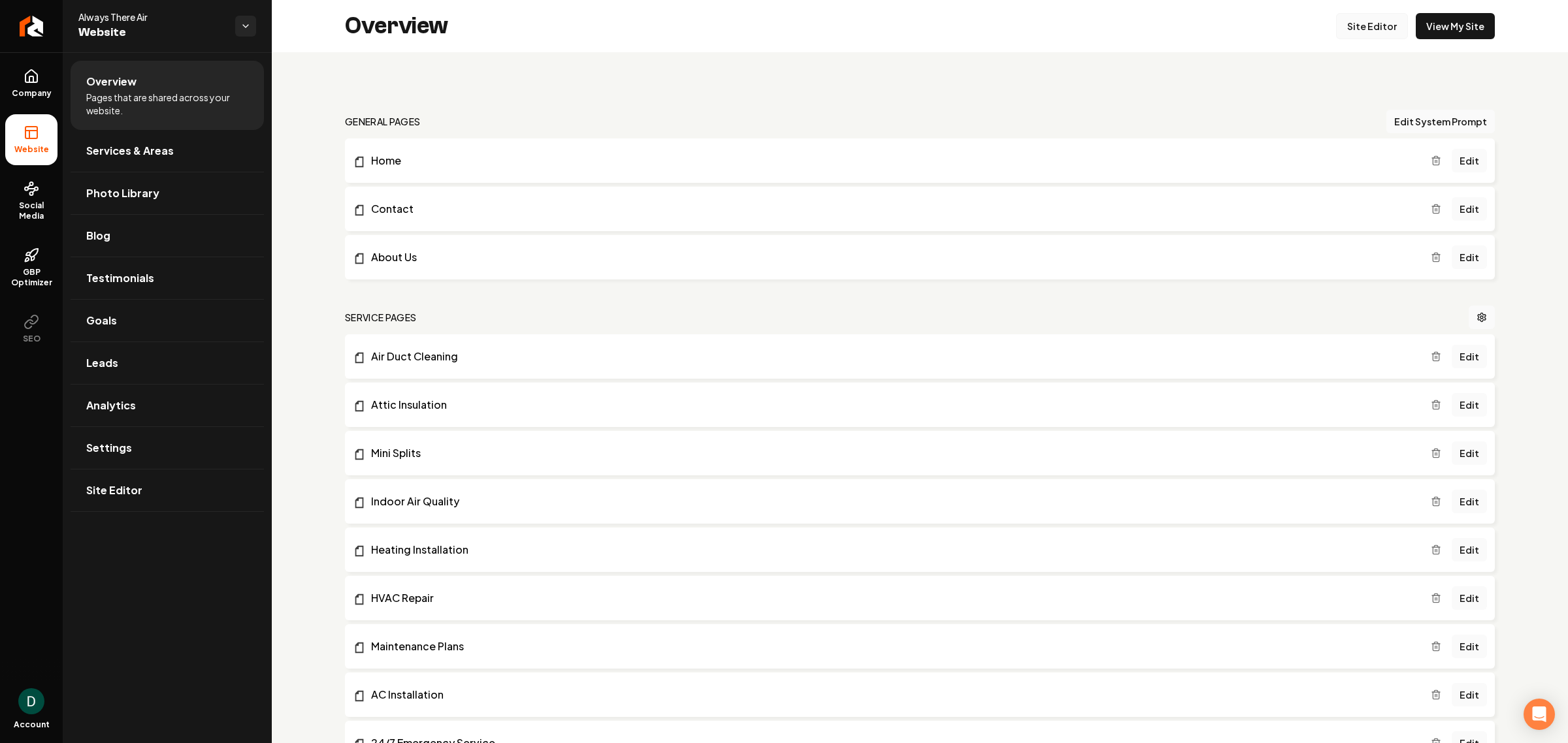 click on "Site Editor" at bounding box center [1372, 26] 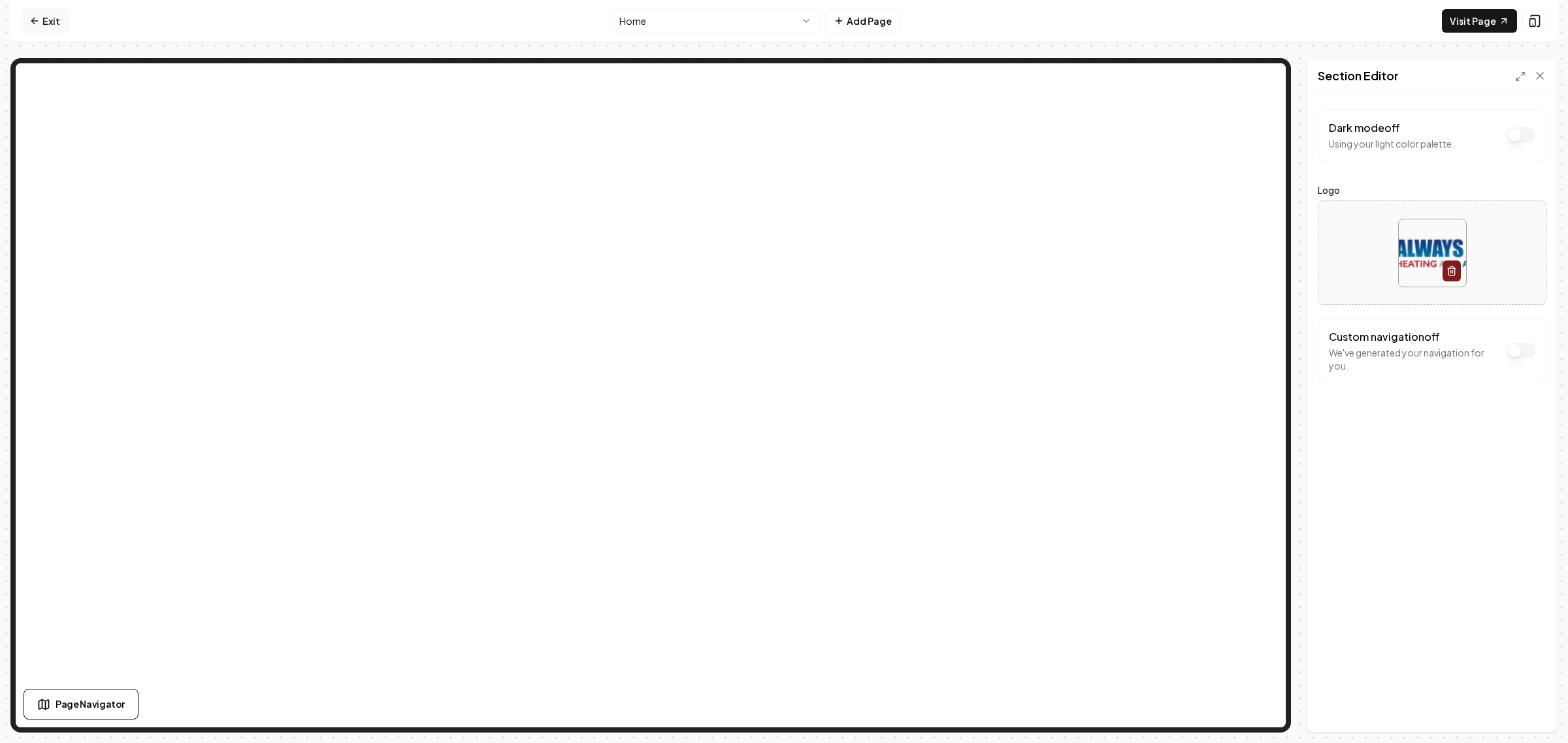 click on "Exit" at bounding box center [44, 21] 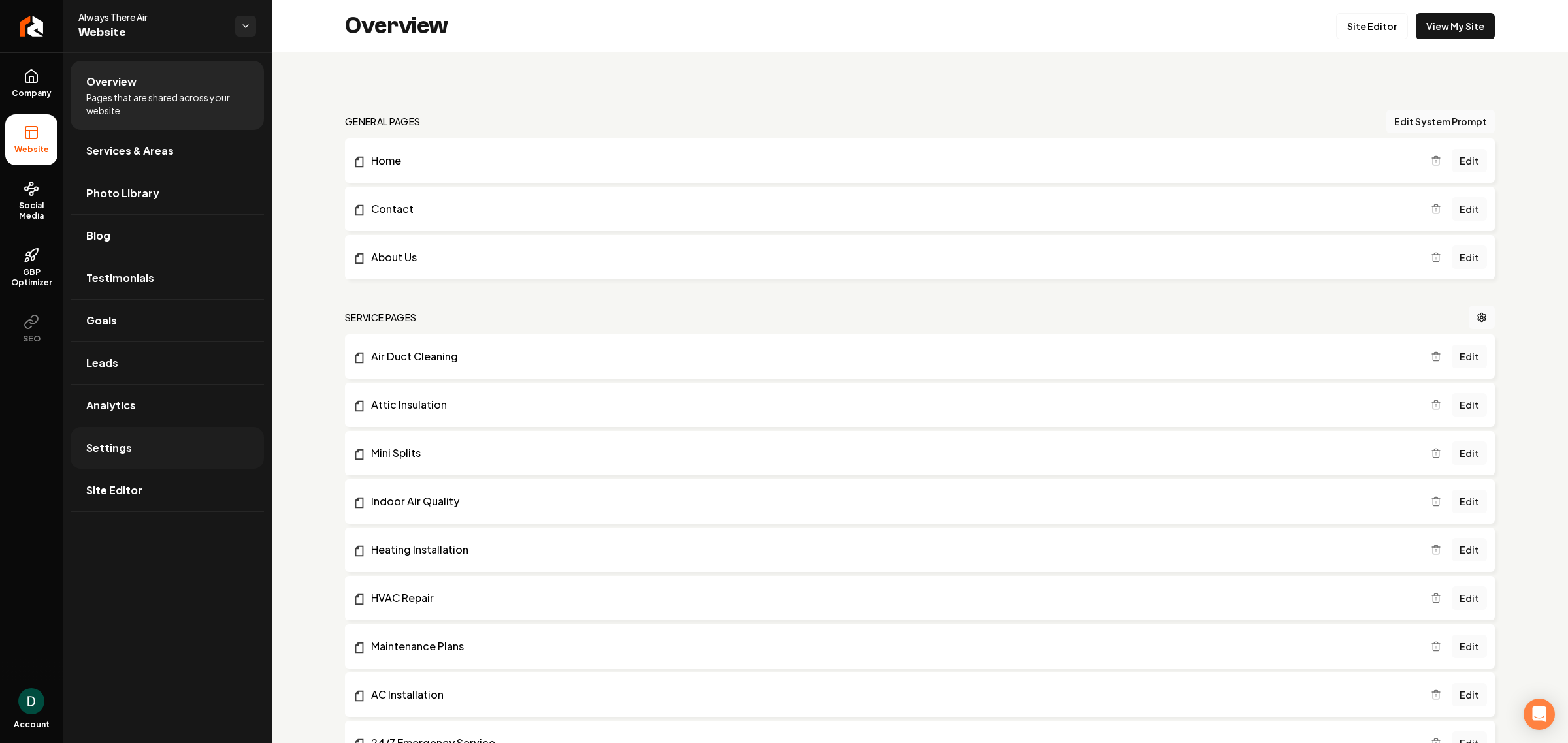 click on "Settings" at bounding box center (167, 448) 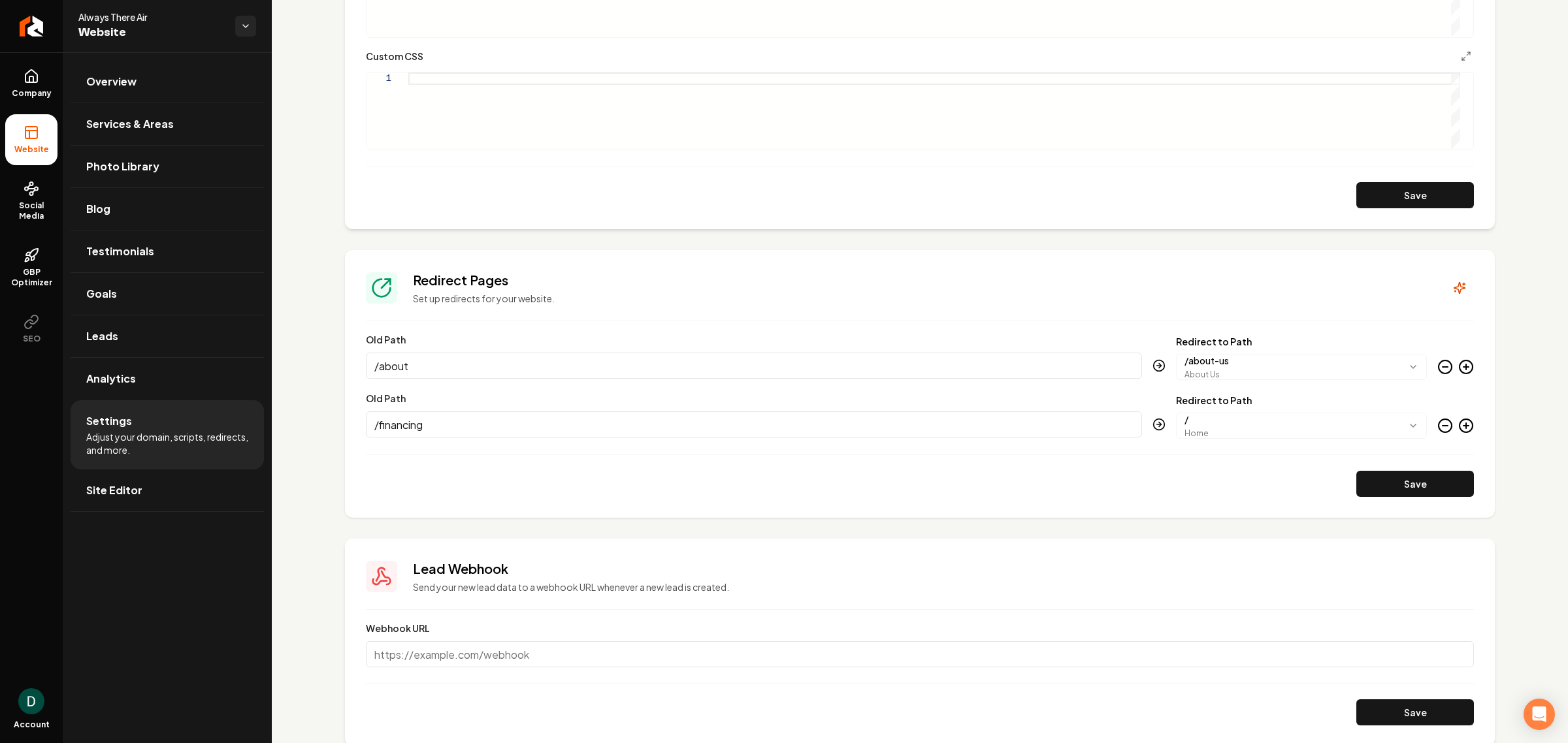 scroll, scrollTop: 917, scrollLeft: 0, axis: vertical 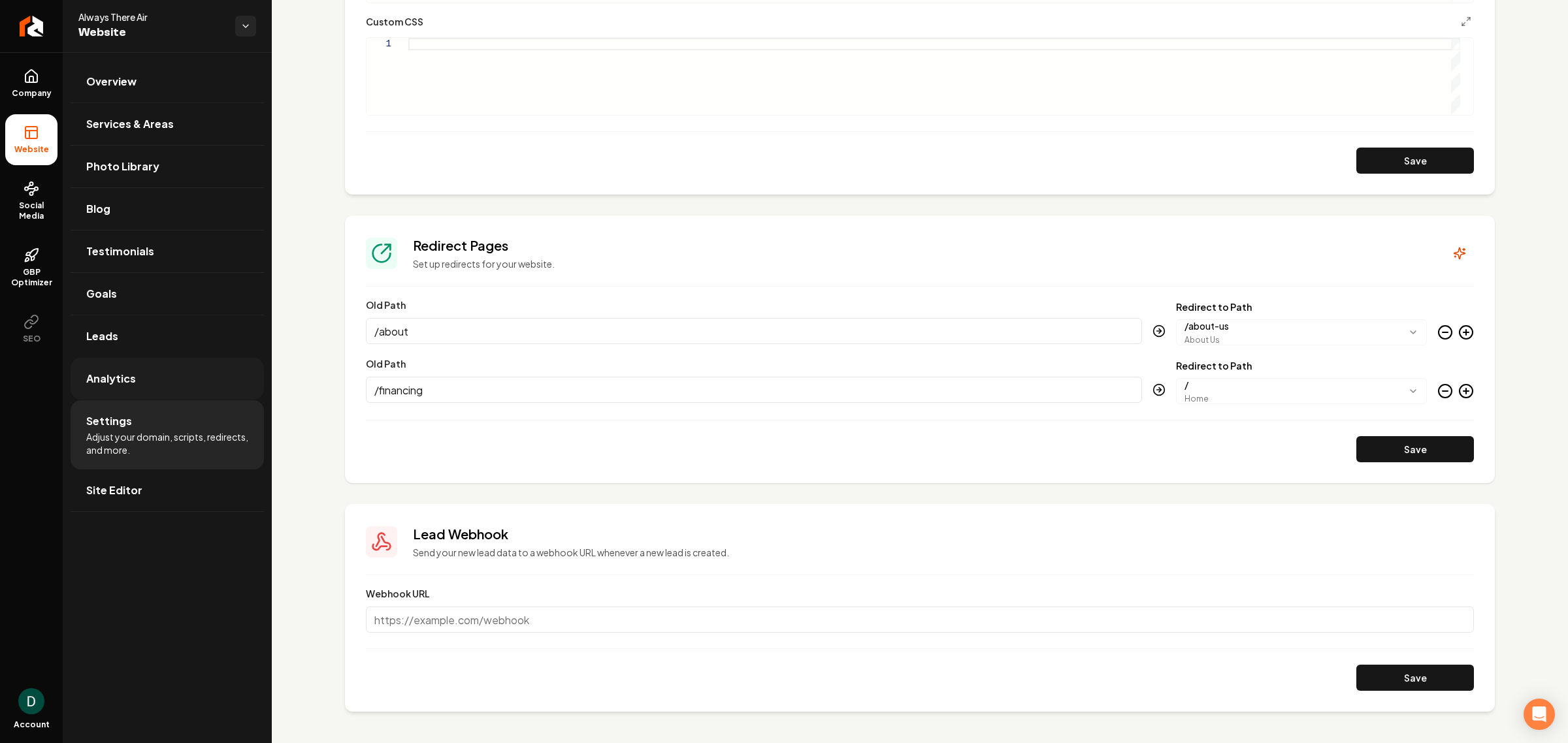 click on "Analytics" at bounding box center (167, 379) 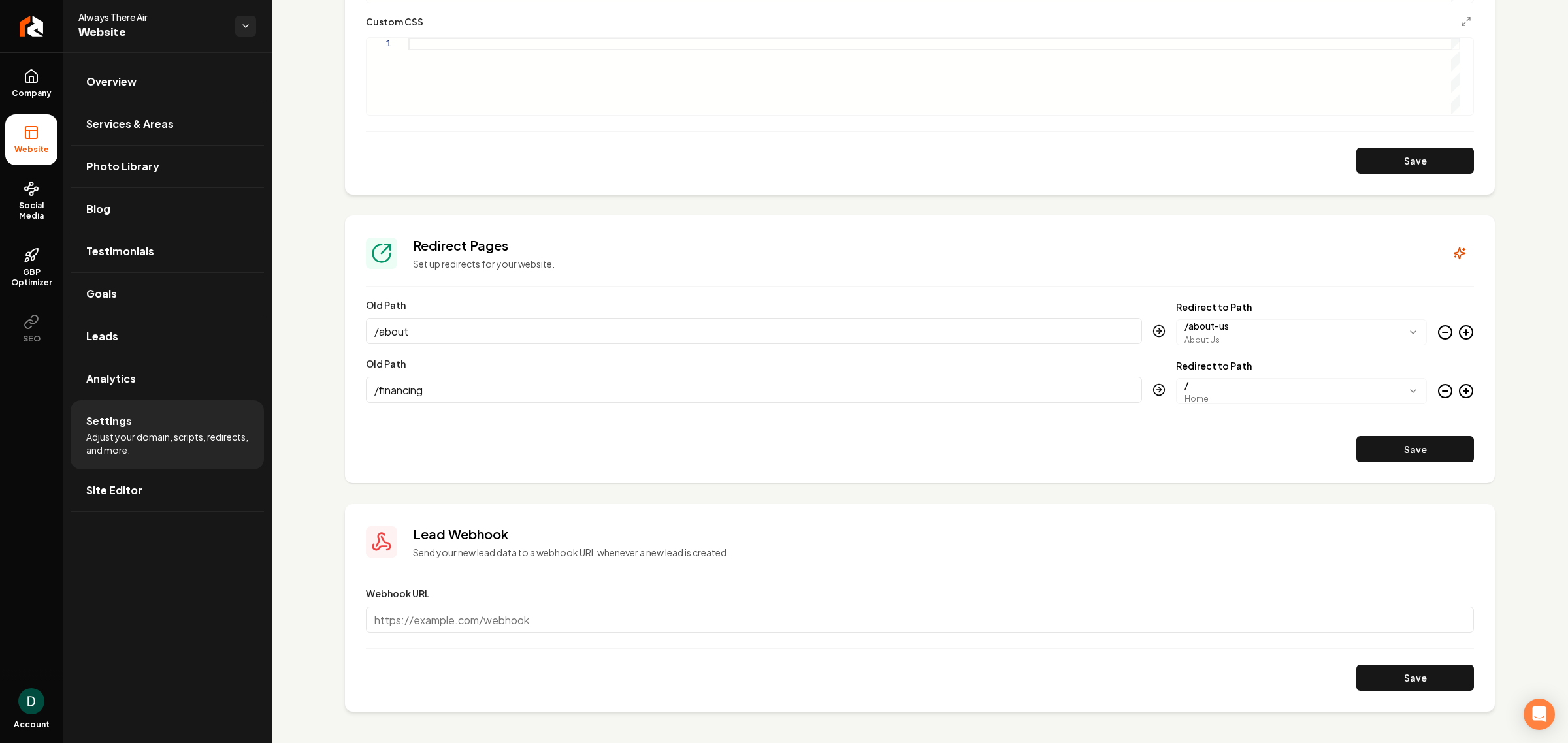 scroll, scrollTop: 0, scrollLeft: 0, axis: both 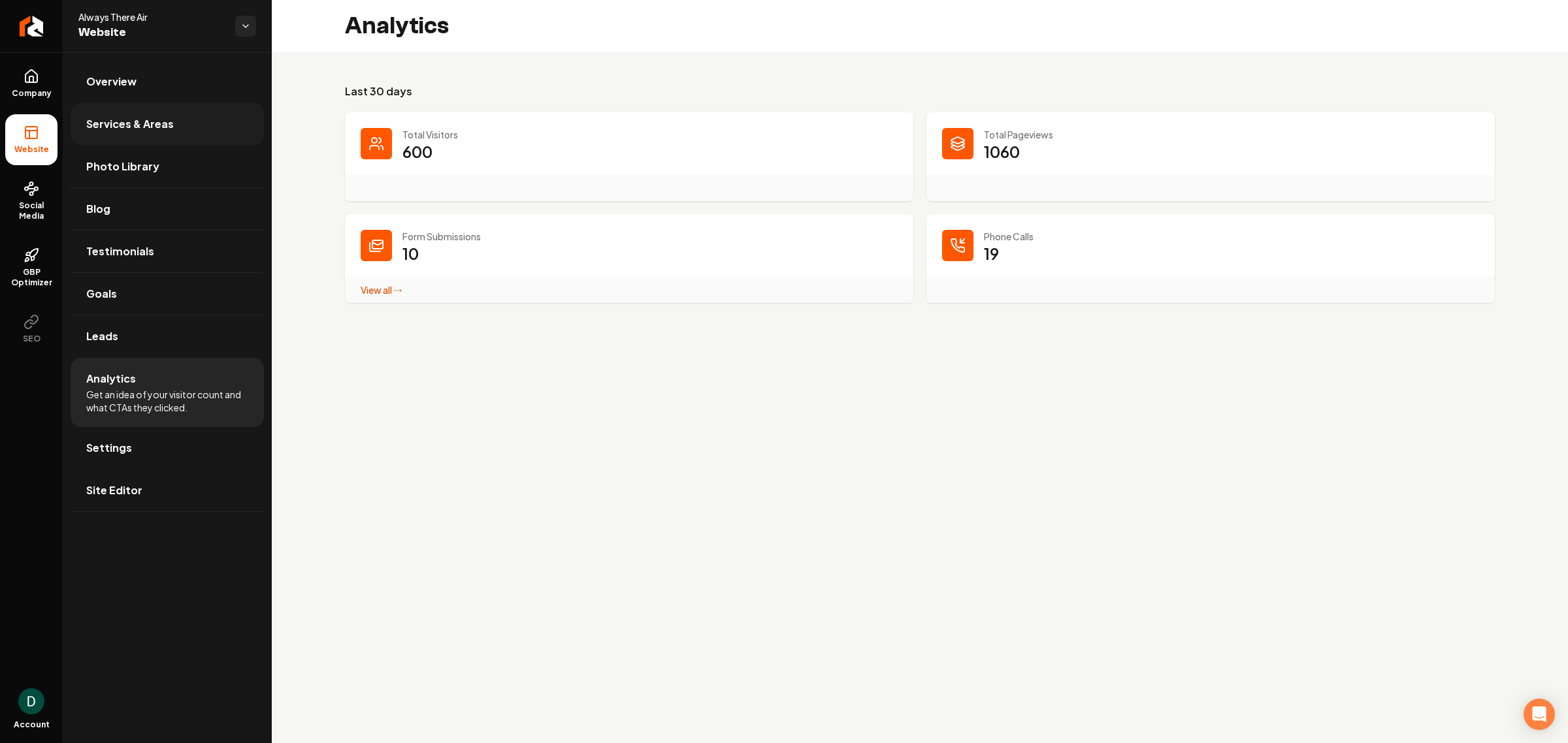click on "Services & Areas" at bounding box center (167, 124) 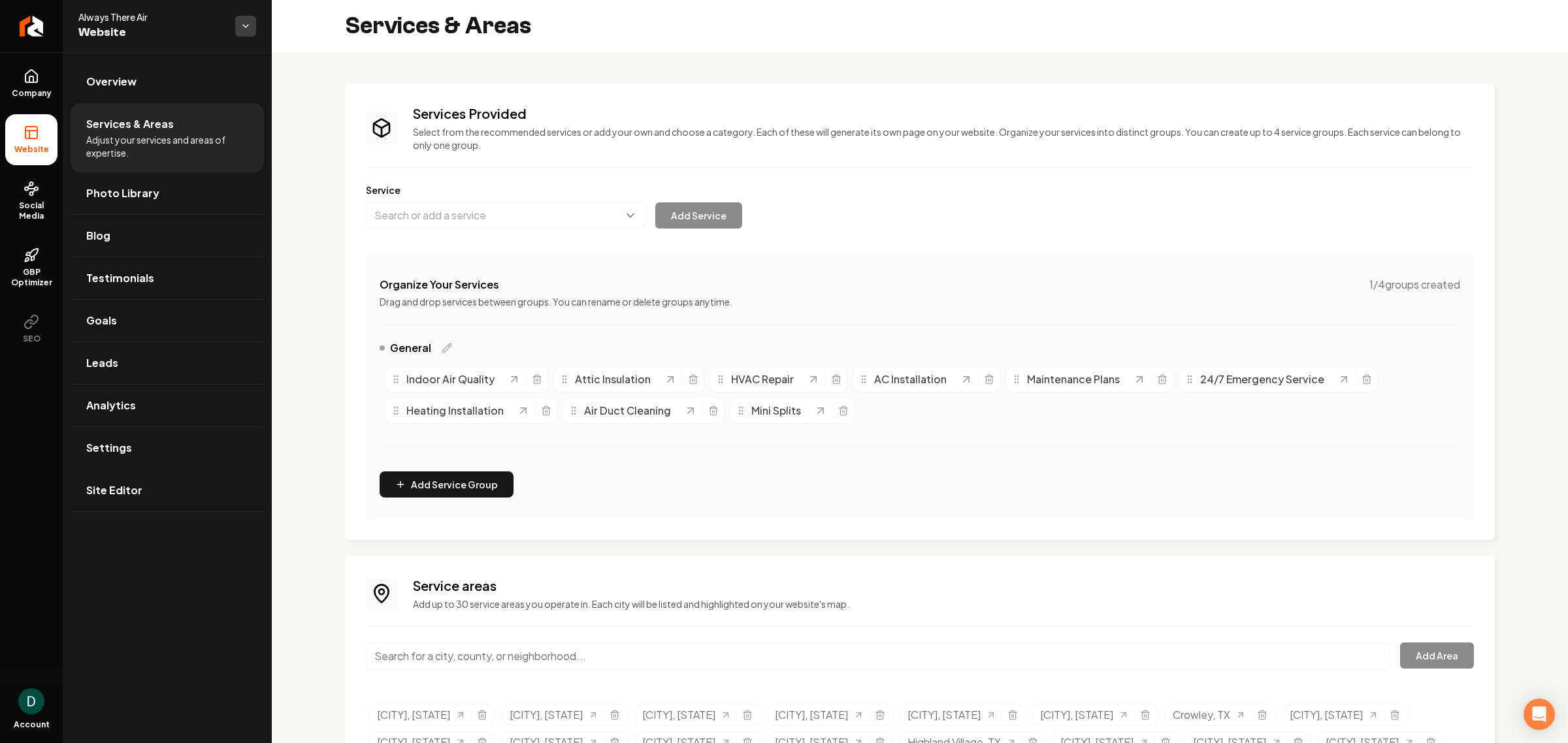 click on "Company Website Social Media GBP Optimizer SEO Account Always There Air Website Overview Services & Areas Adjust your services and areas of expertise. Photo Library Blog Testimonials Goals Leads Analytics Settings Site Editor Always There Air Website Services & Areas Services Provided Select from the recommended services or add your own and choose a category. Each of these will generate its own page on your website. Organize your services into distinct groups. You can create up to 4 service groups. Each service can belong to only one group. Service Add Service Organize Your Services 1 / 4  groups created Drag and drop services between groups. You can rename or delete groups anytime. General Indoor Air Quality Attic Insulation HVAC Repair AC Installation Maintenance Plans 24/7 Emergency Service Heating Installation Air Duct Cleaning Mini Splits Add Service Group Service areas Add up to 30 service areas you operate in. Each city will be listed and highlighted on your website's map. Add Area Argyle, TX Hurst, TX" at bounding box center (784, 372) 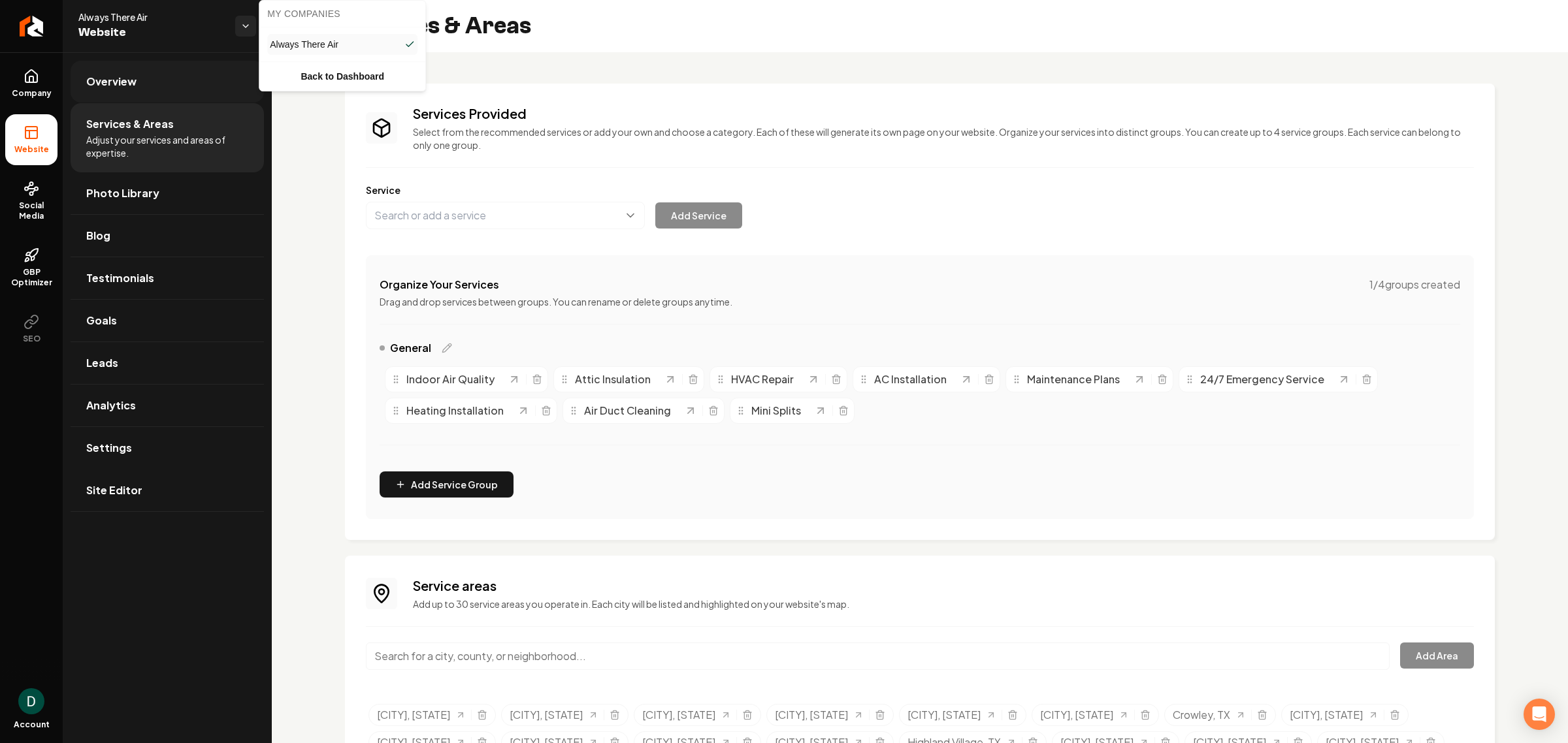 click on "Company Website Social Media GBP Optimizer SEO Account Always There Air Website Overview Services & Areas Adjust your services and areas of expertise. Photo Library Blog Testimonials Goals Leads Analytics Settings Site Editor Always There Air Website Services & Areas Services Provided Select from the recommended services or add your own and choose a category. Each of these will generate its own page on your website. Organize your services into distinct groups. You can create up to 4 service groups. Each service can belong to only one group. Service Add Service Organize Your Services 1 / 4  groups created Drag and drop services between groups. You can rename or delete groups anytime. General Indoor Air Quality Attic Insulation HVAC Repair AC Installation Maintenance Plans 24/7 Emergency Service Heating Installation Air Duct Cleaning Mini Splits Add Service Group Service areas Add up to 30 service areas you operate in. Each city will be listed and highlighted on your website's map. Add Area Argyle, TX Hurst, TX" at bounding box center (784, 372) 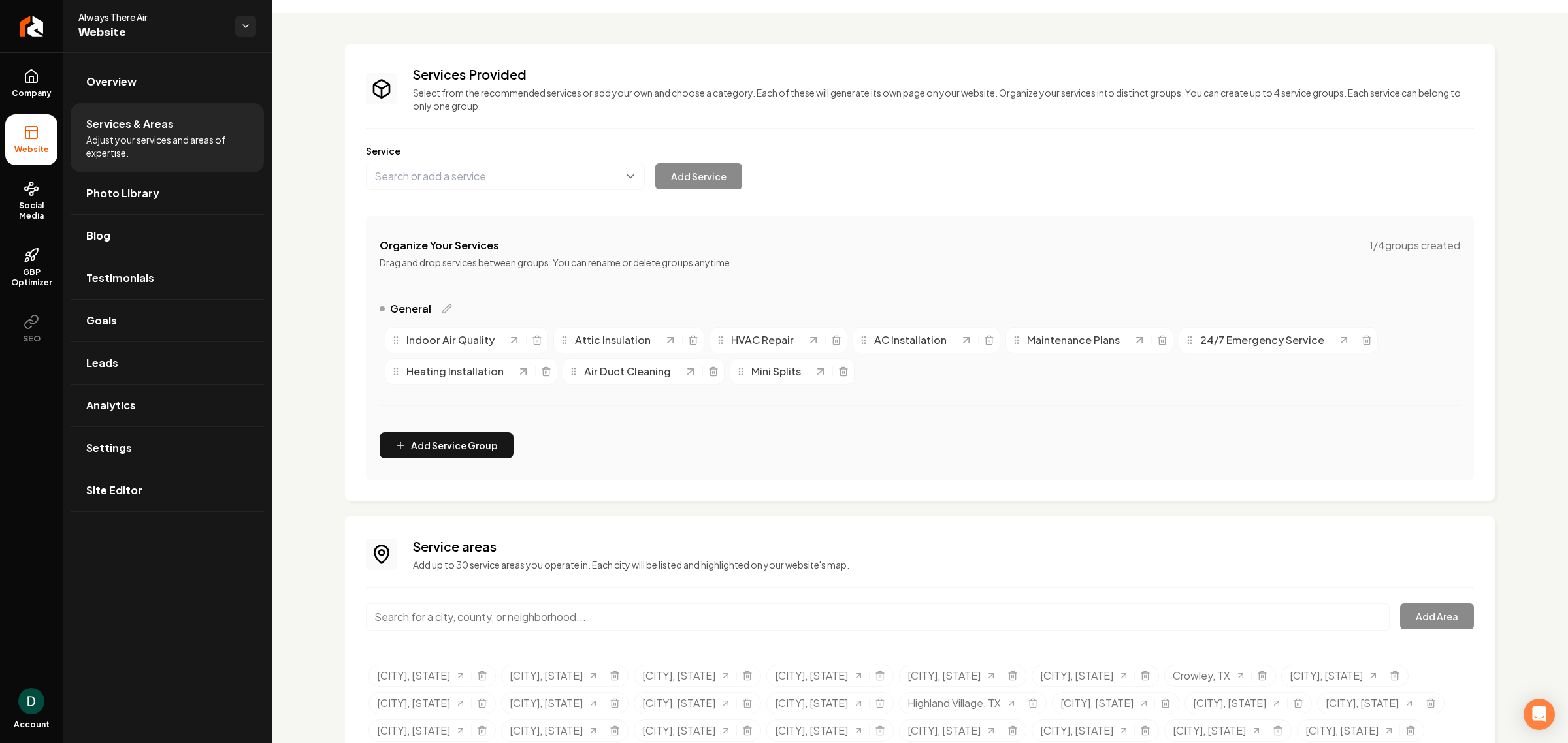 scroll, scrollTop: 0, scrollLeft: 0, axis: both 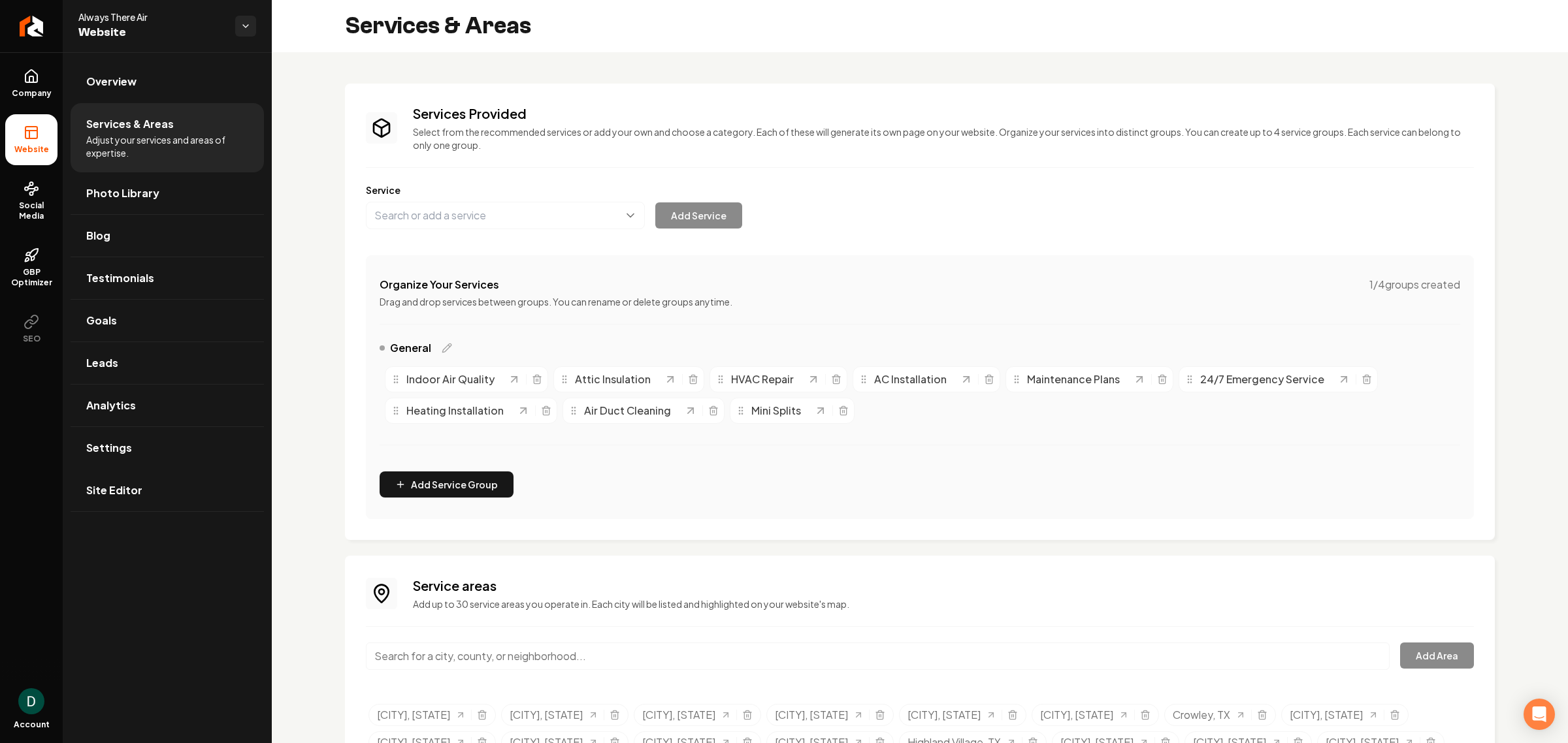 click on "Overview" at bounding box center [167, 82] 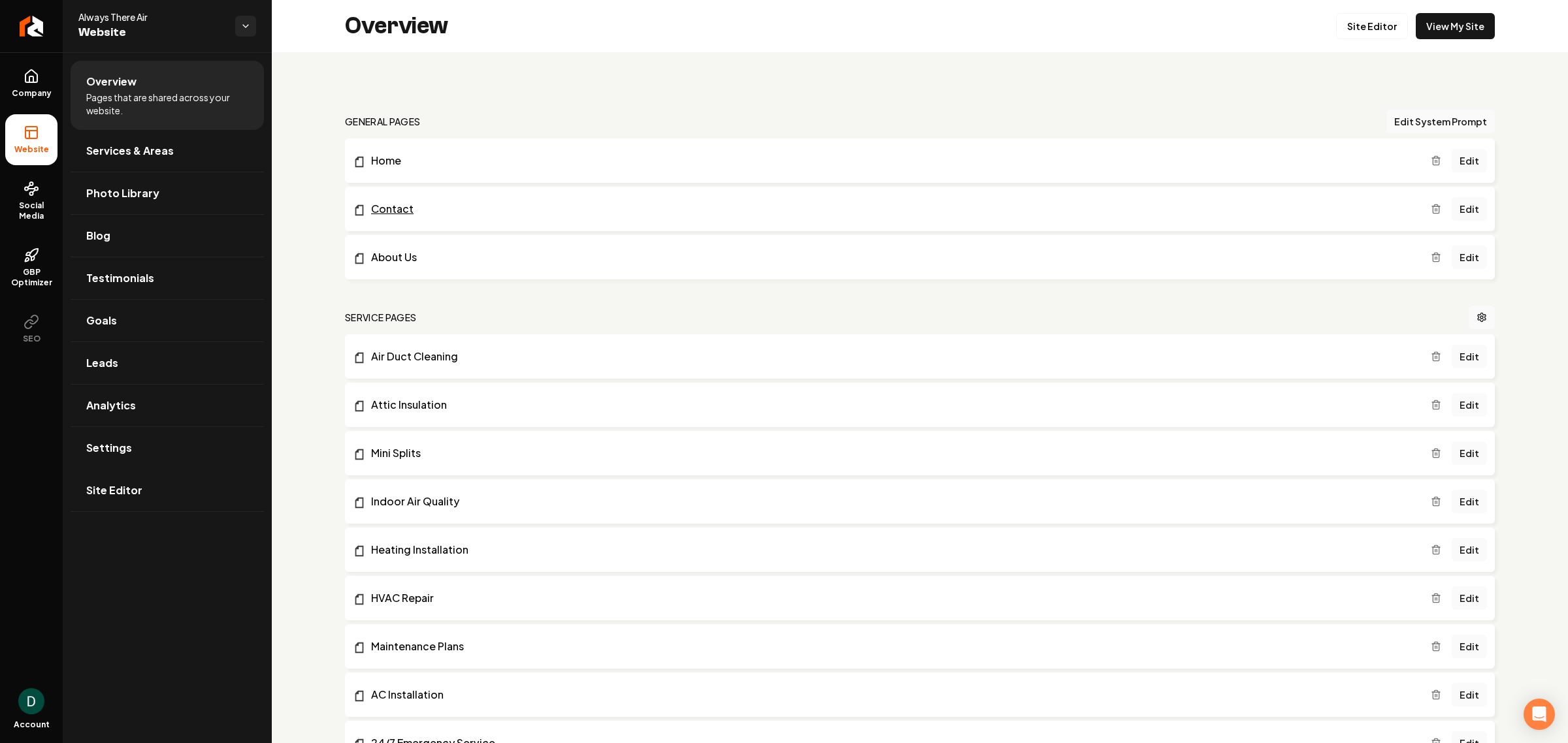 click on "Contact" at bounding box center (892, 209) 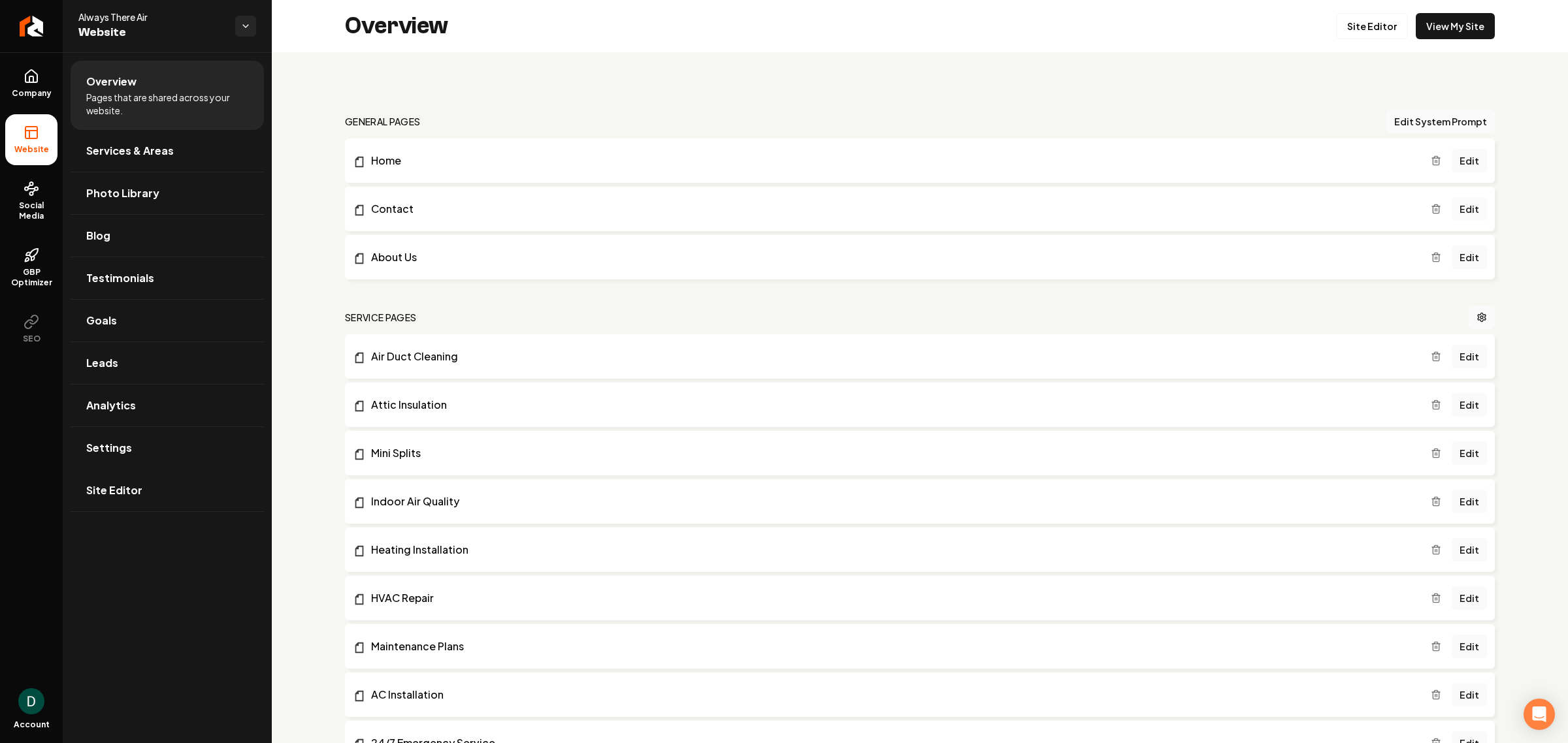 click on "Edit" at bounding box center [1469, 209] 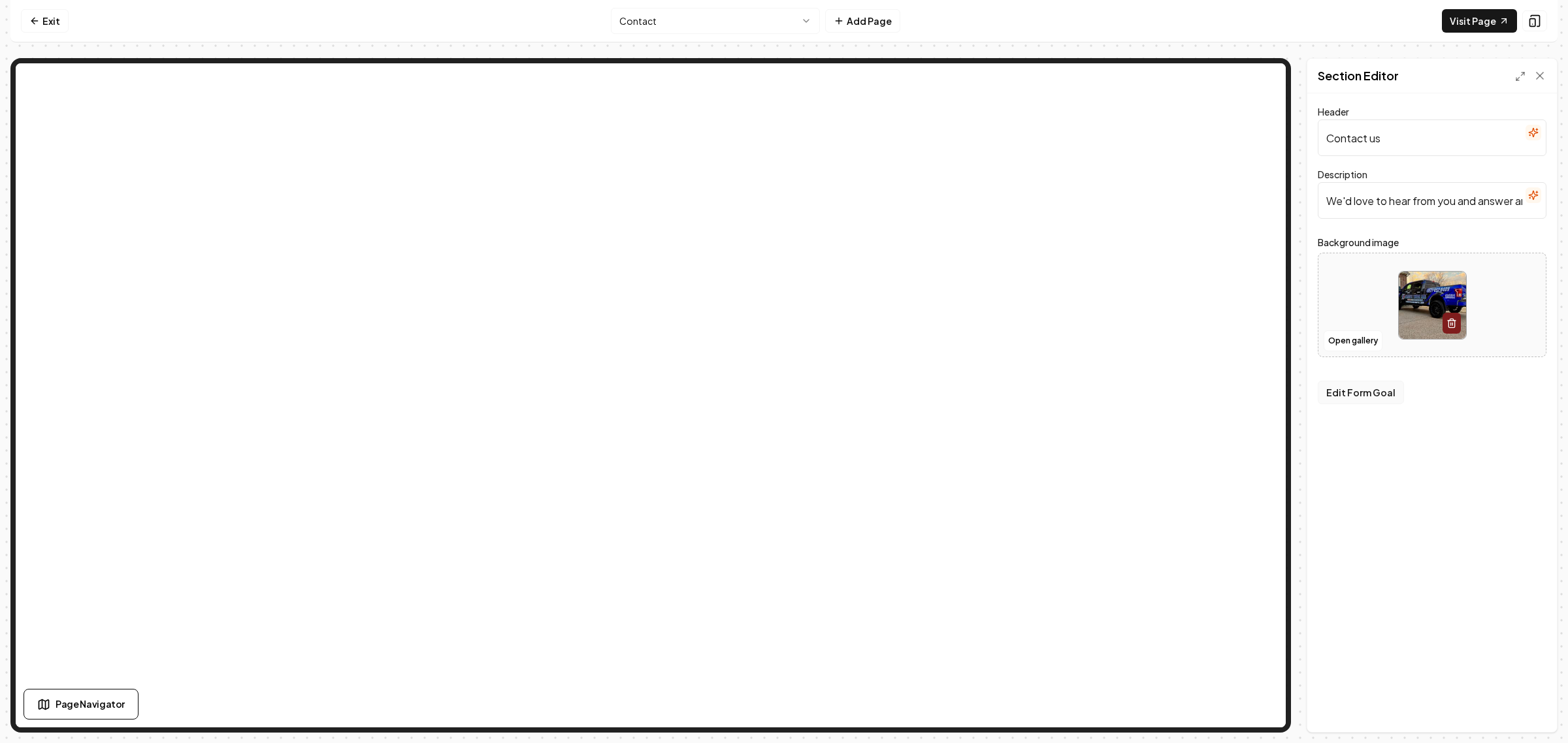 click on "Edit Form Goal" at bounding box center (1361, 392) 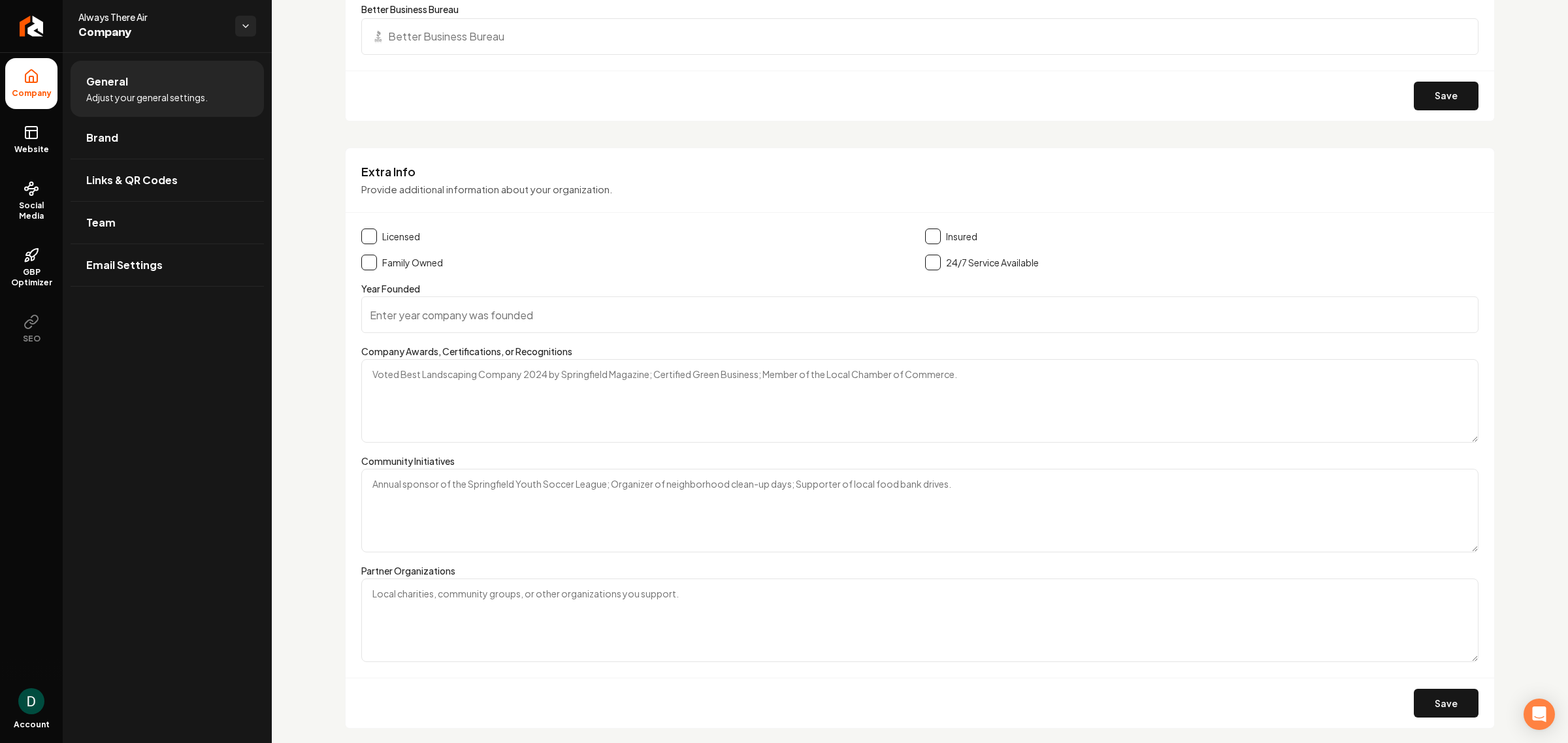 scroll, scrollTop: 1891, scrollLeft: 0, axis: vertical 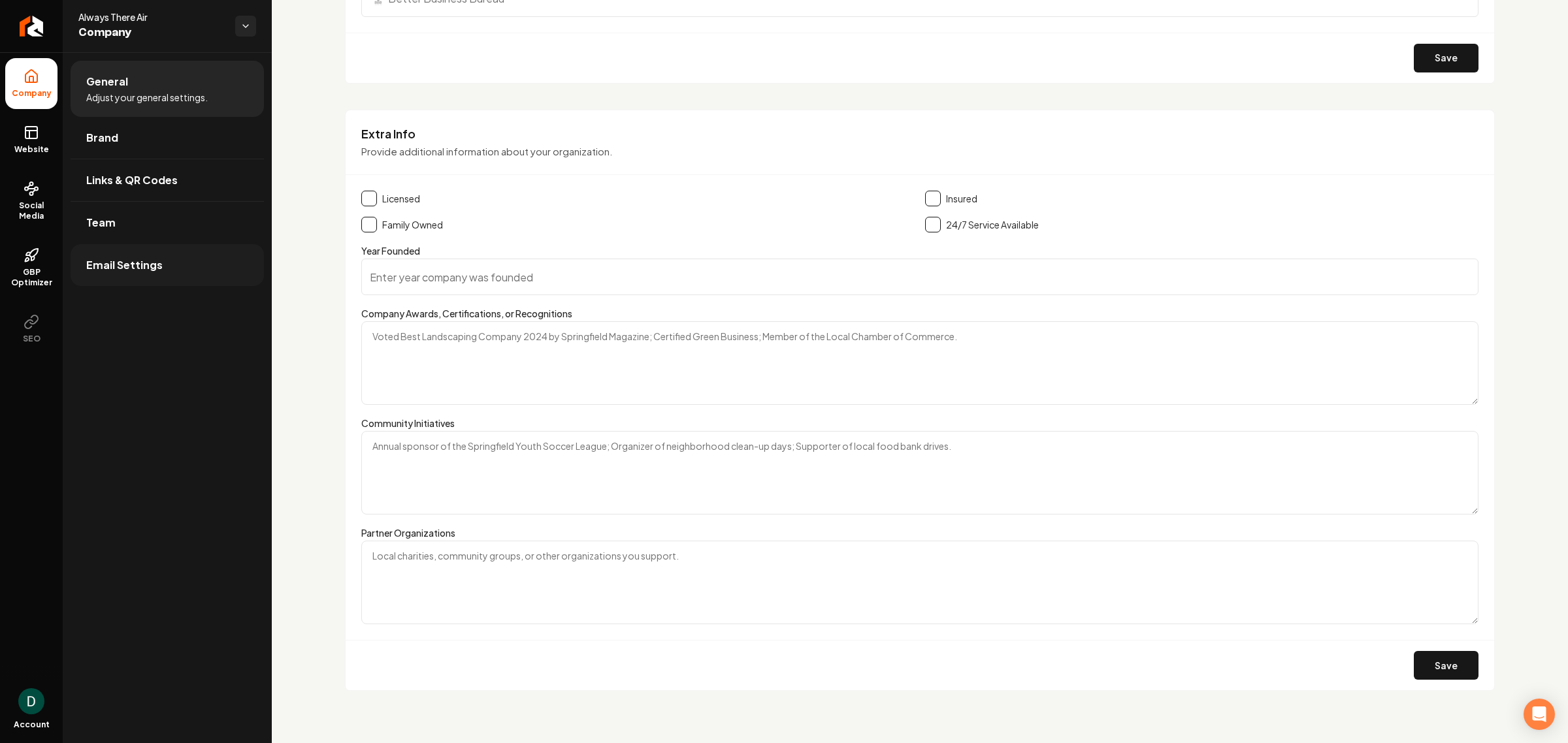 click on "Email Settings" at bounding box center (167, 265) 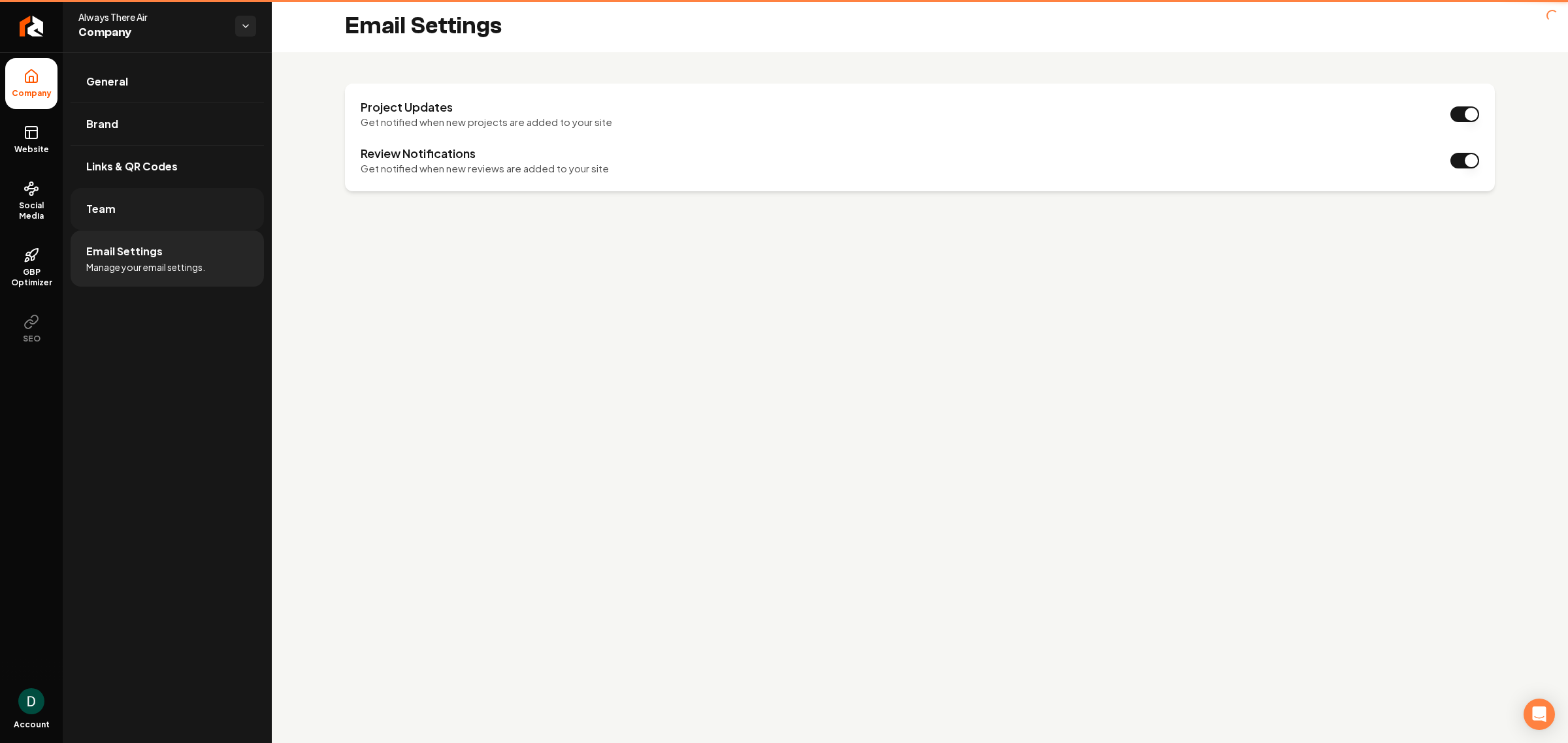 scroll, scrollTop: 0, scrollLeft: 0, axis: both 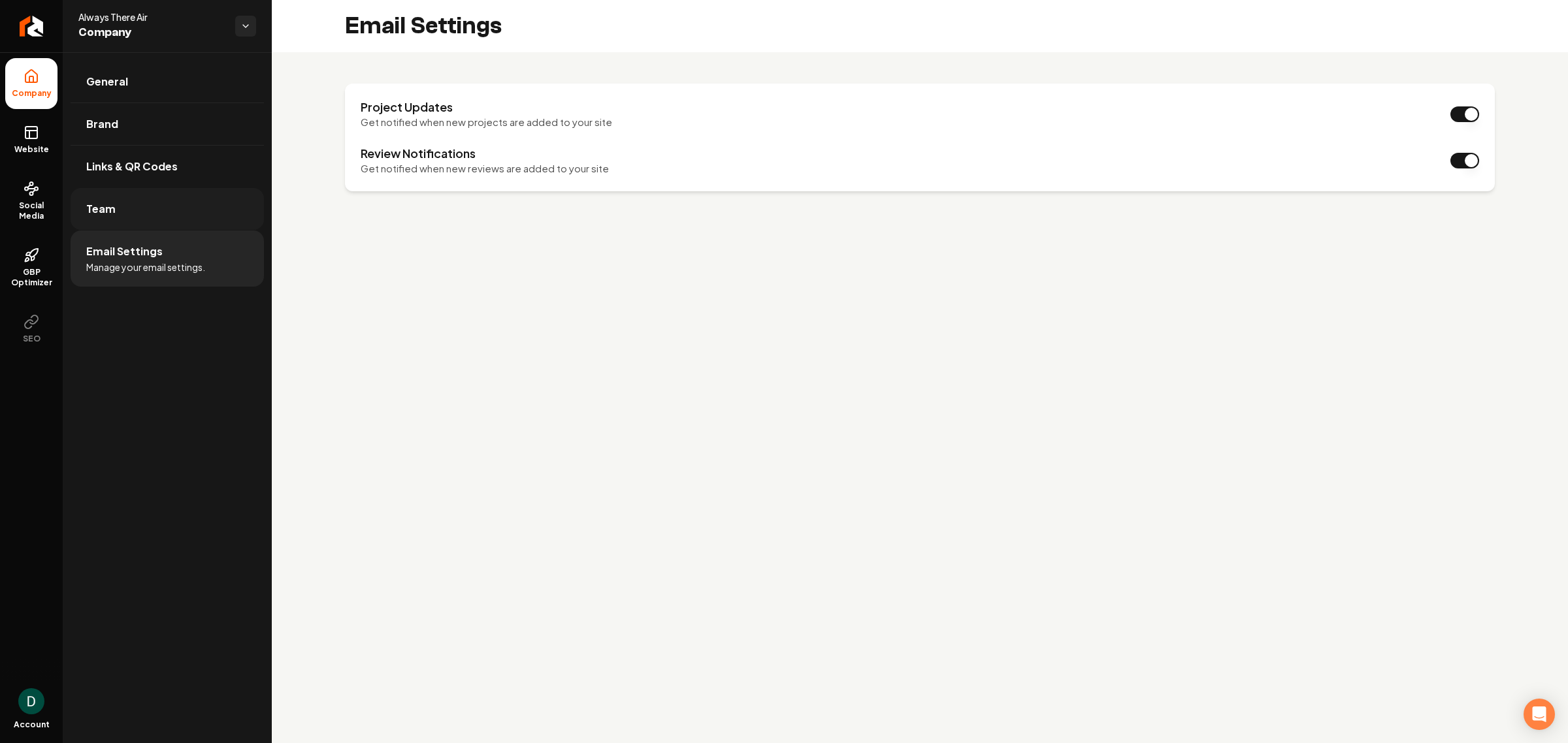 click on "Team" at bounding box center (167, 209) 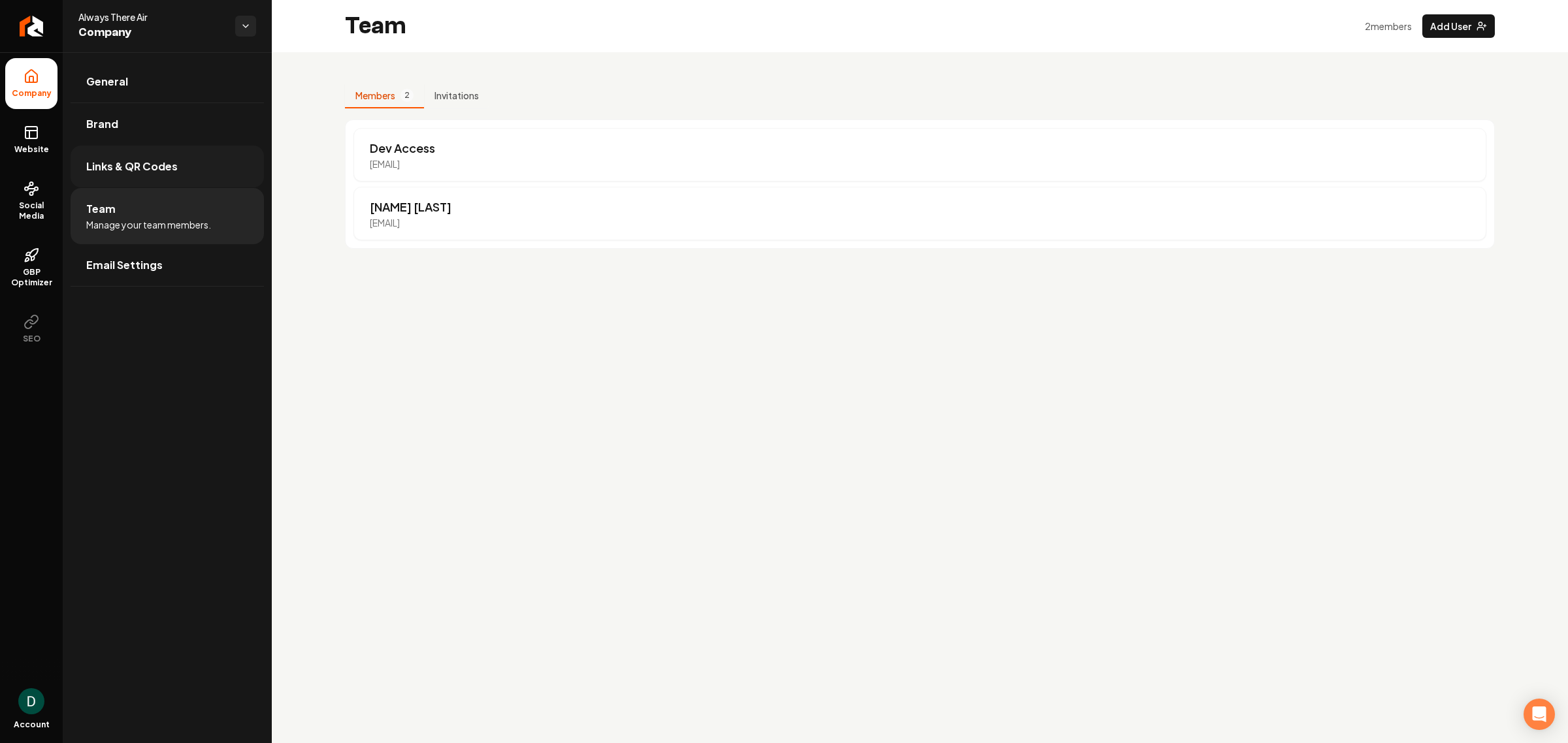 click on "Links & QR Codes" at bounding box center [167, 166] 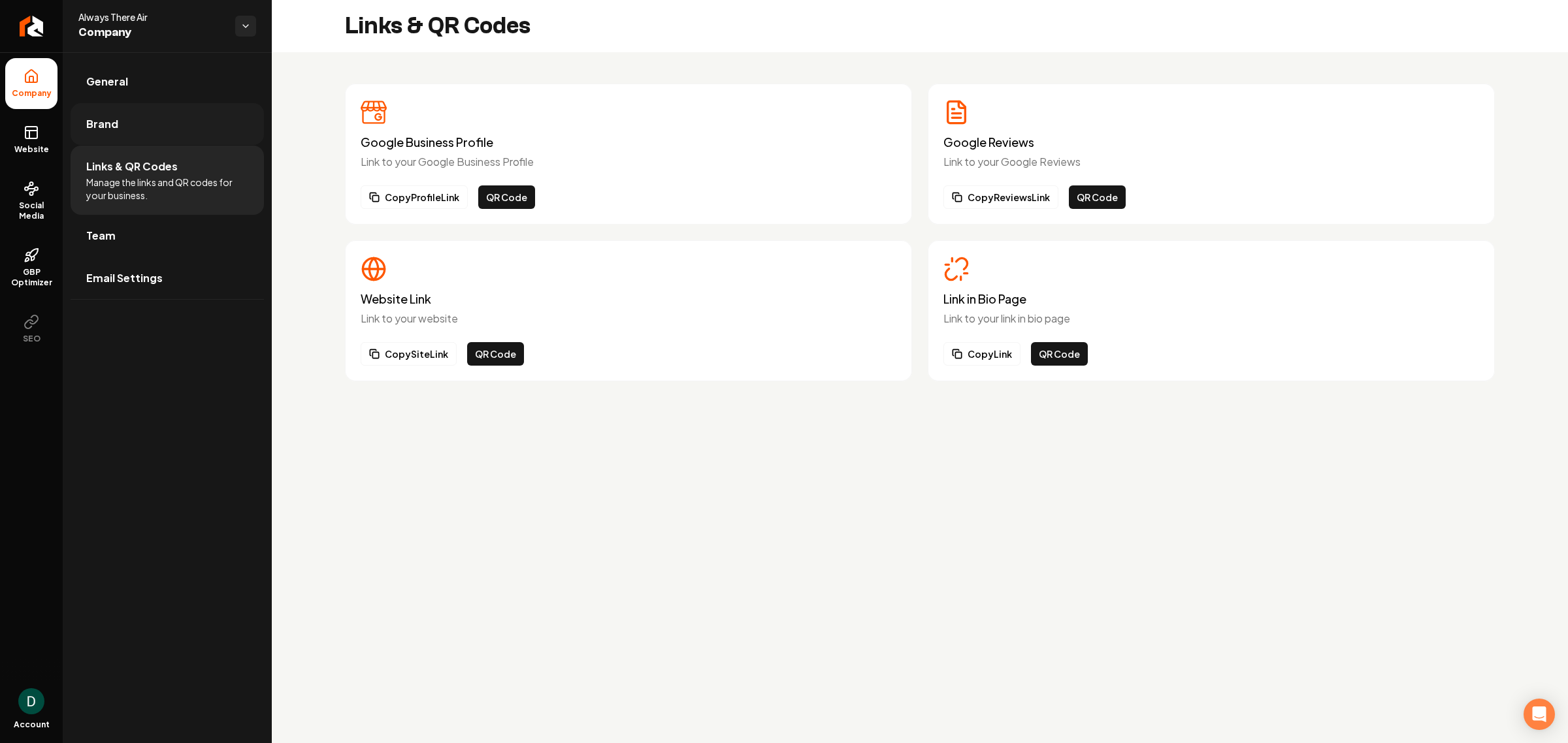 click on "Brand" at bounding box center [167, 124] 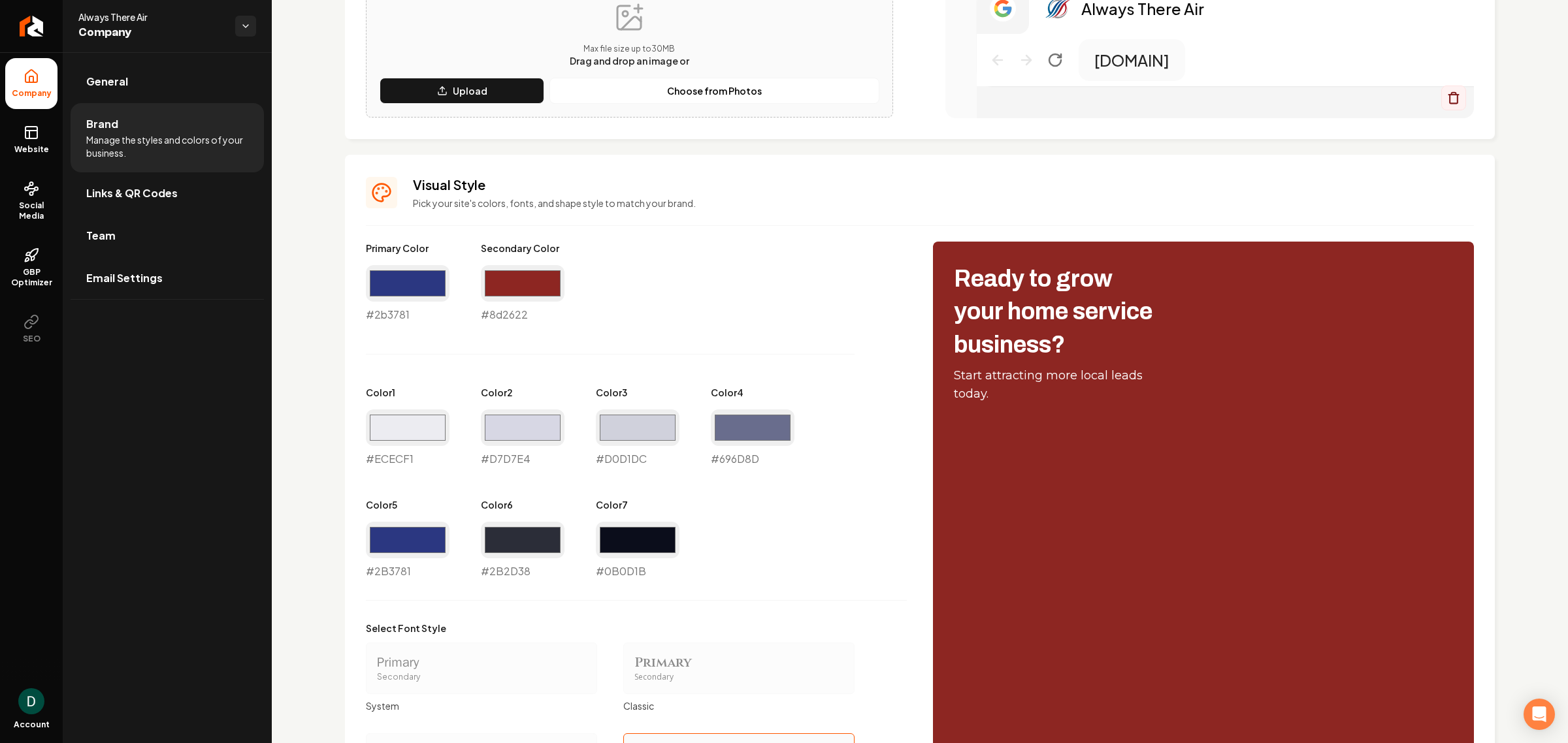 scroll, scrollTop: 654, scrollLeft: 0, axis: vertical 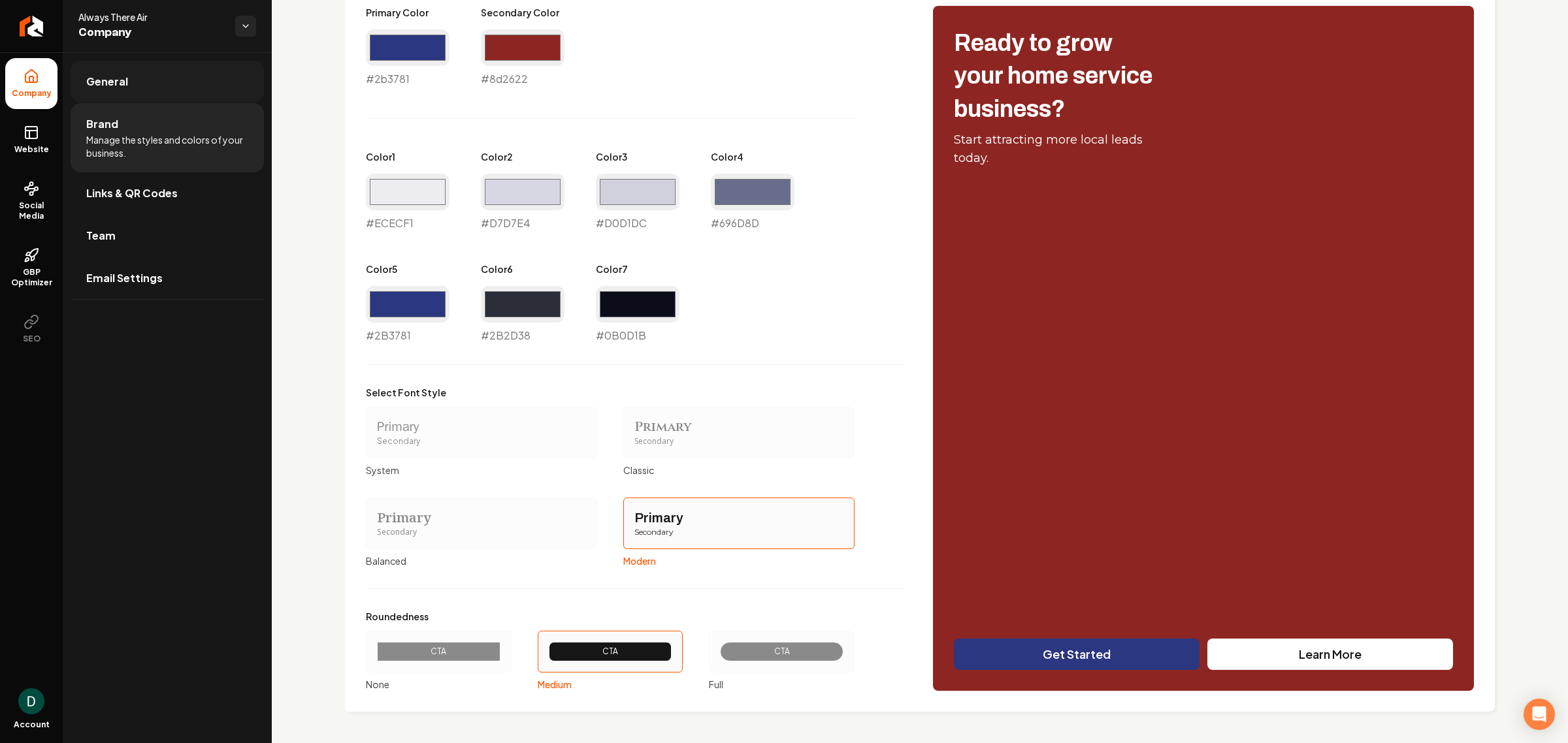 click on "General" at bounding box center (167, 82) 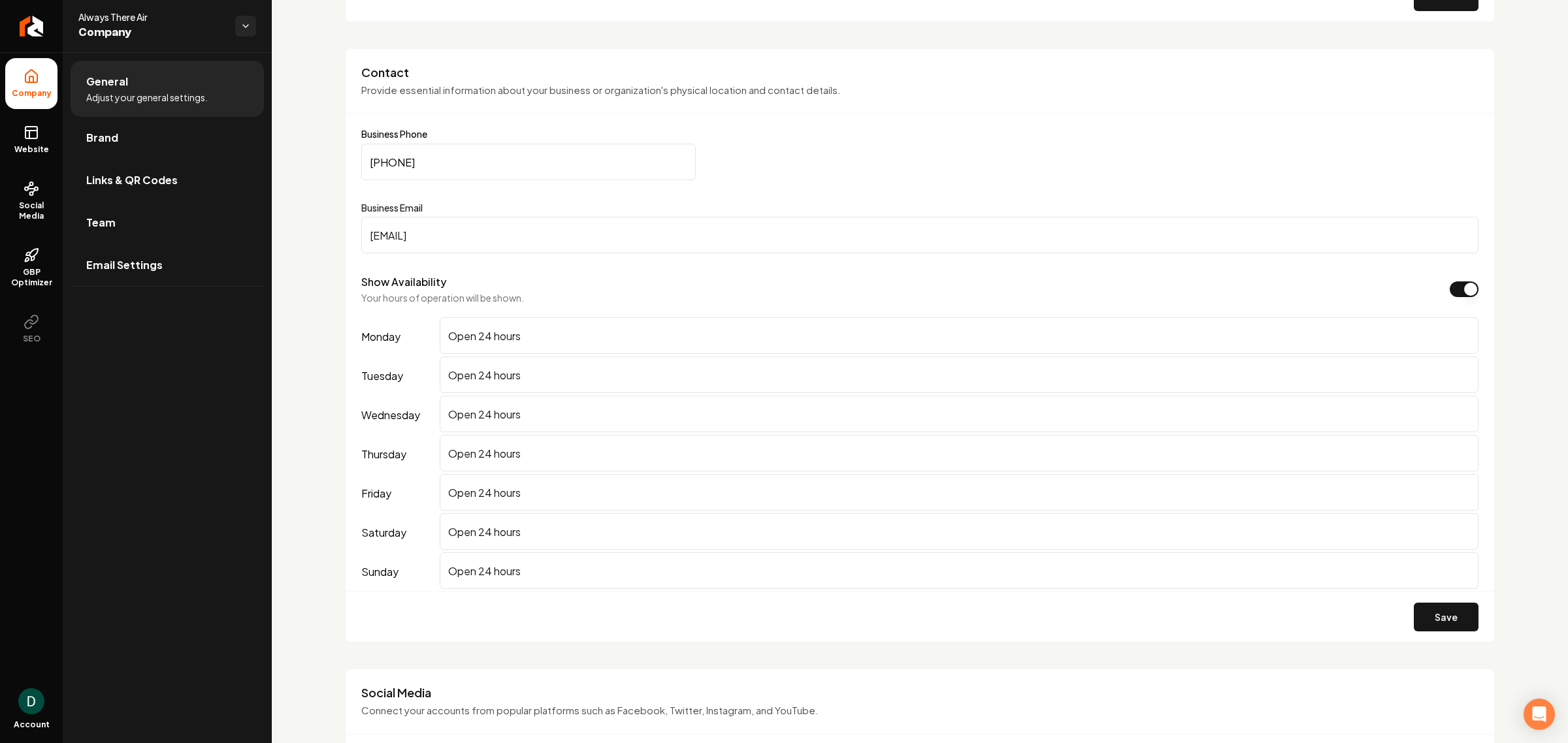 scroll, scrollTop: 0, scrollLeft: 0, axis: both 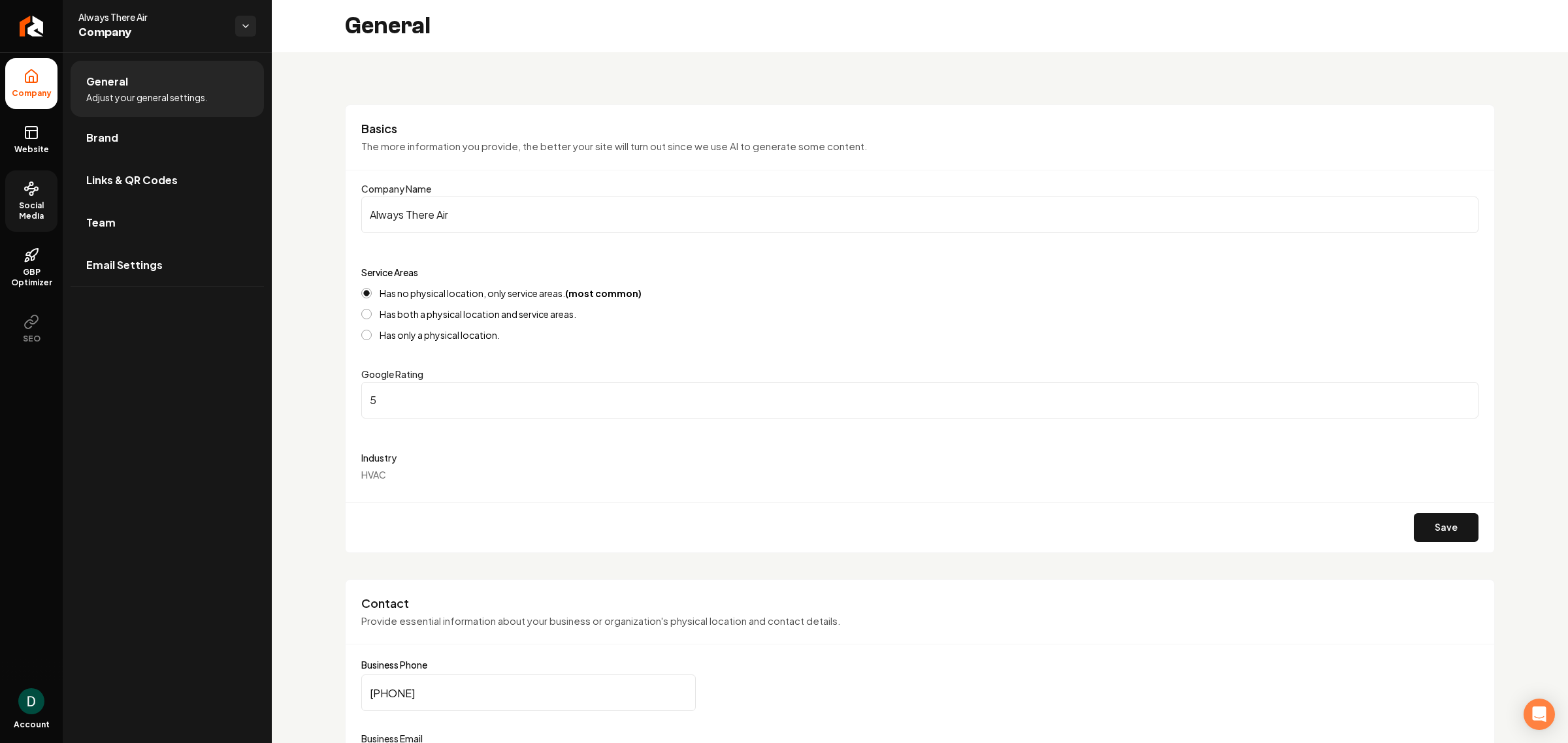 click 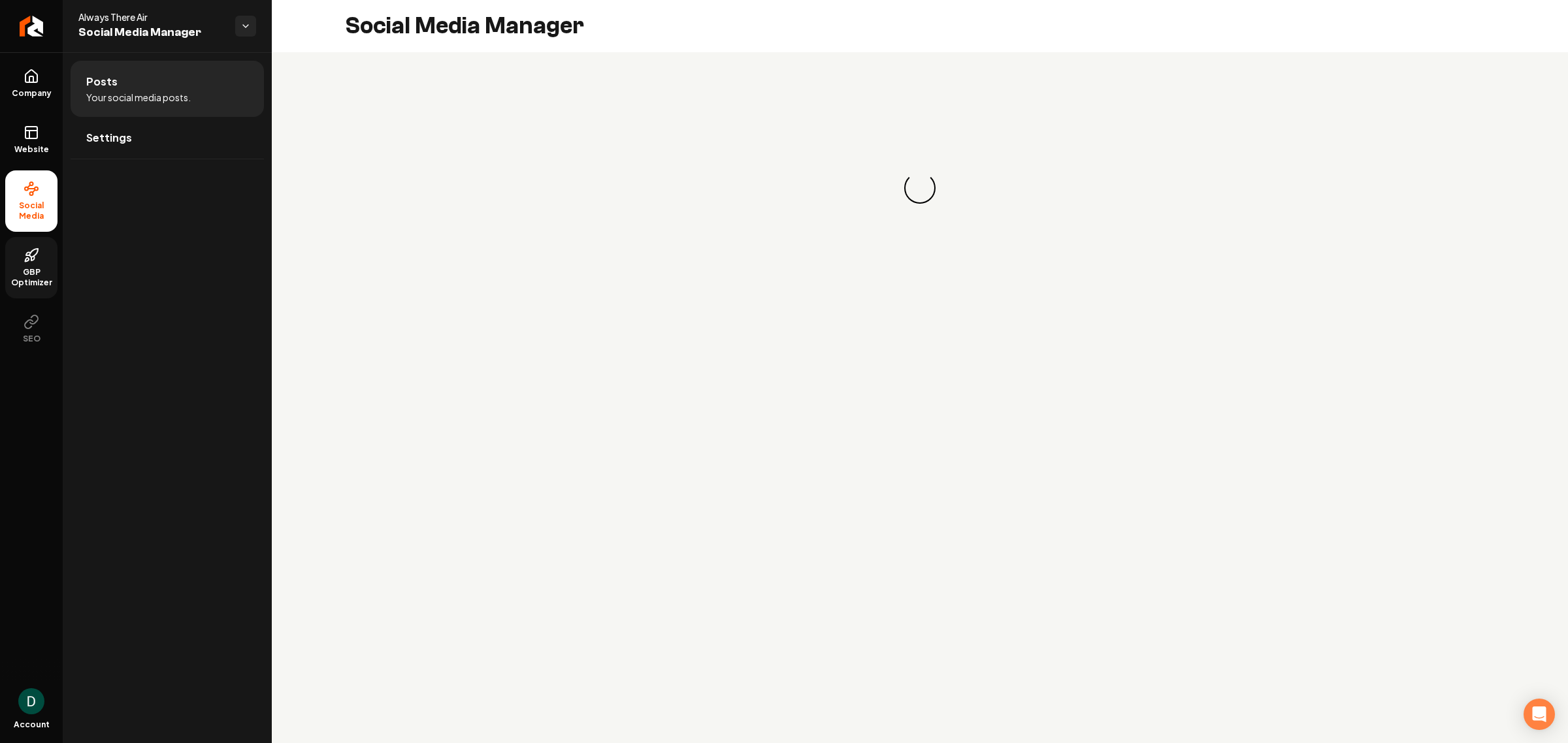 click on "GBP Optimizer" at bounding box center (31, 268) 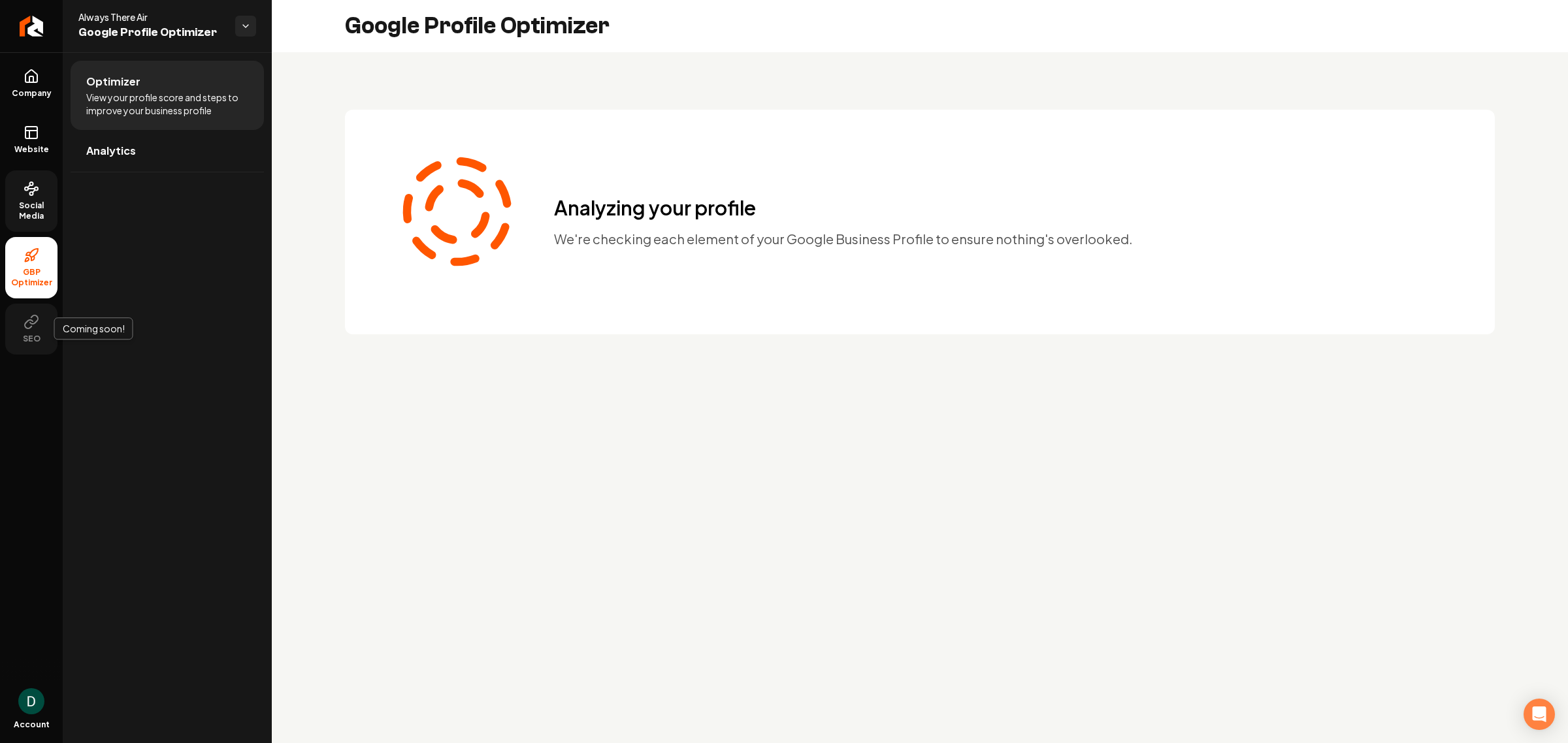 click 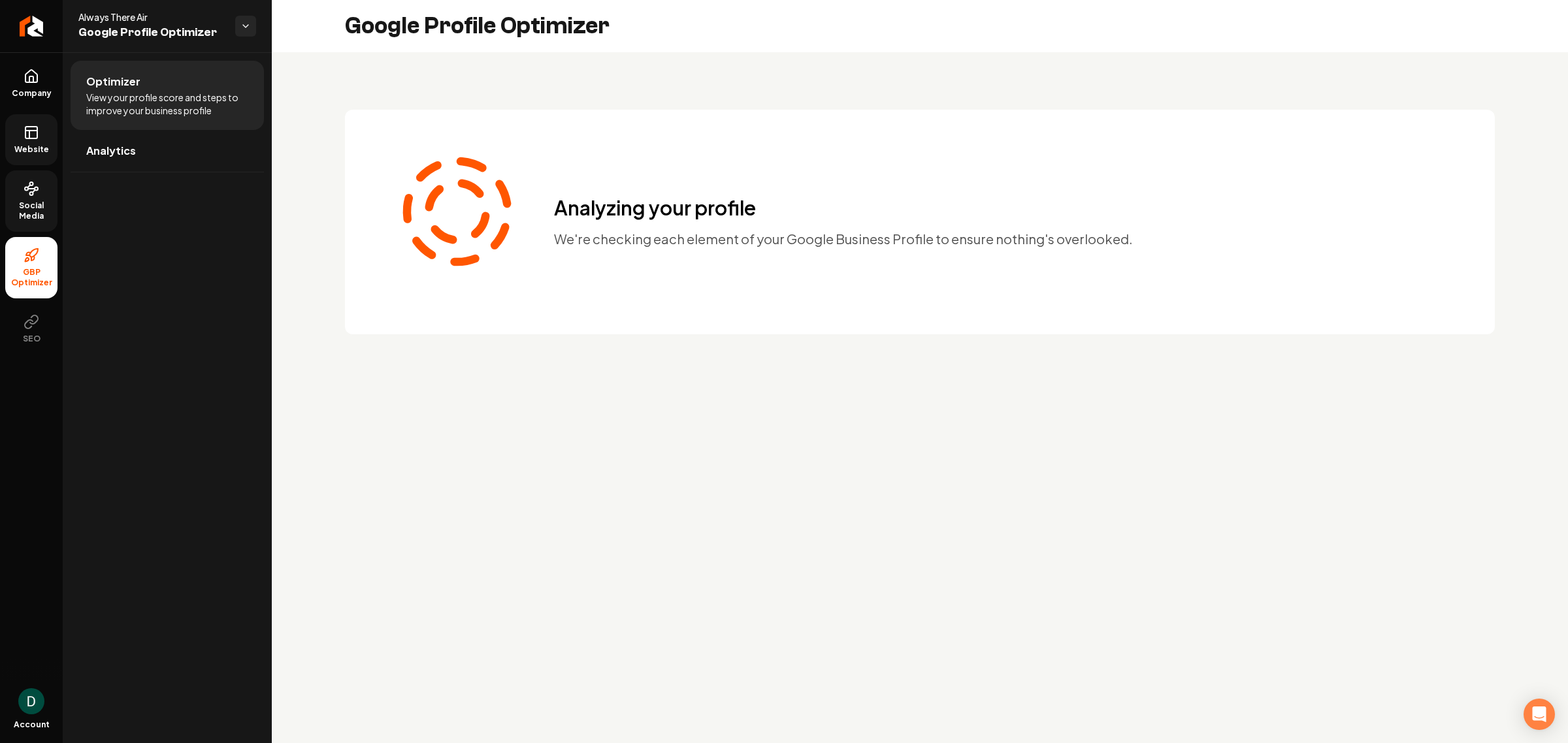 click on "Website" at bounding box center (31, 140) 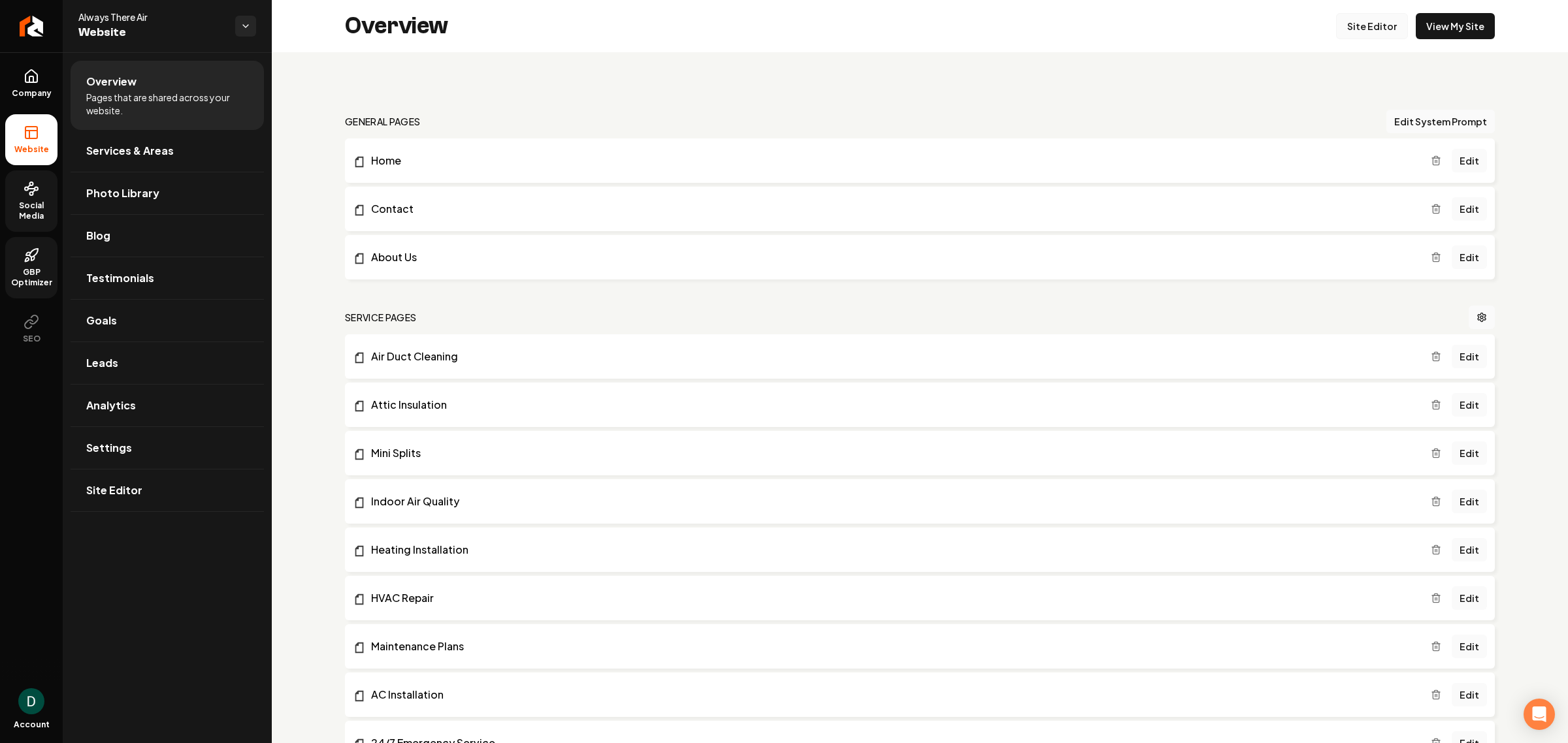 click on "Site Editor" at bounding box center [1372, 26] 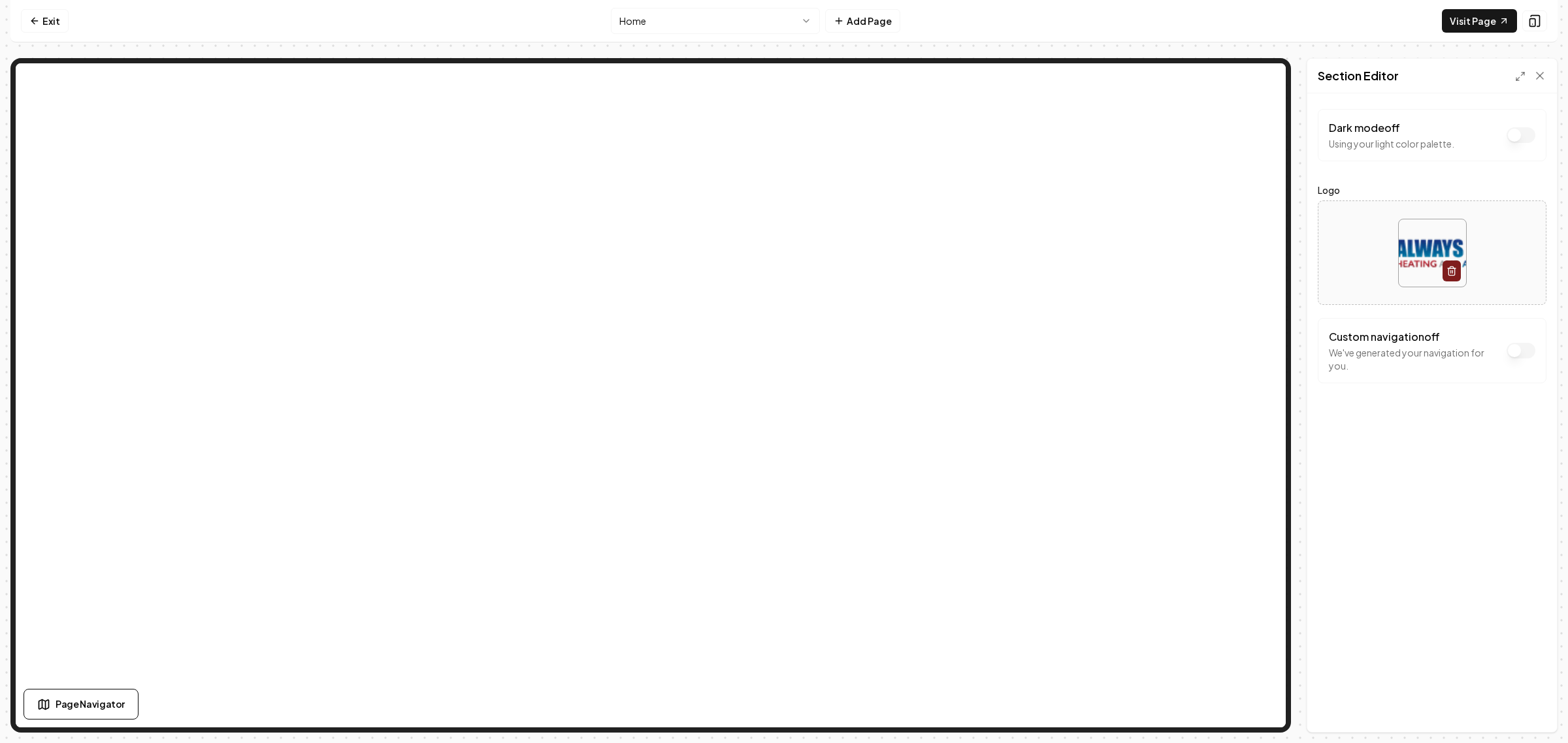 click on "Dark mode  off" at bounding box center (1521, 135) 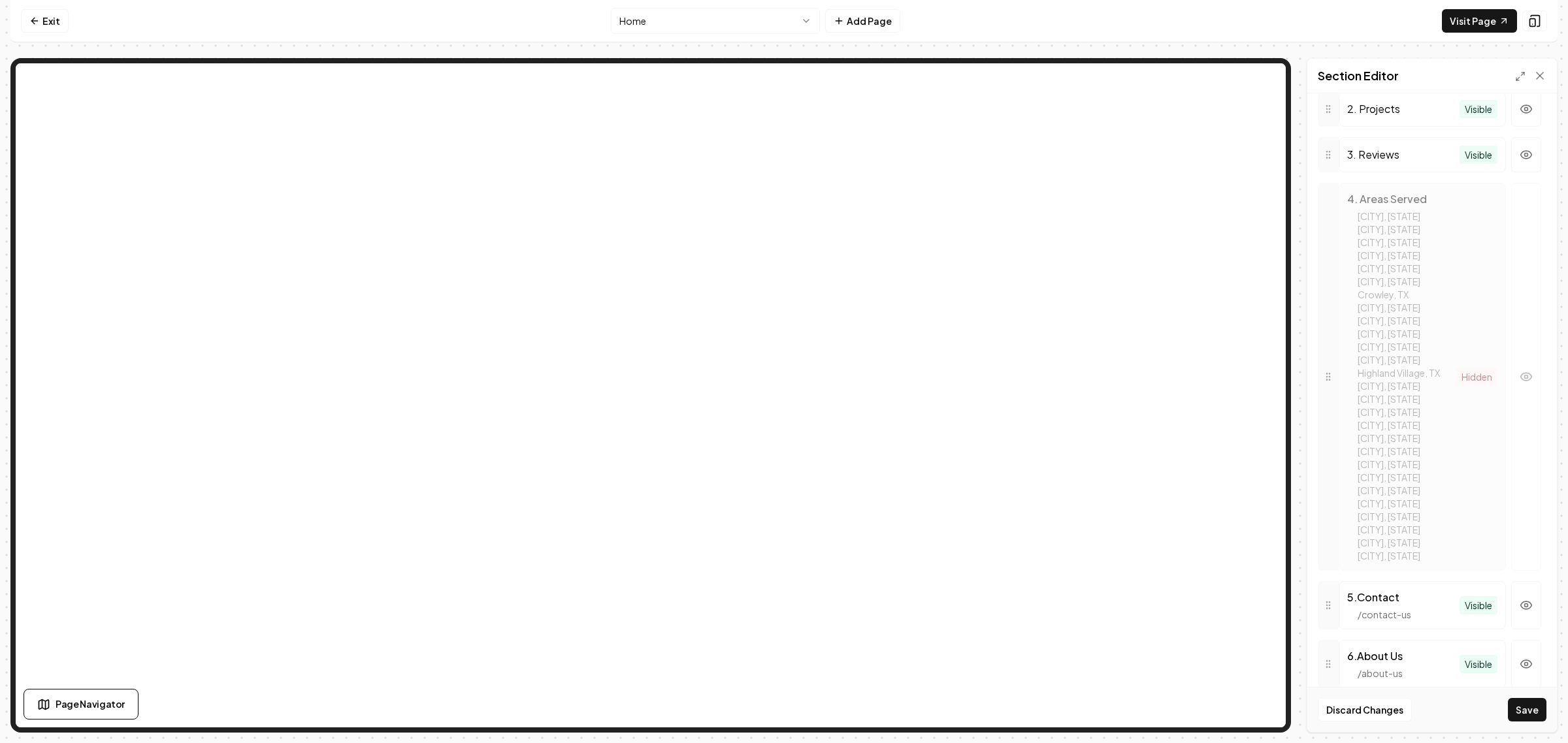 scroll, scrollTop: 706, scrollLeft: 0, axis: vertical 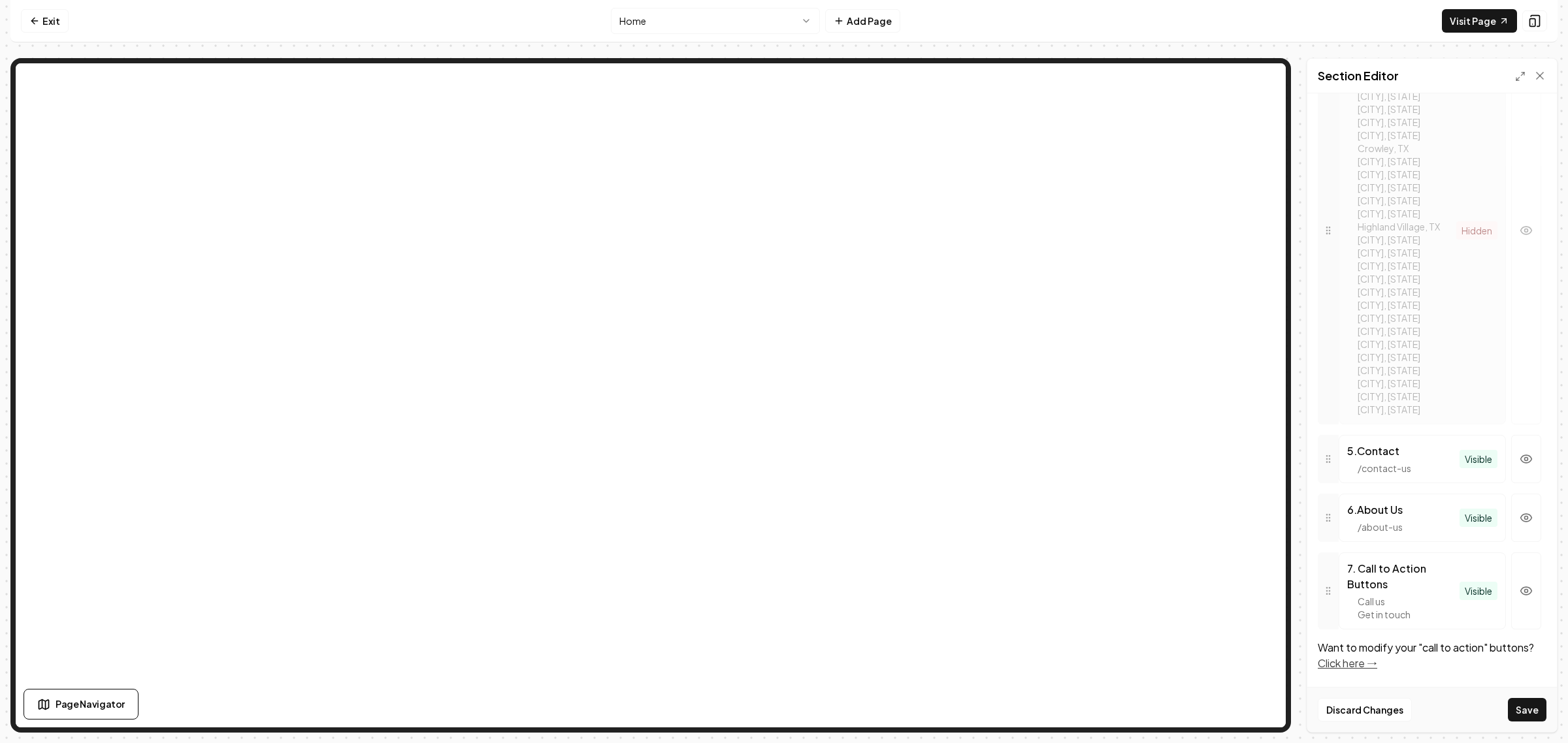 click on "Call us" at bounding box center [1409, 601] 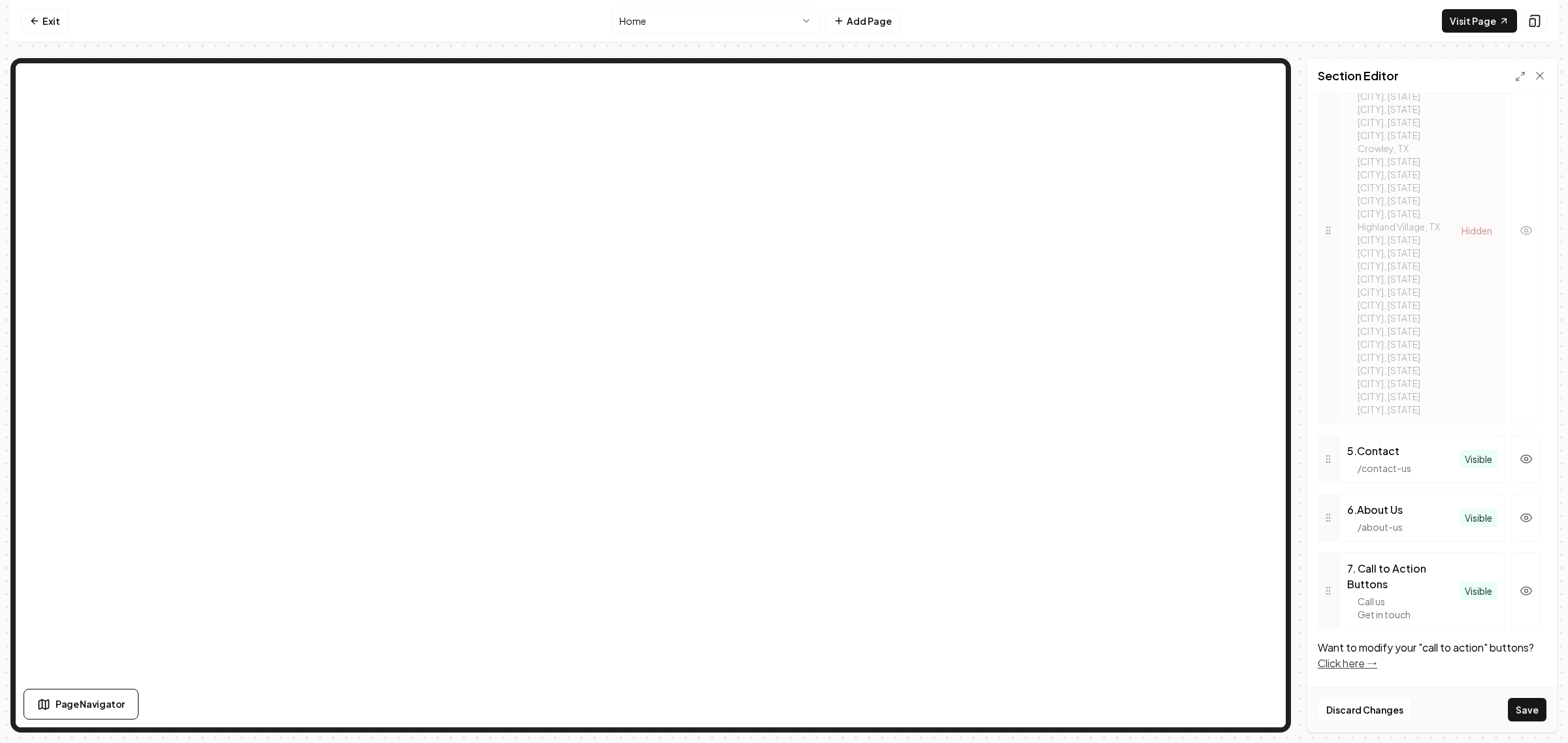 click at bounding box center (1328, 591) 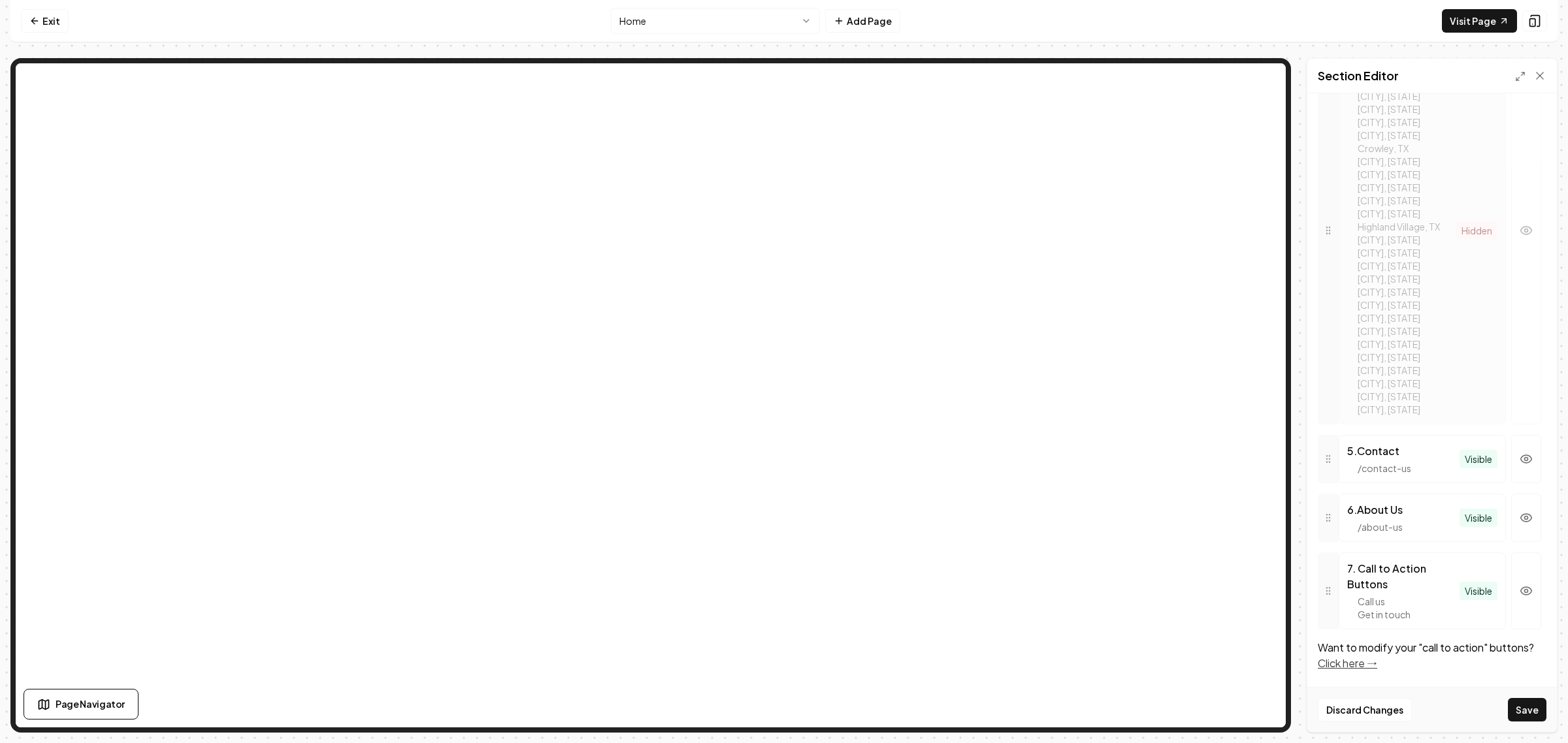 click on "Click here →" at bounding box center [1347, 663] 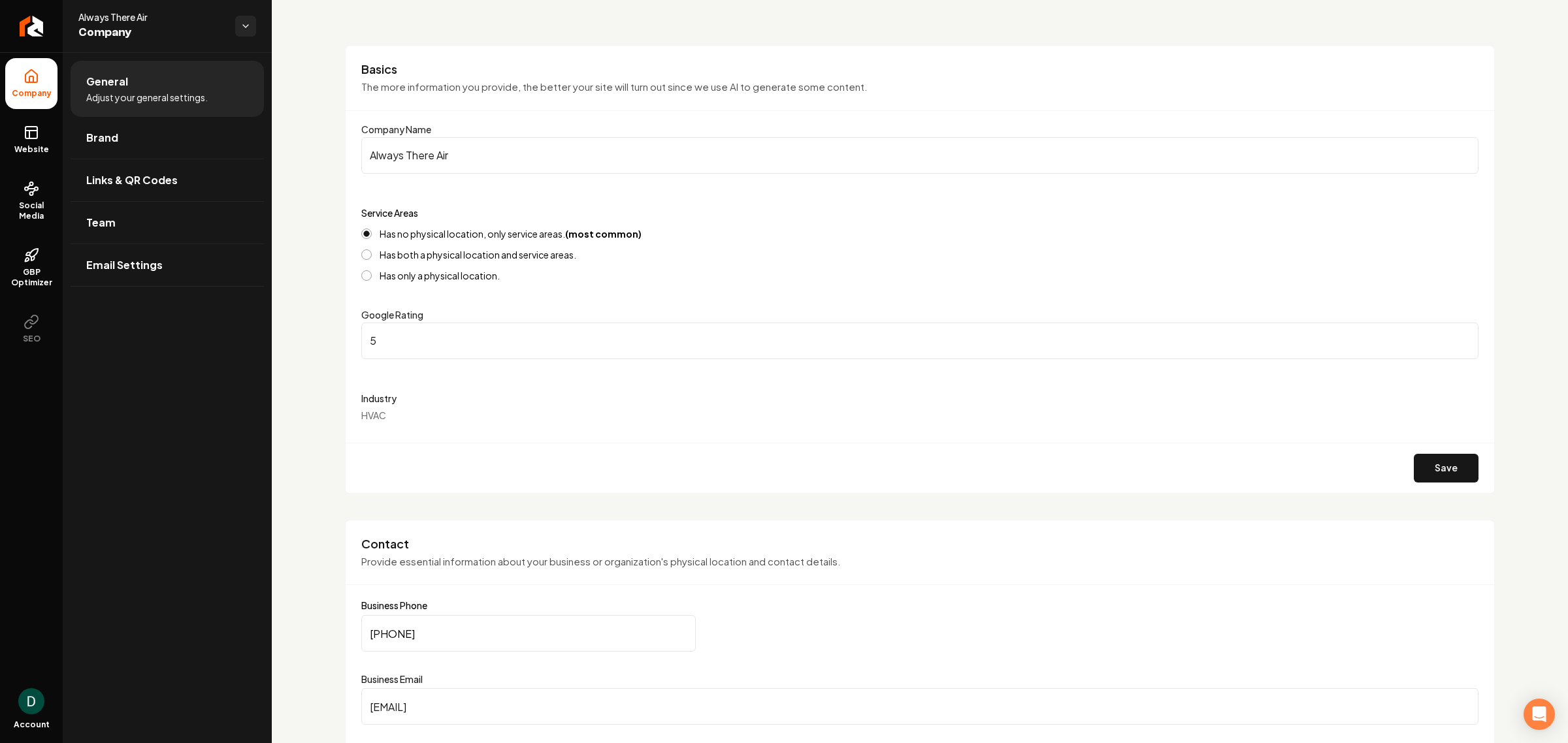 scroll, scrollTop: 0, scrollLeft: 0, axis: both 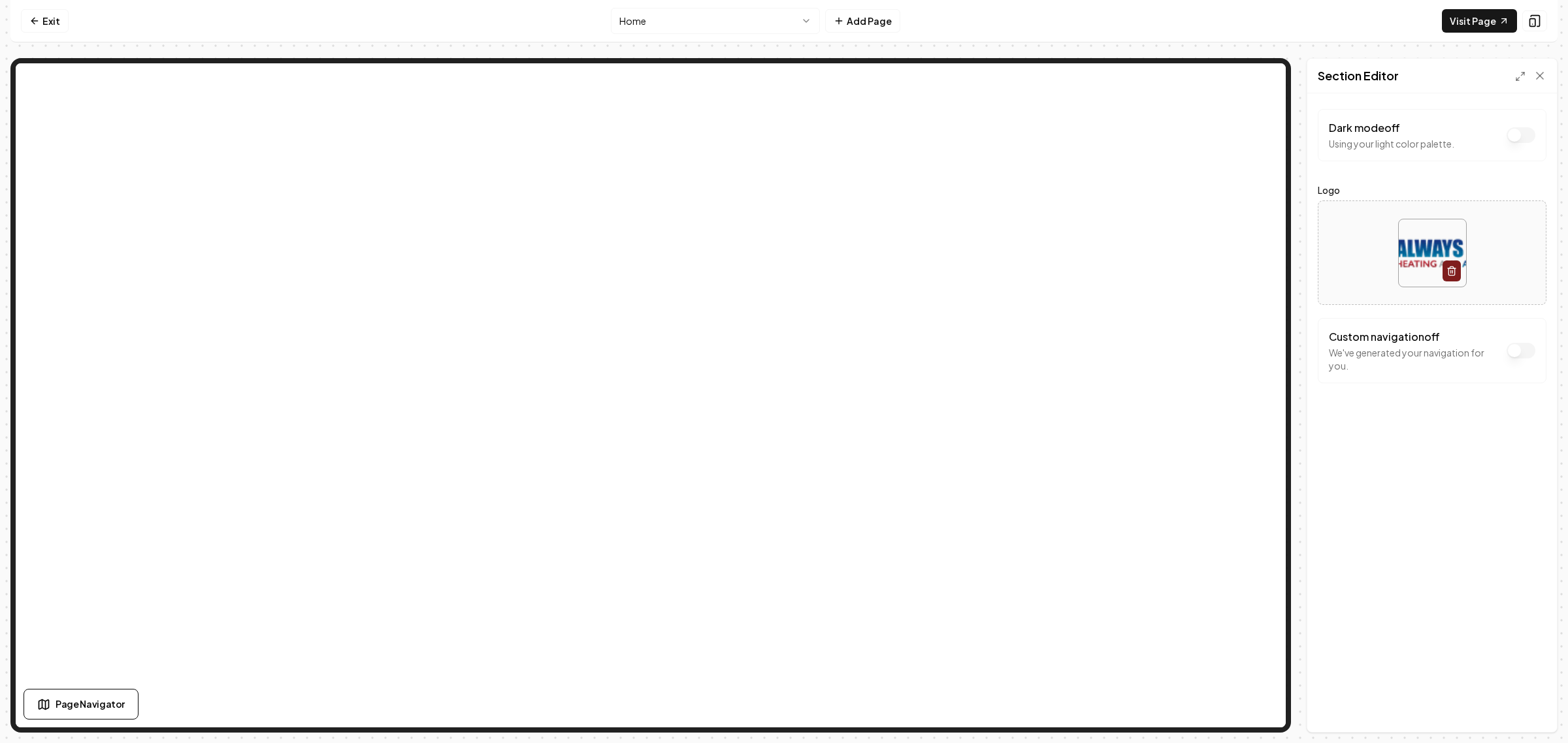click on "Dark mode  off" at bounding box center [1521, 135] 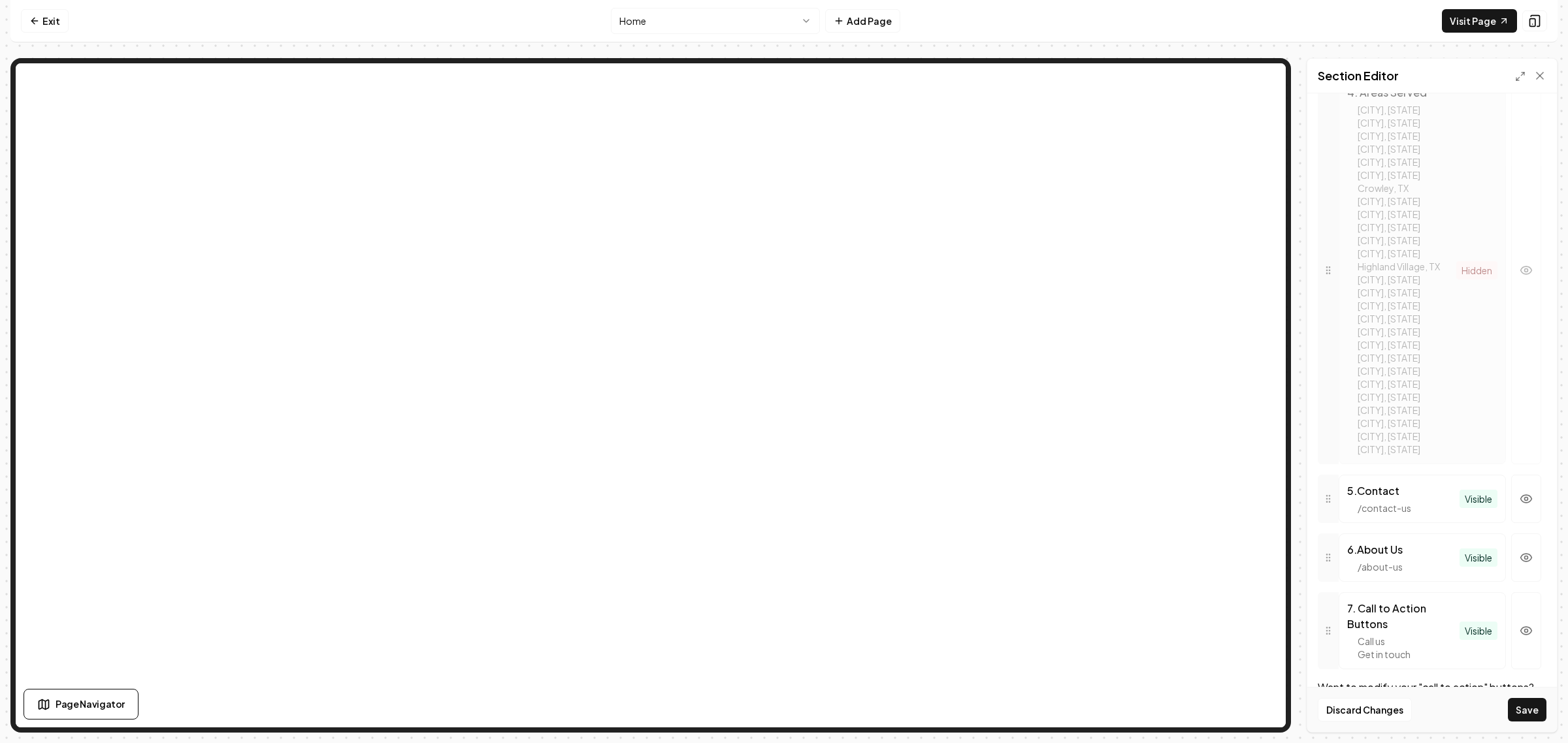 scroll, scrollTop: 706, scrollLeft: 0, axis: vertical 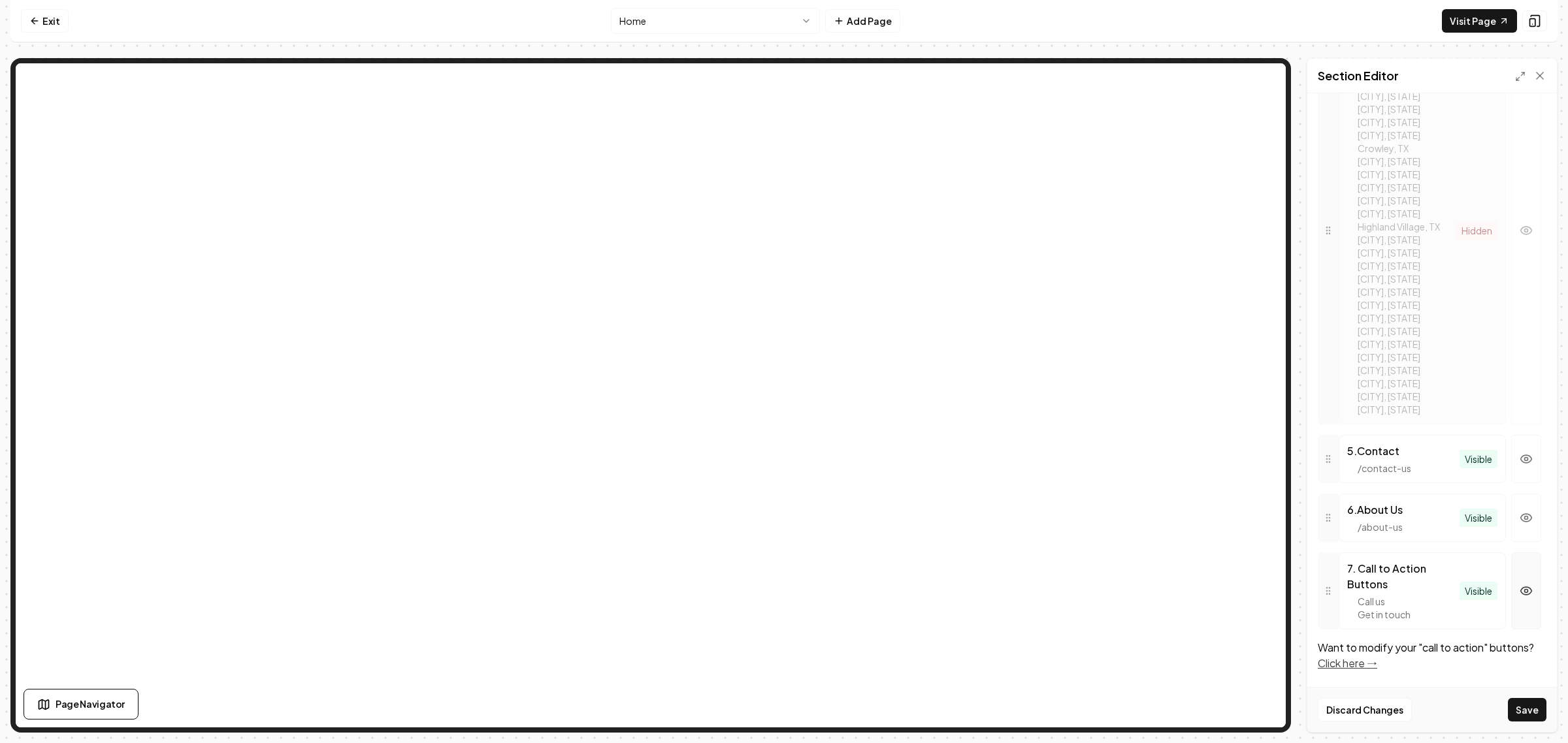 click 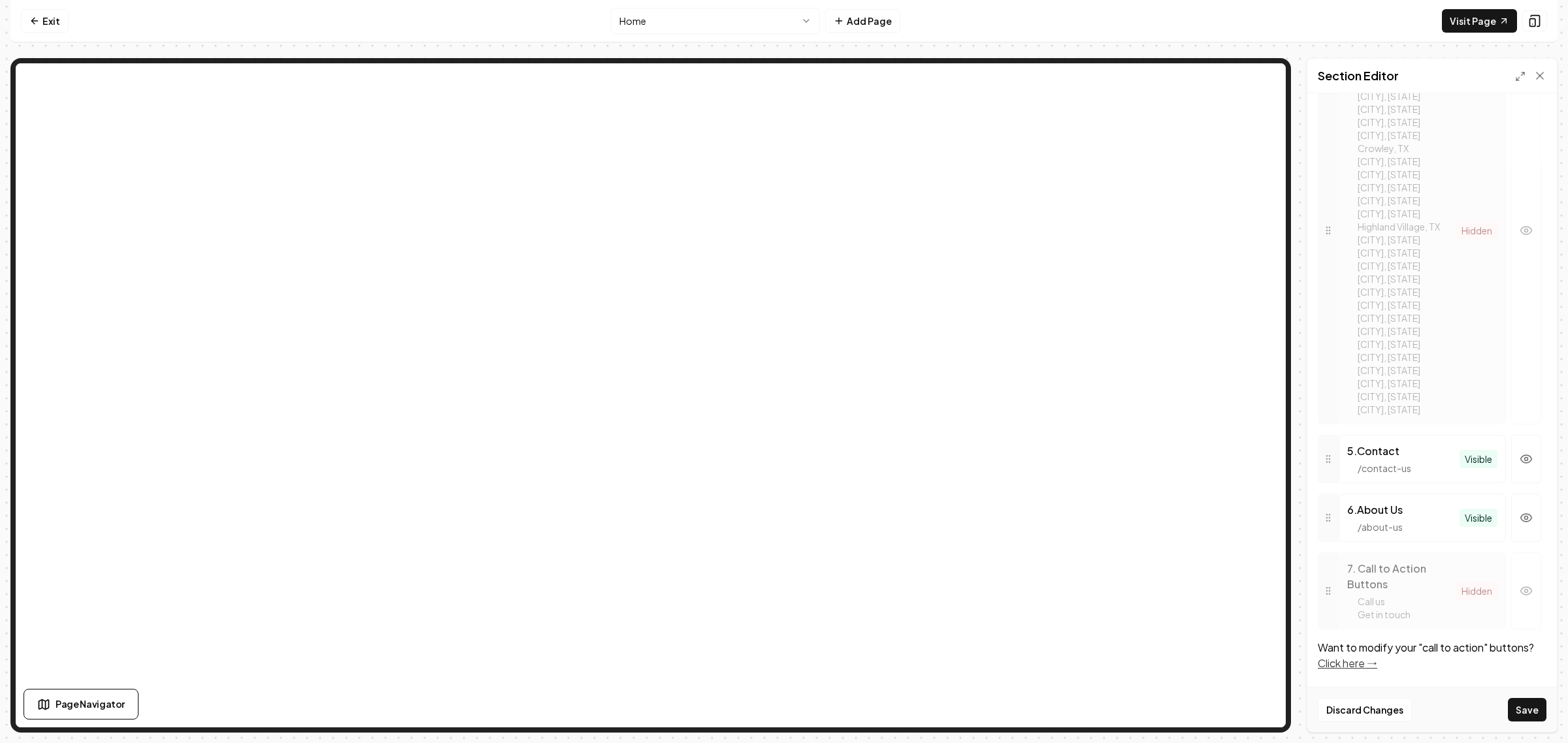 scroll, scrollTop: 706, scrollLeft: 0, axis: vertical 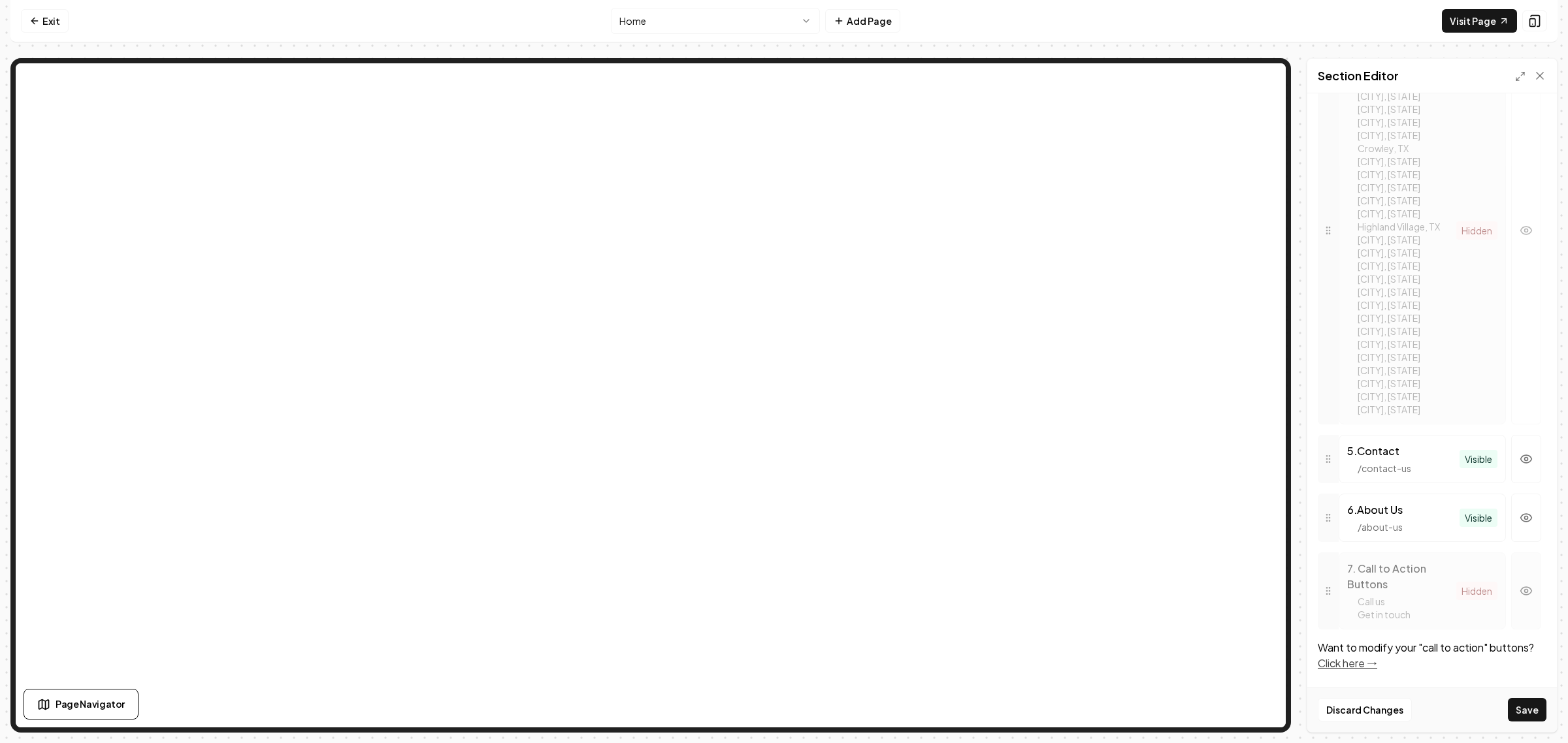 click 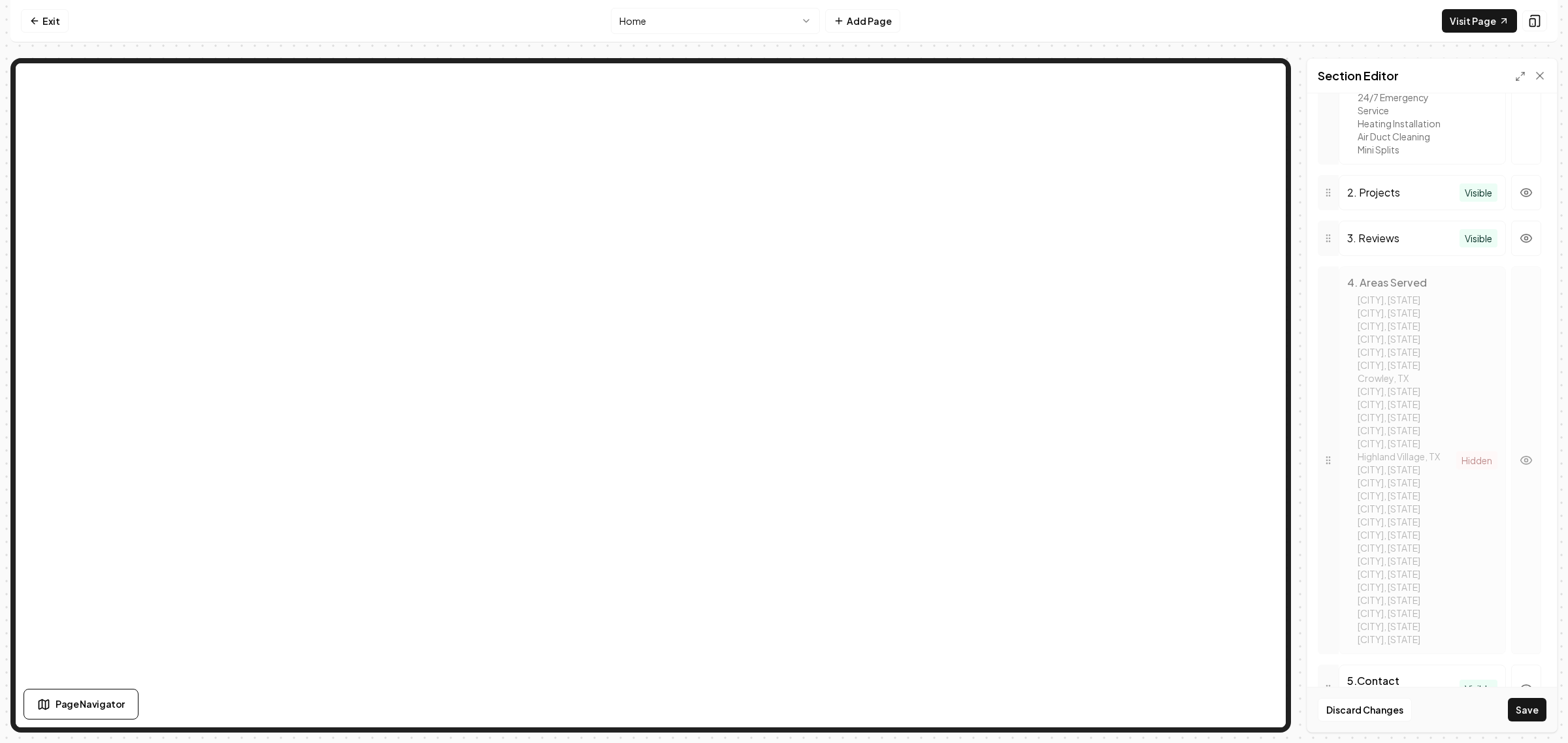 scroll, scrollTop: 706, scrollLeft: 0, axis: vertical 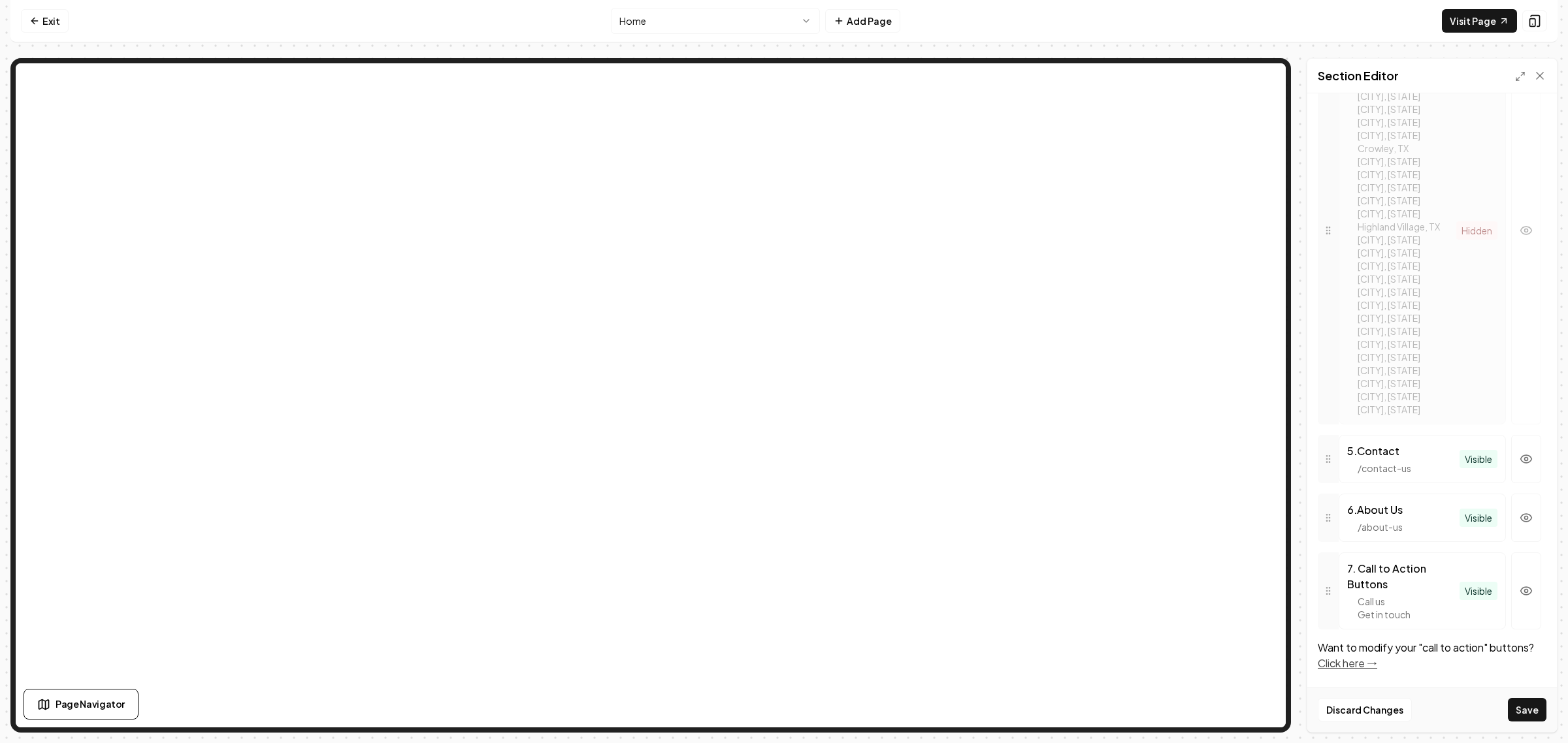 click 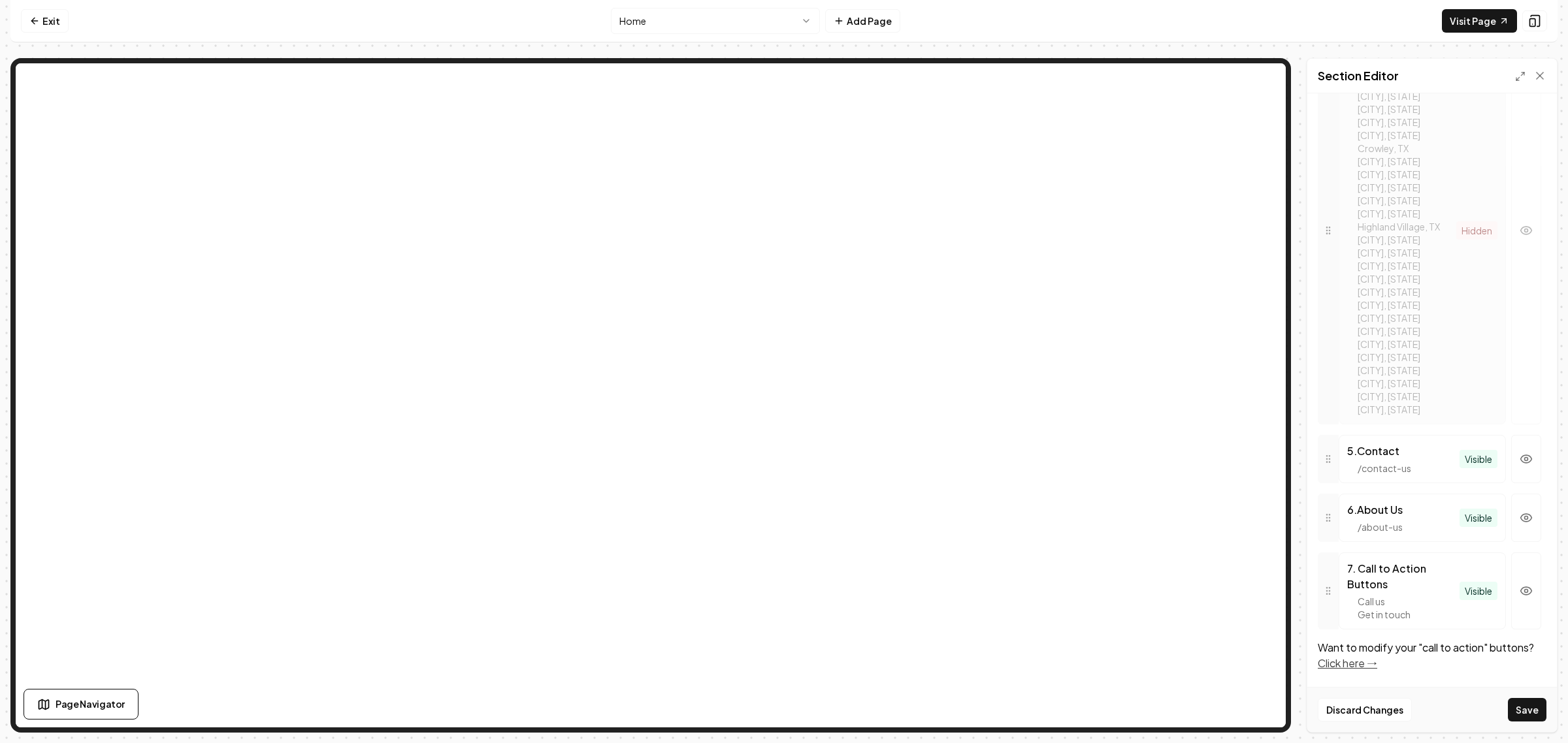 click on "7 . Call to Action Buttons" at bounding box center [1403, 577] 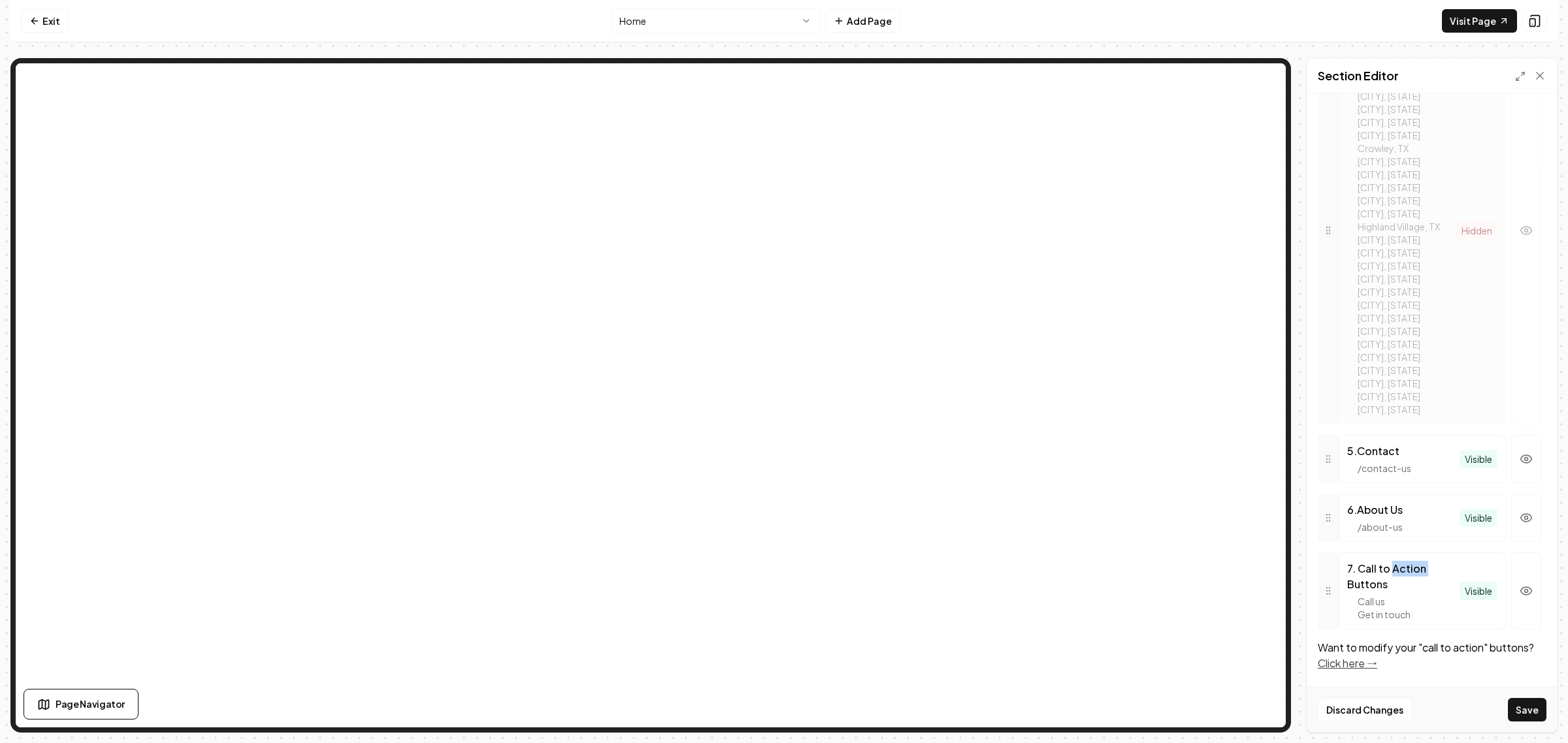 click on "7 . Call to Action Buttons" at bounding box center (1403, 577) 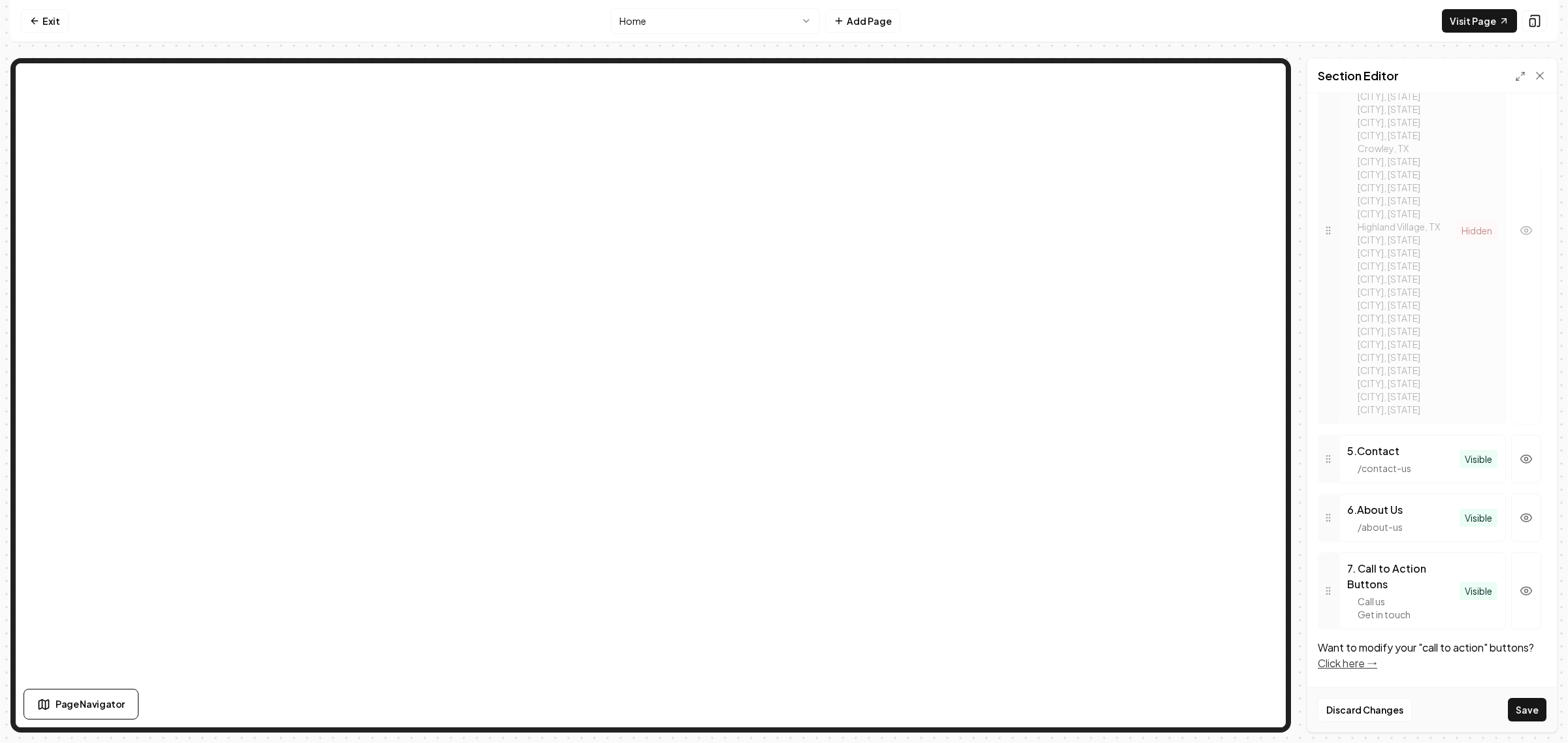 click on "/ about-us" at bounding box center [1403, 527] 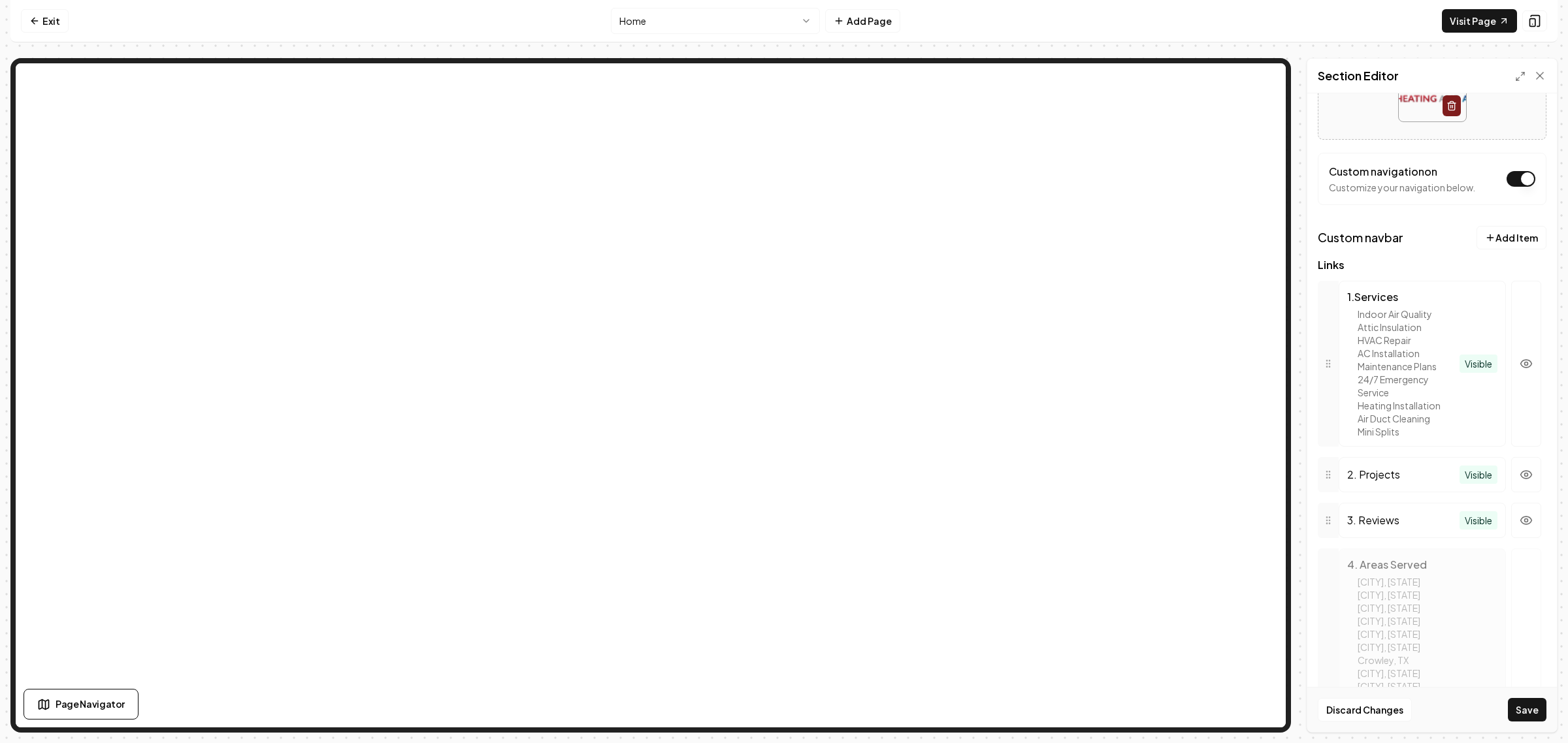 scroll, scrollTop: 26, scrollLeft: 0, axis: vertical 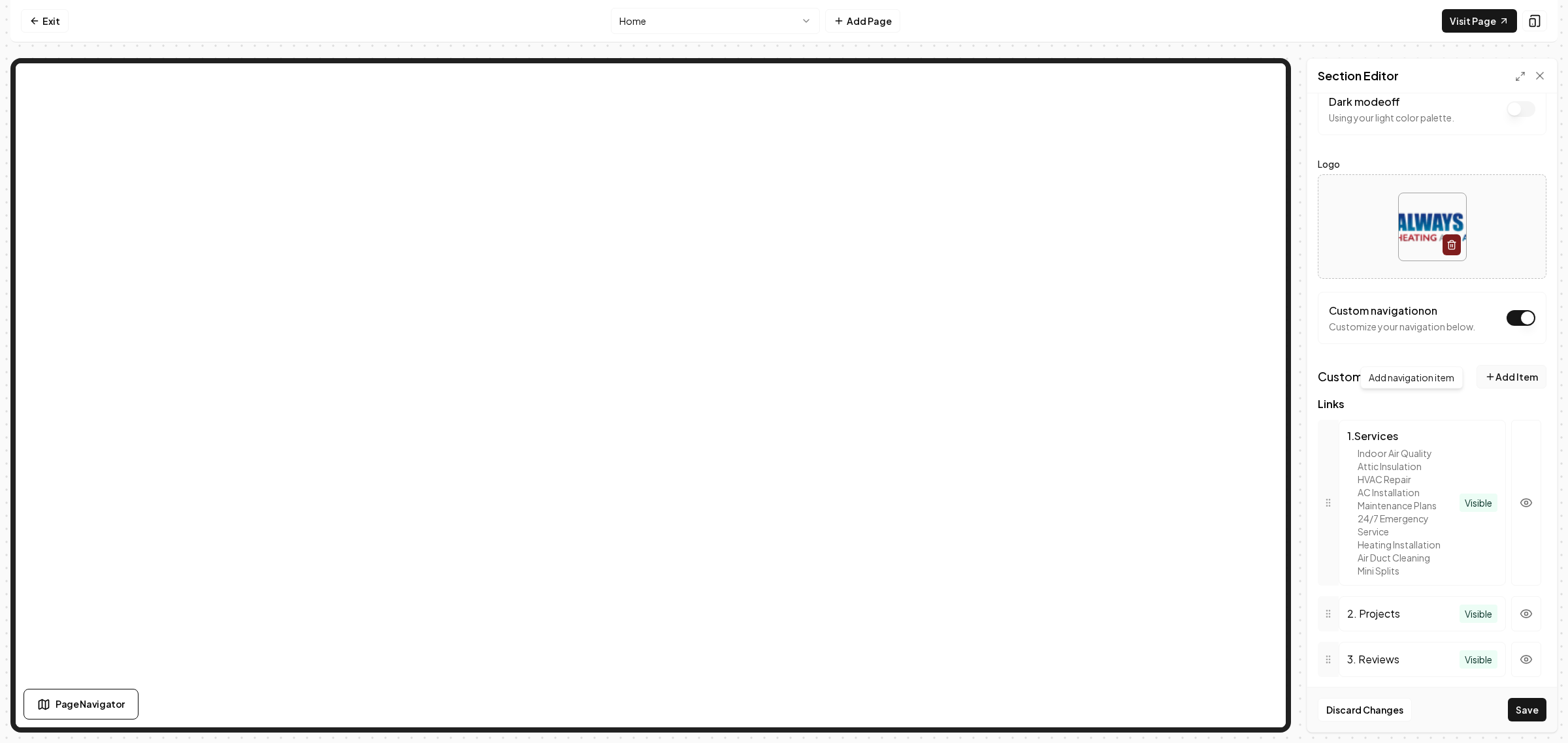 click on "Add Item" at bounding box center [1511, 377] 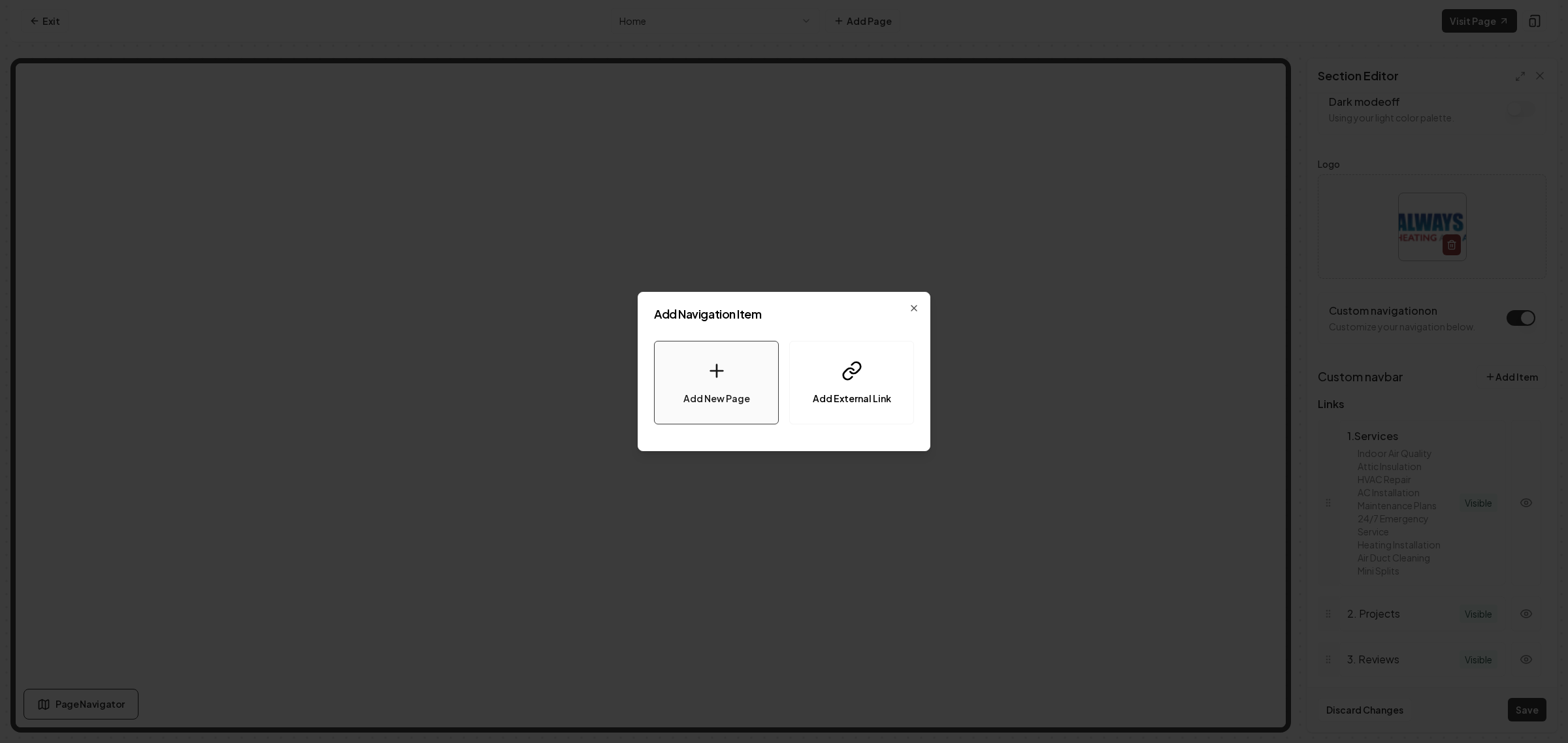 click on "Add New Page" at bounding box center [716, 383] 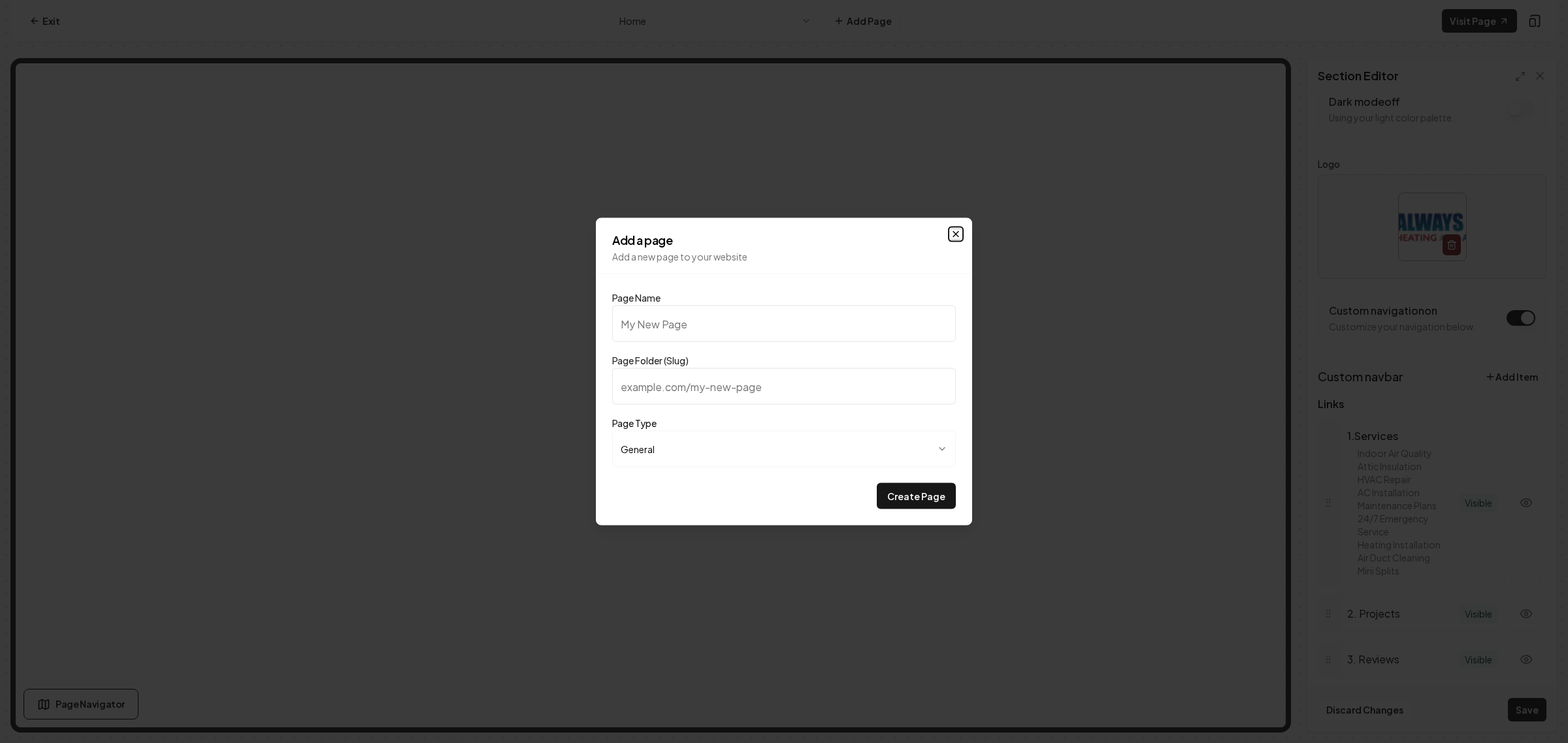 click 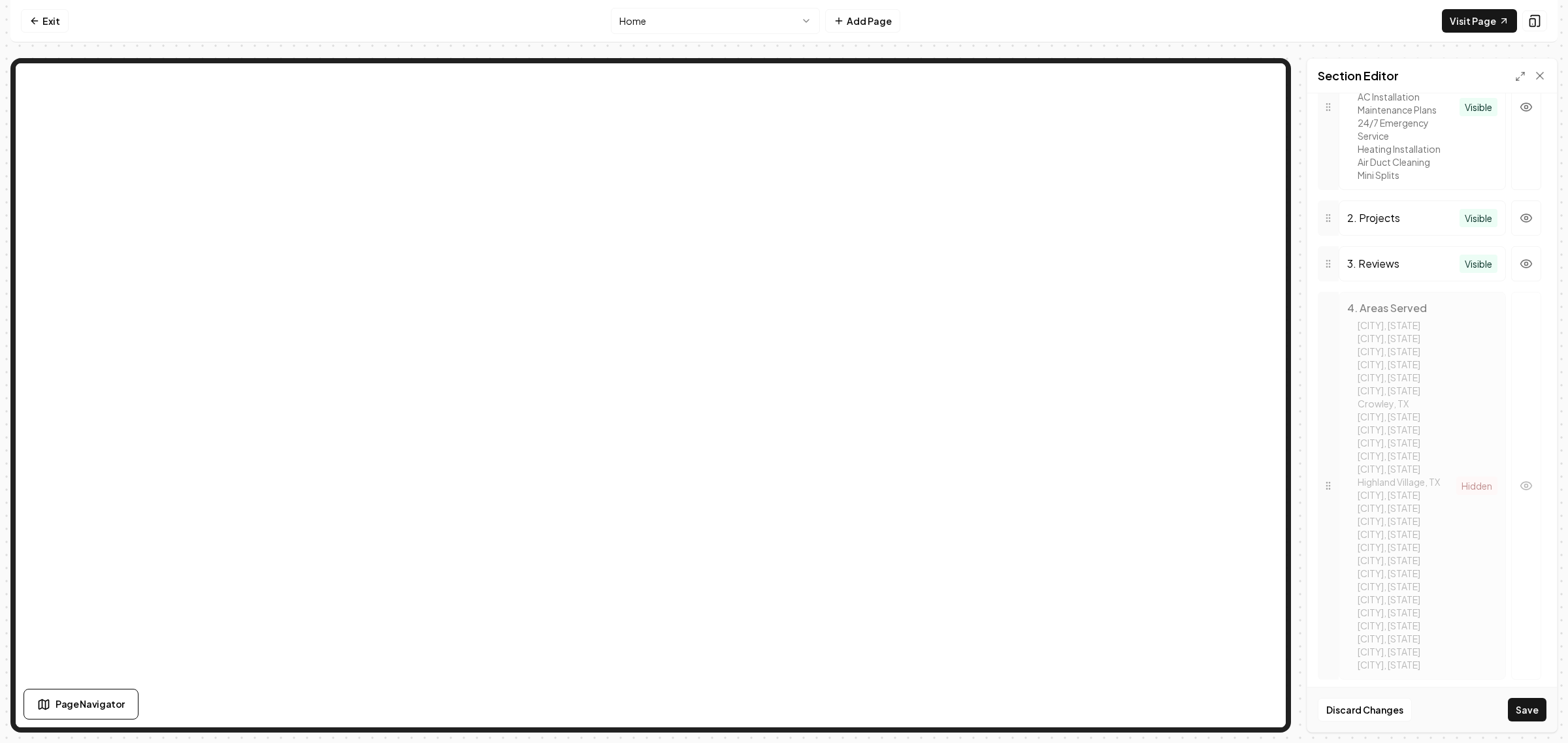 scroll, scrollTop: 161, scrollLeft: 0, axis: vertical 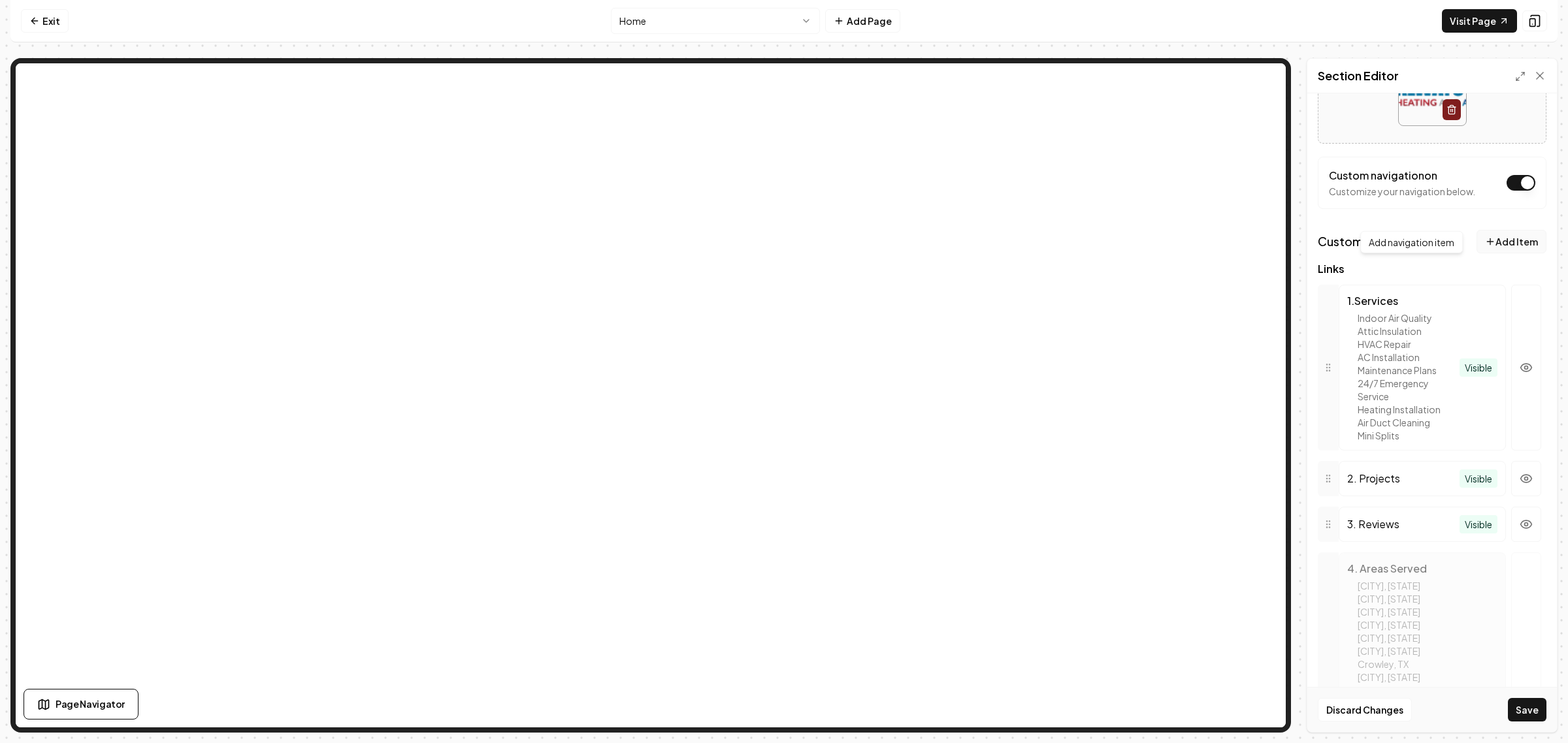 click on "Add Item" at bounding box center (1511, 242) 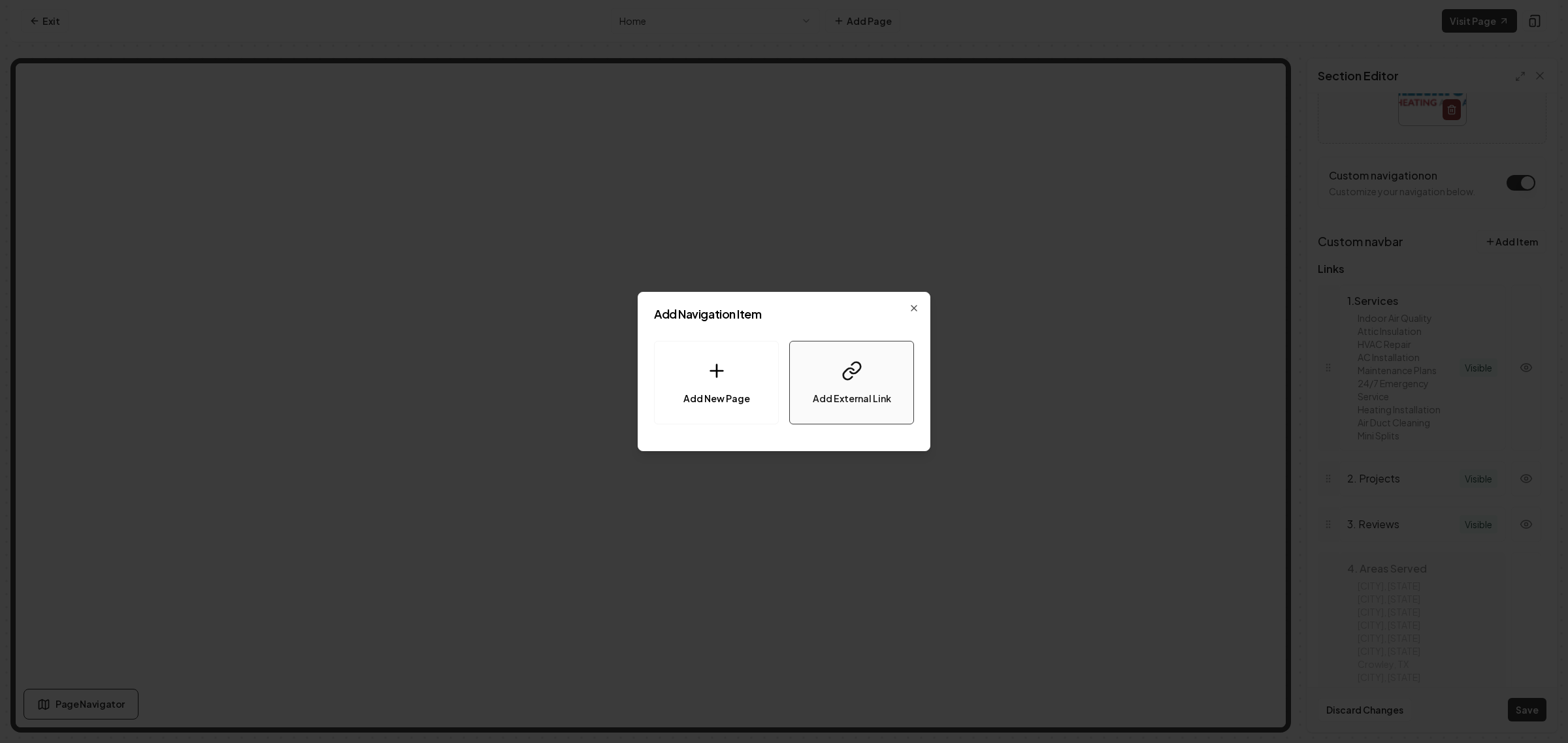 click on "Add External Link" at bounding box center (851, 383) 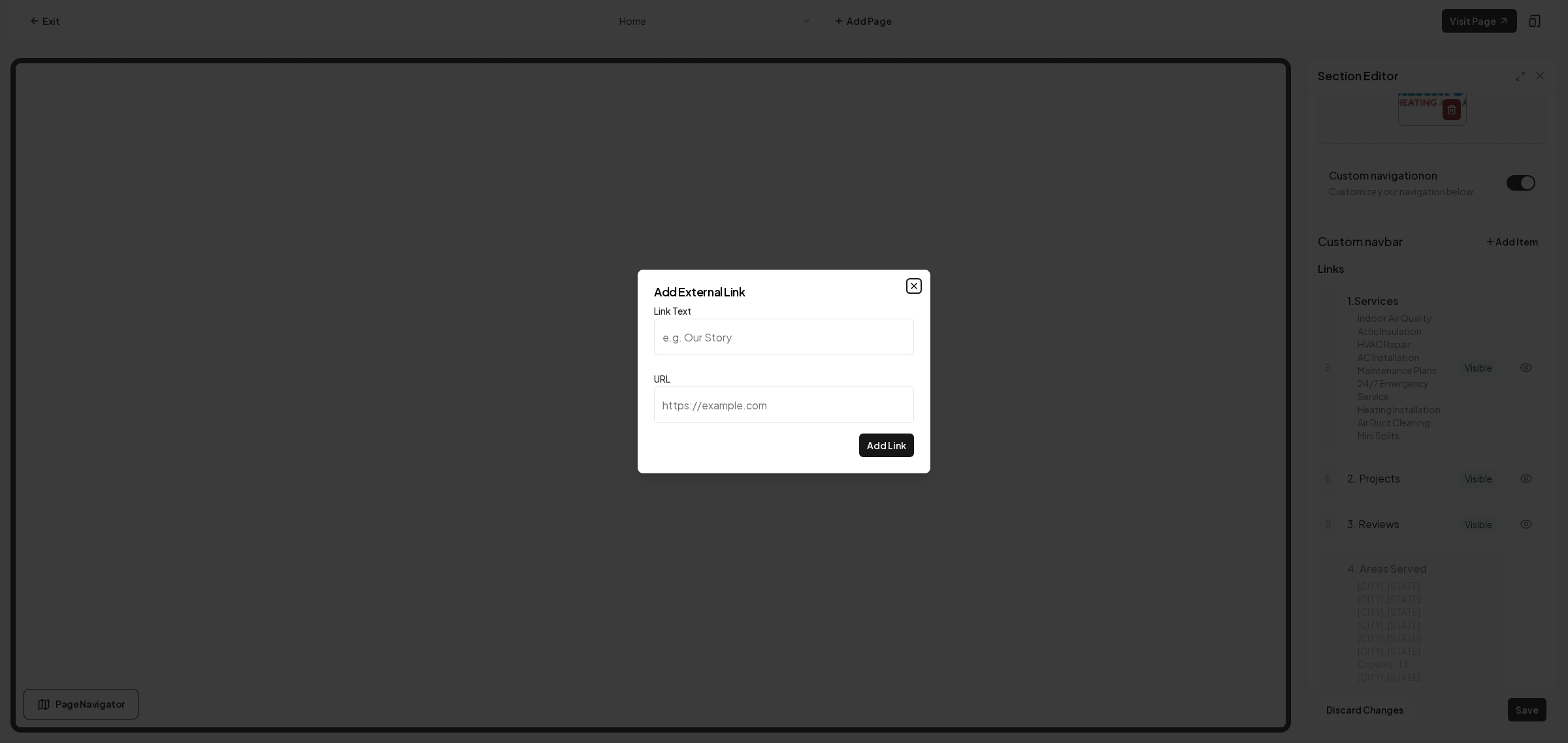 click 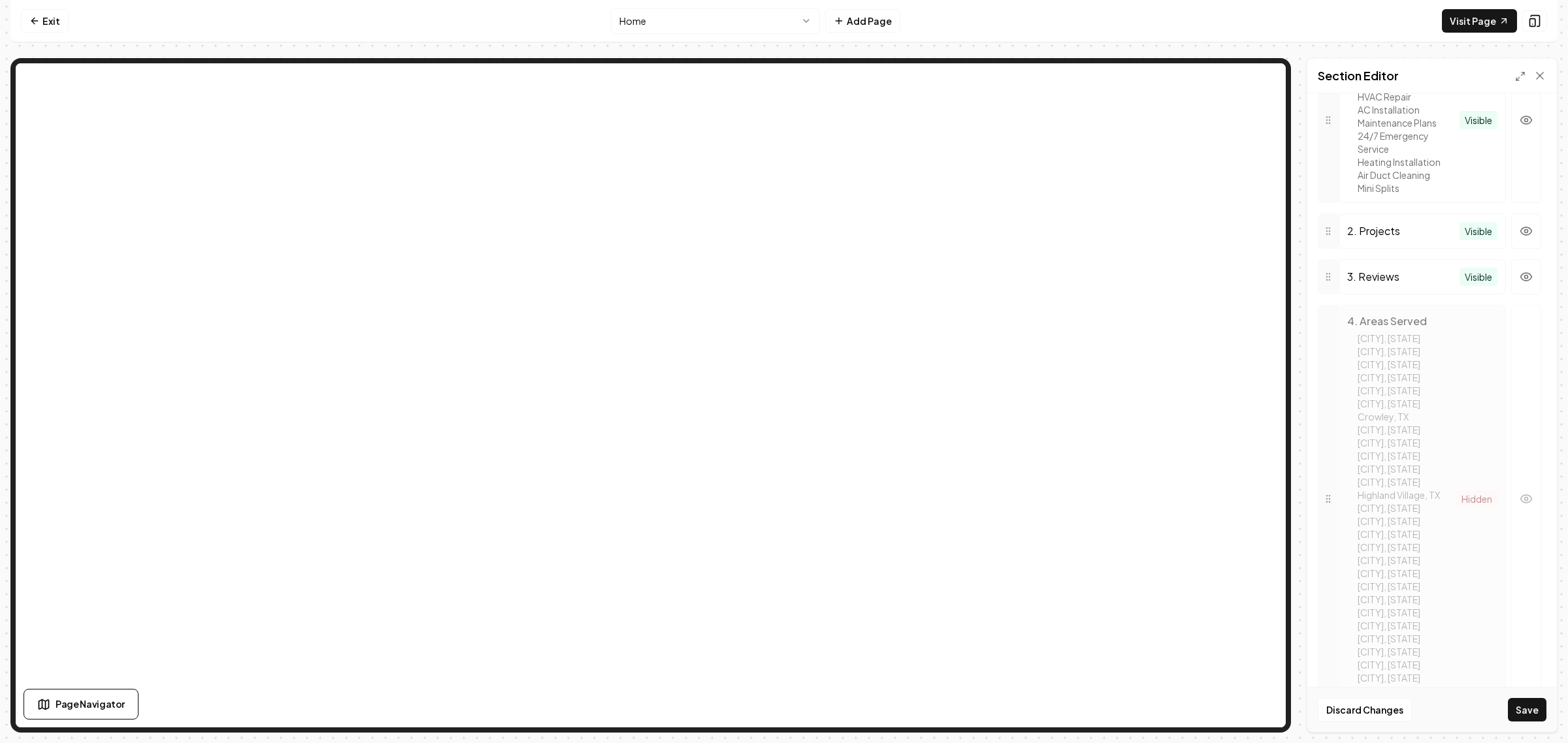 scroll, scrollTop: 706, scrollLeft: 0, axis: vertical 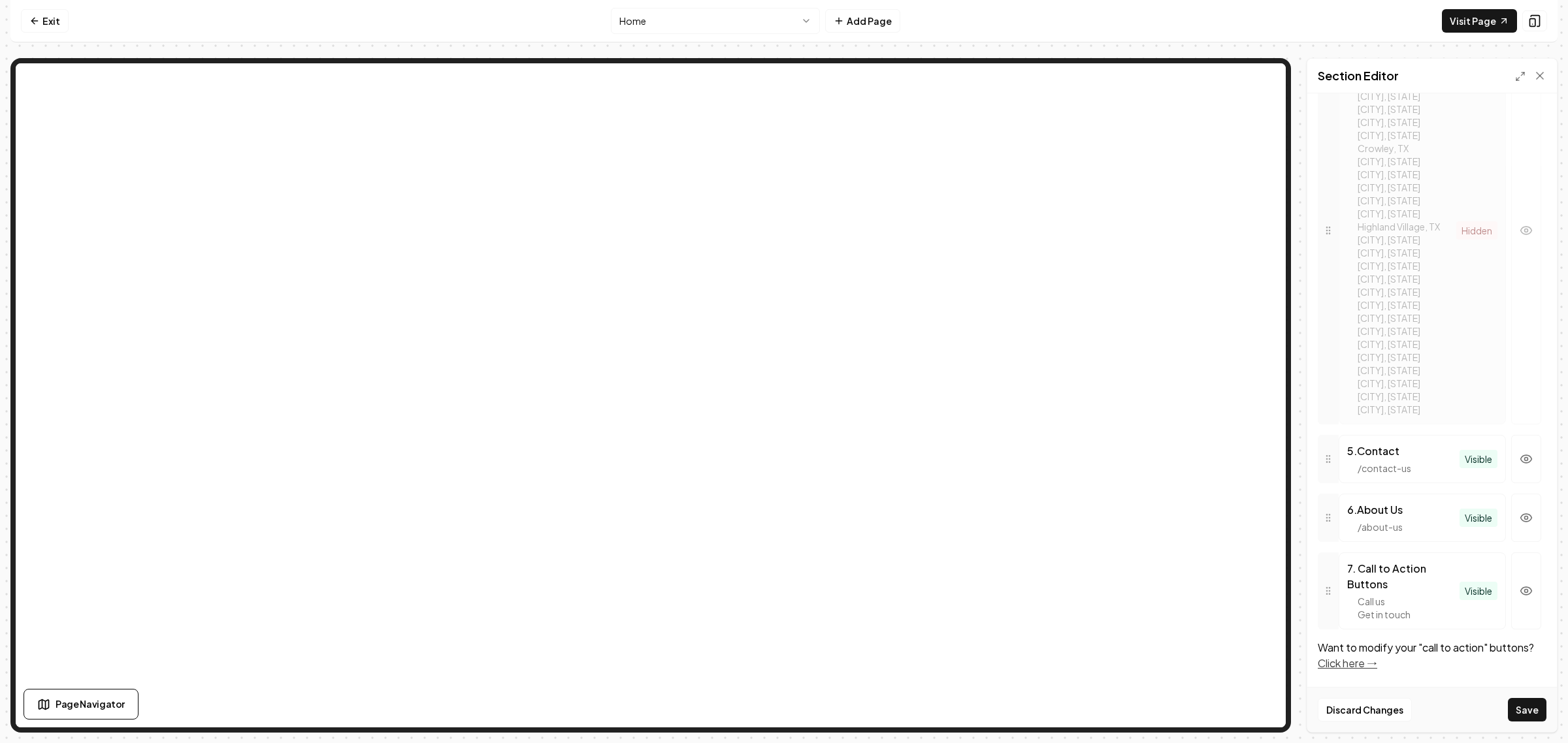 click on "7 . Call to Action Buttons" at bounding box center [1403, 577] 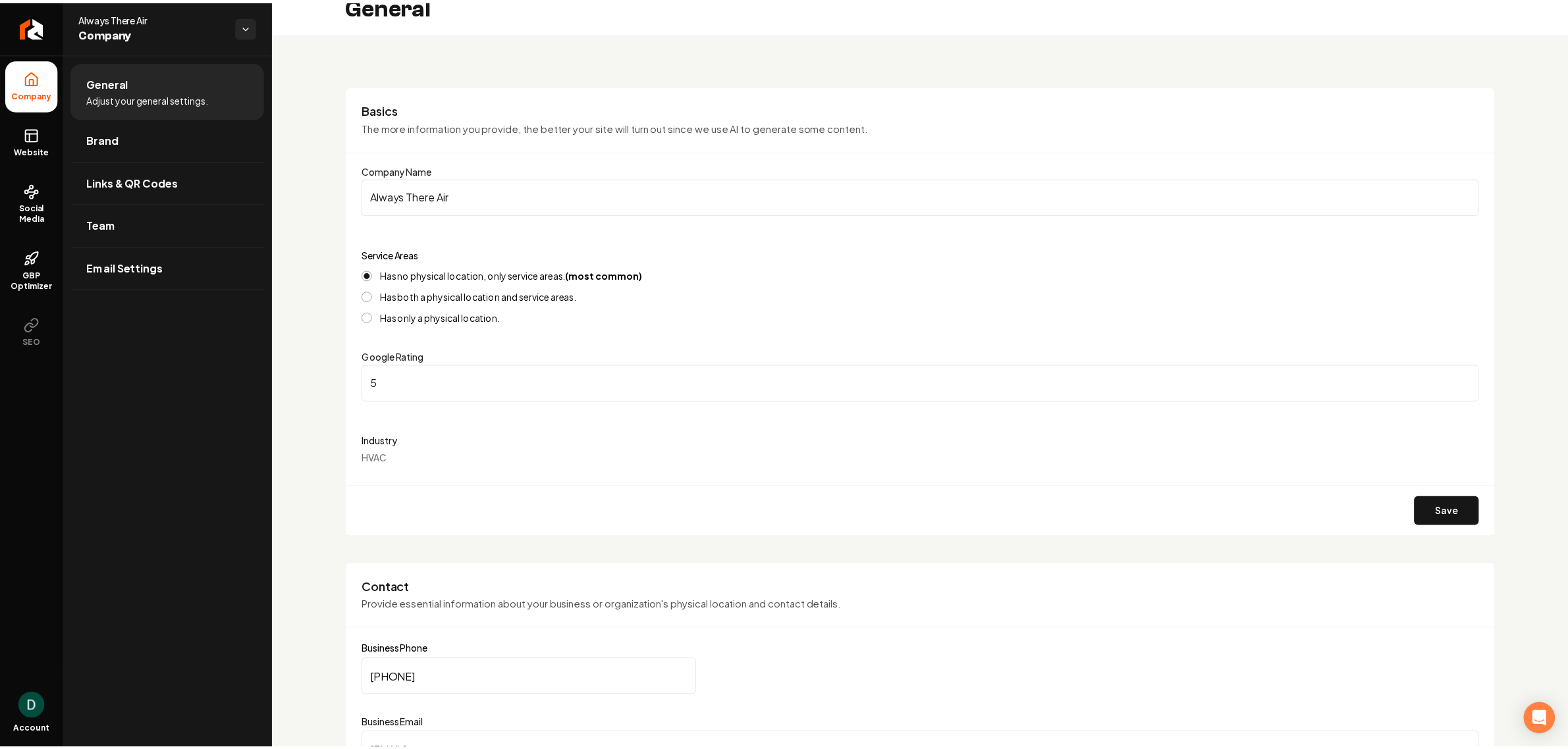scroll, scrollTop: 0, scrollLeft: 0, axis: both 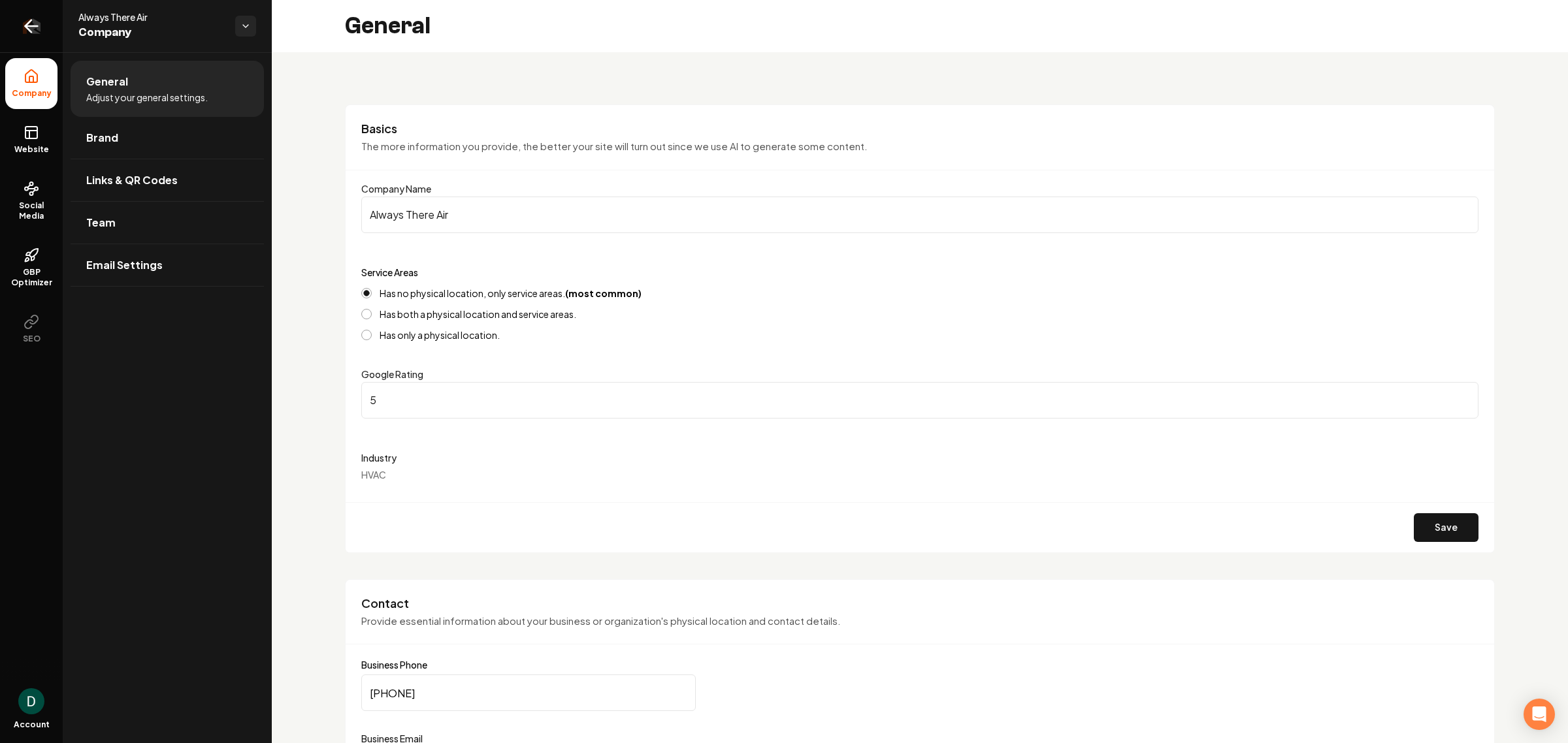 click 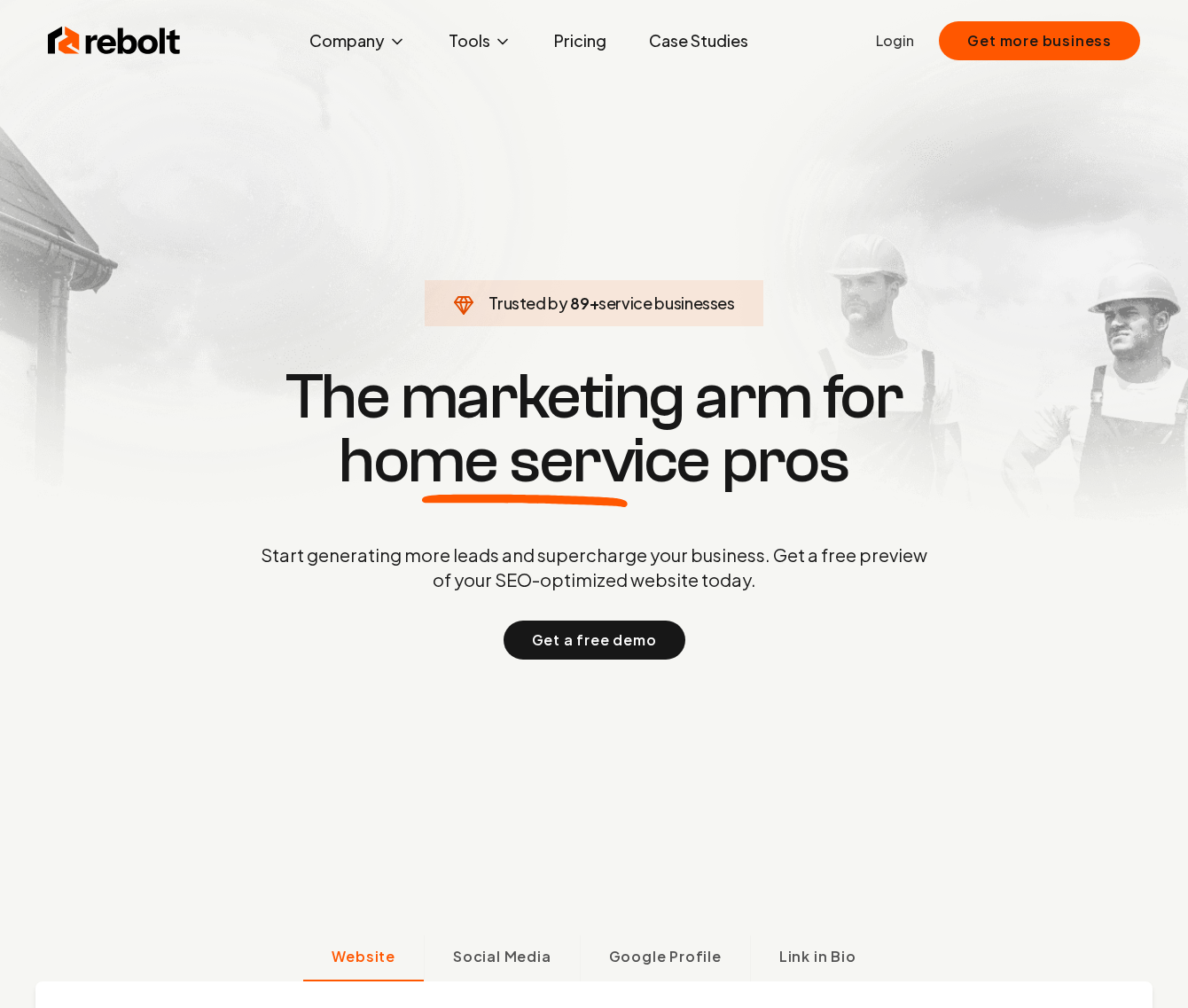 scroll, scrollTop: 0, scrollLeft: 0, axis: both 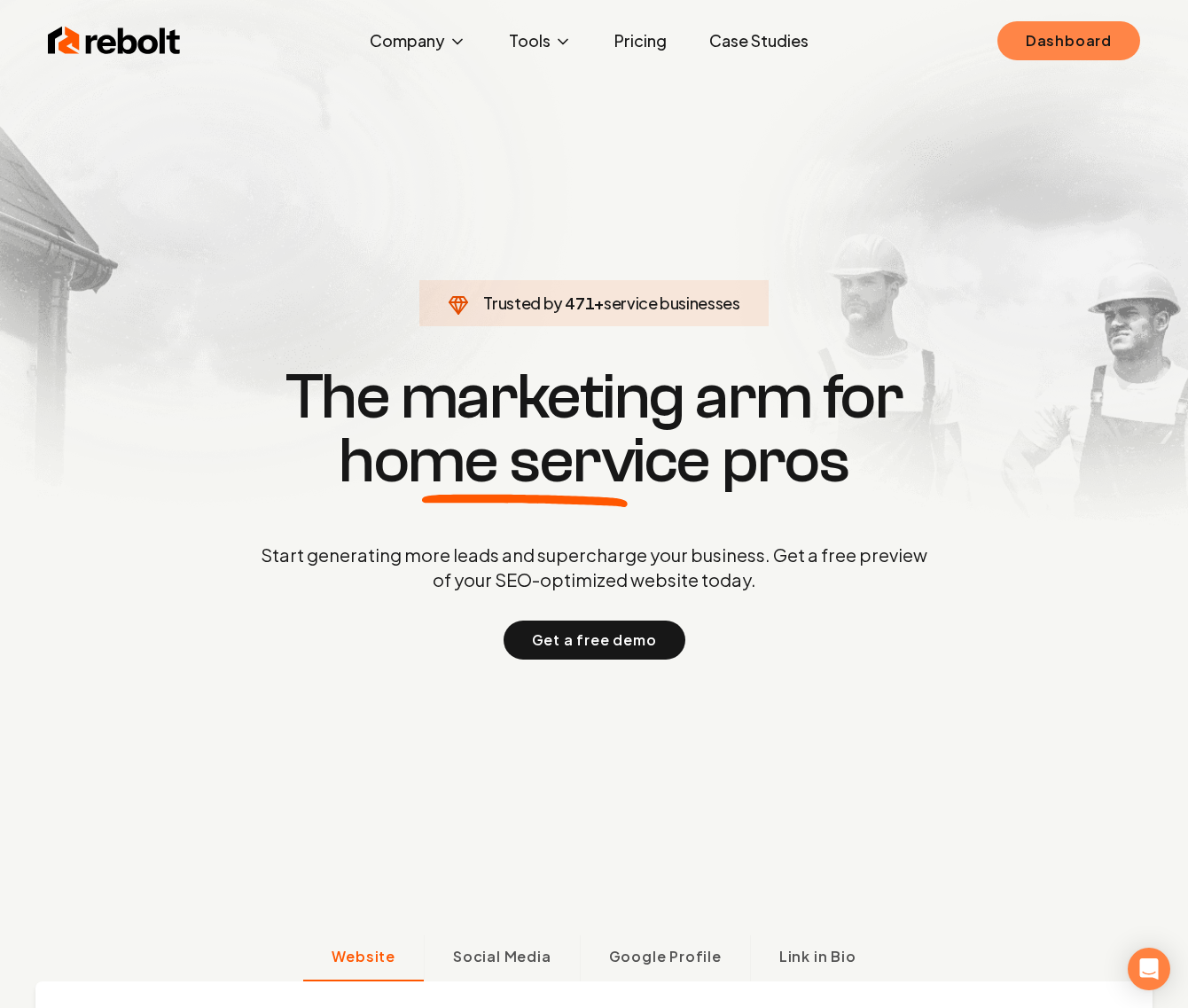 click on "Dashboard" at bounding box center (1068, 41) 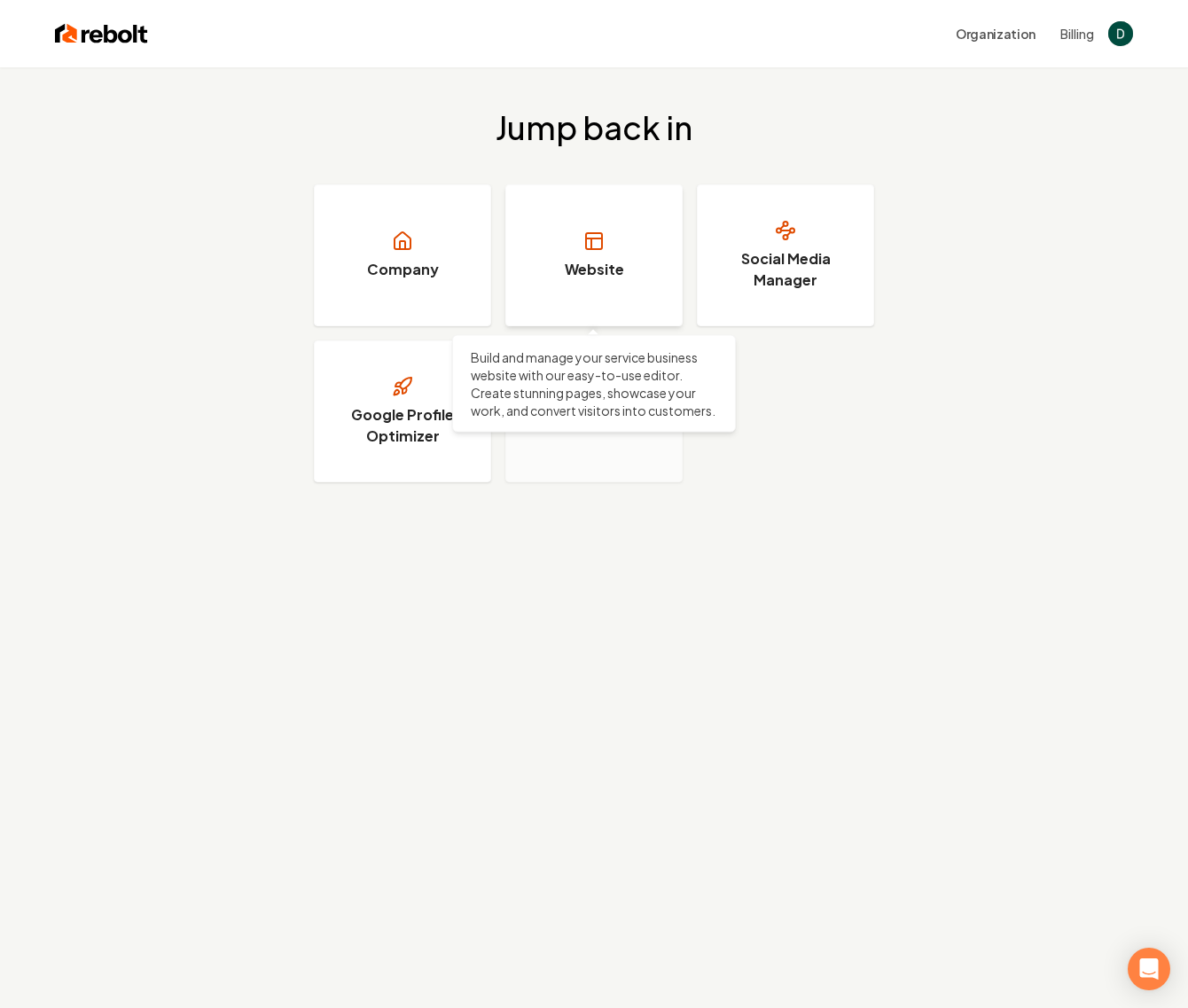 click on "Website" at bounding box center [594, 270] 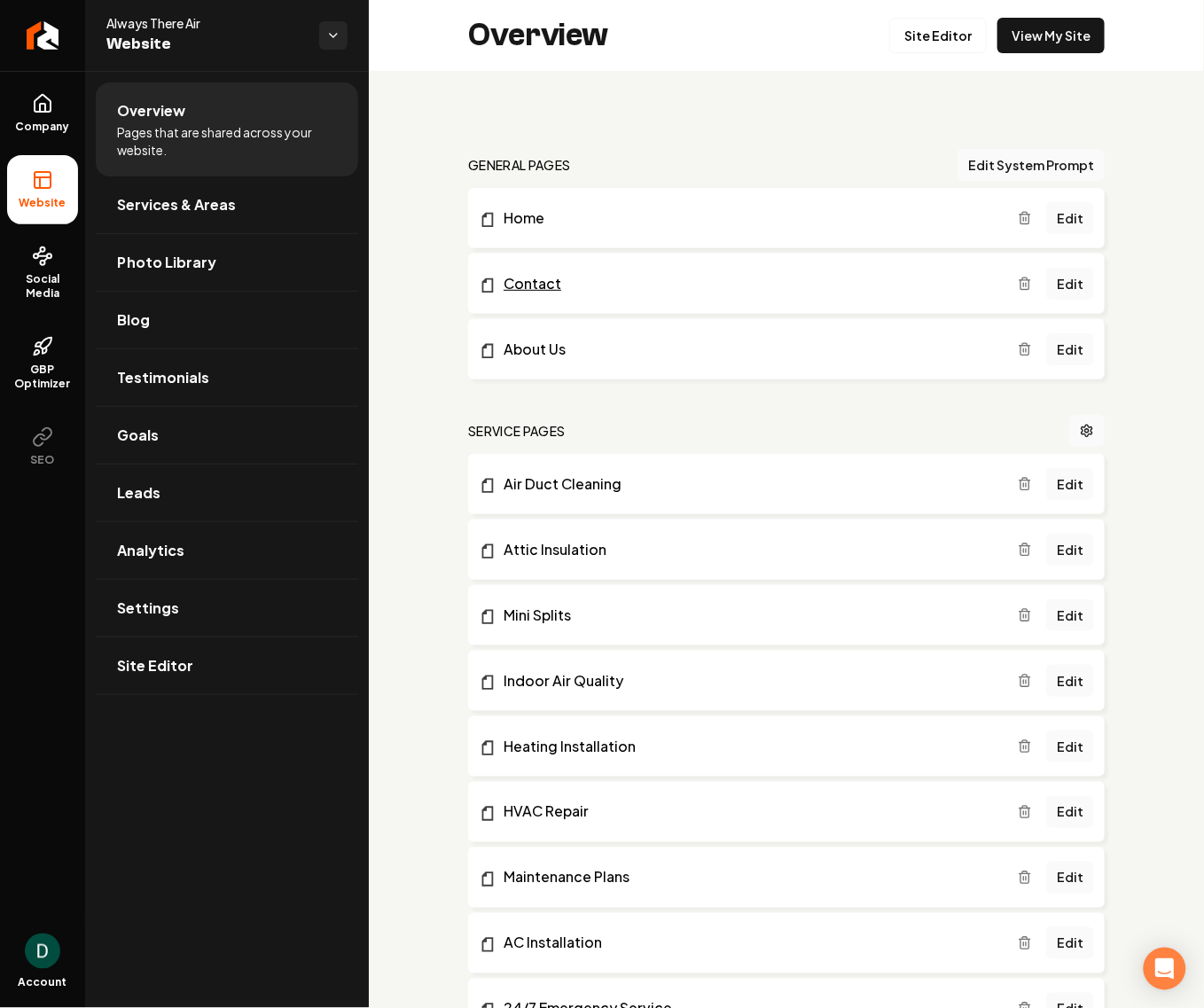 click on "Contact" at bounding box center [748, 284] 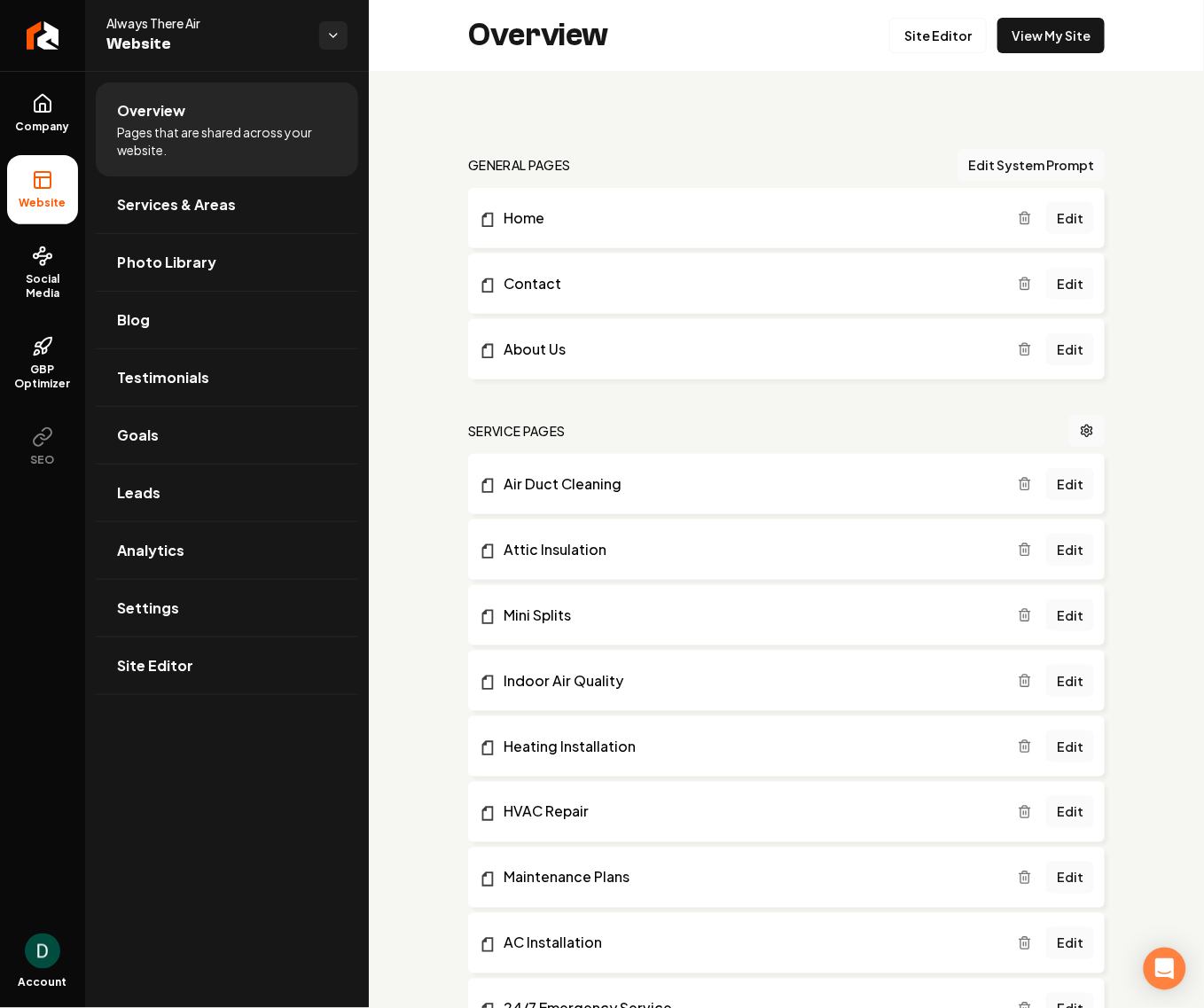 click on "Edit" at bounding box center (1070, 284) 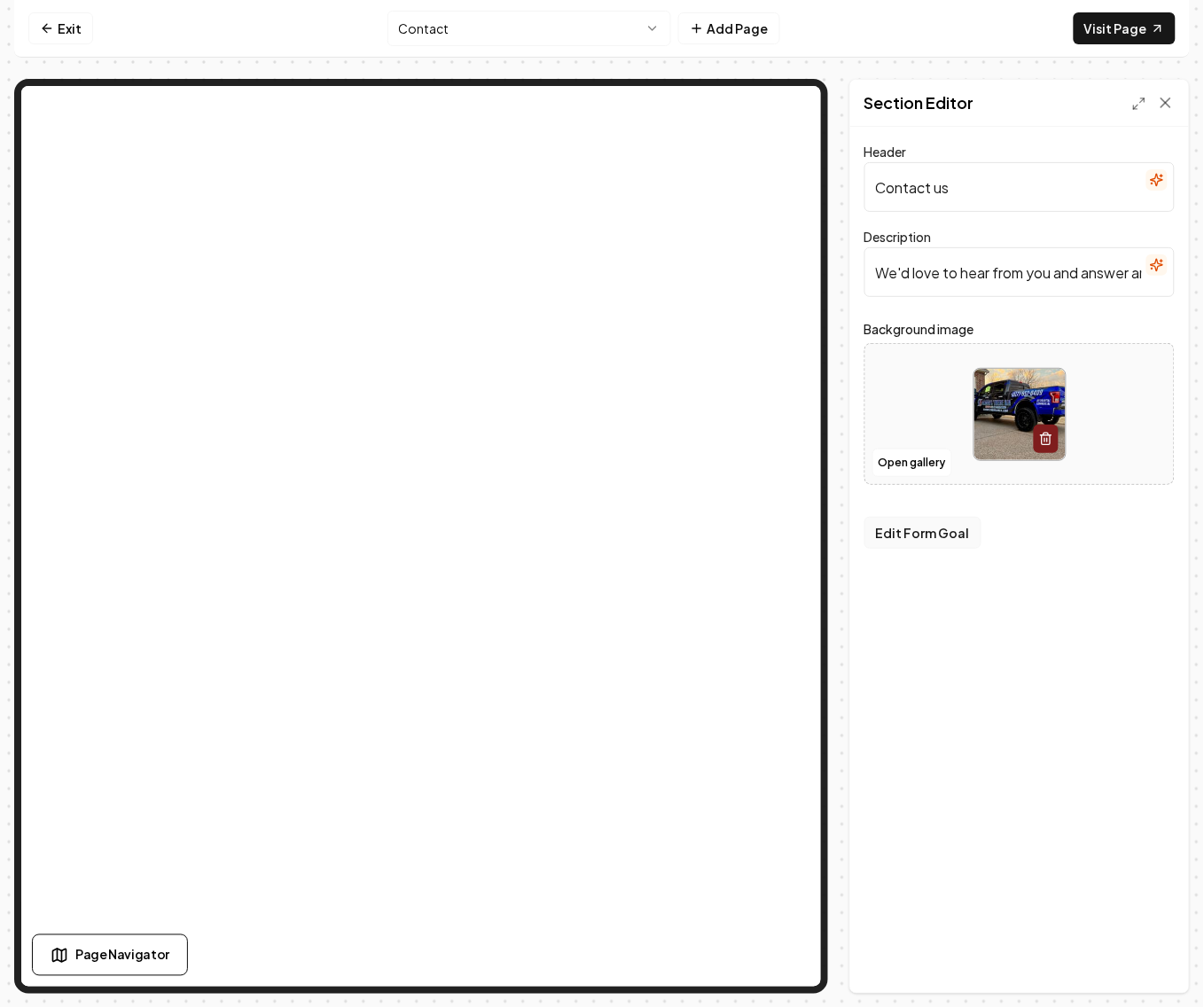 click on "Edit Form Goal" at bounding box center (923, 533) 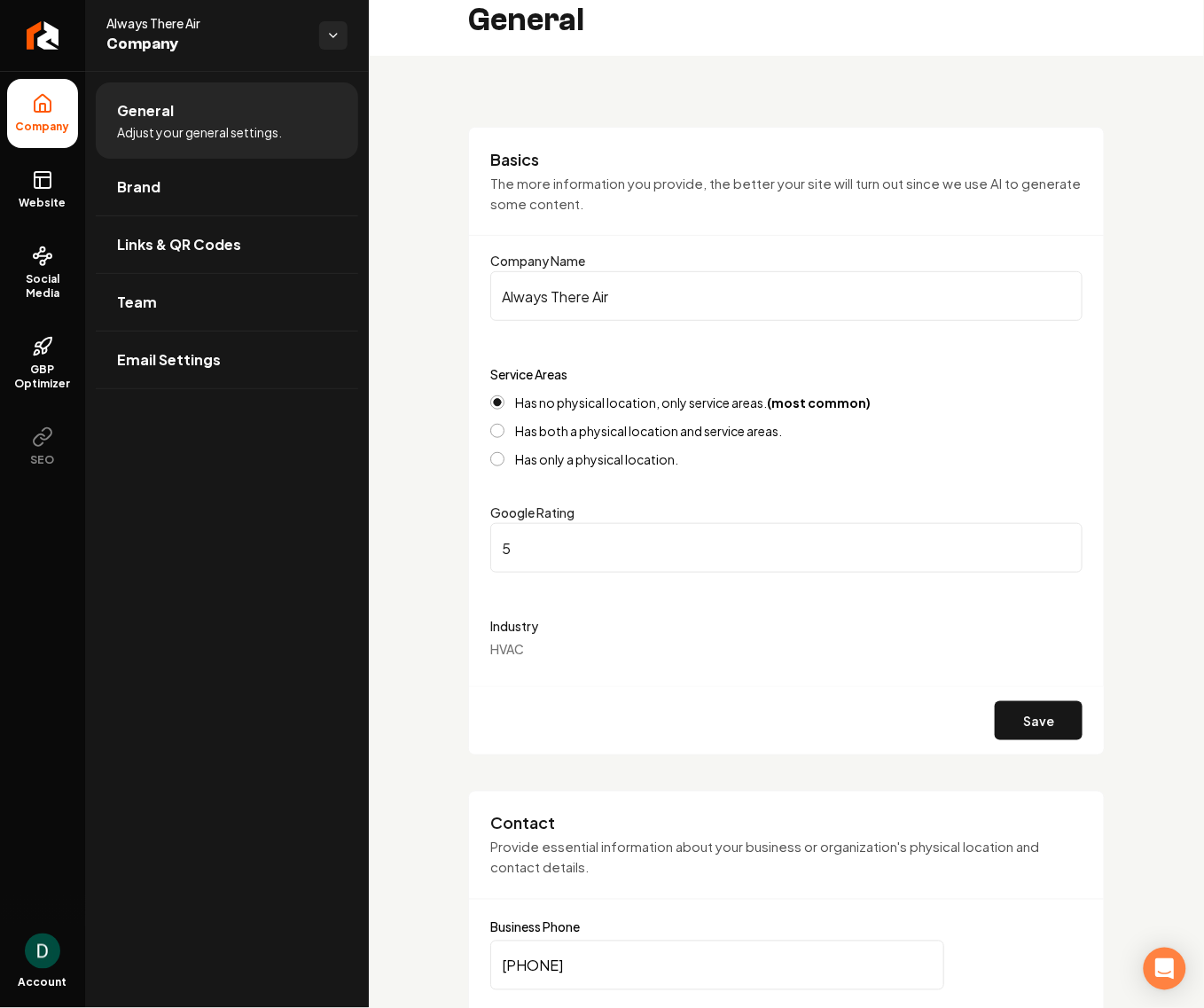 scroll, scrollTop: 0, scrollLeft: 0, axis: both 